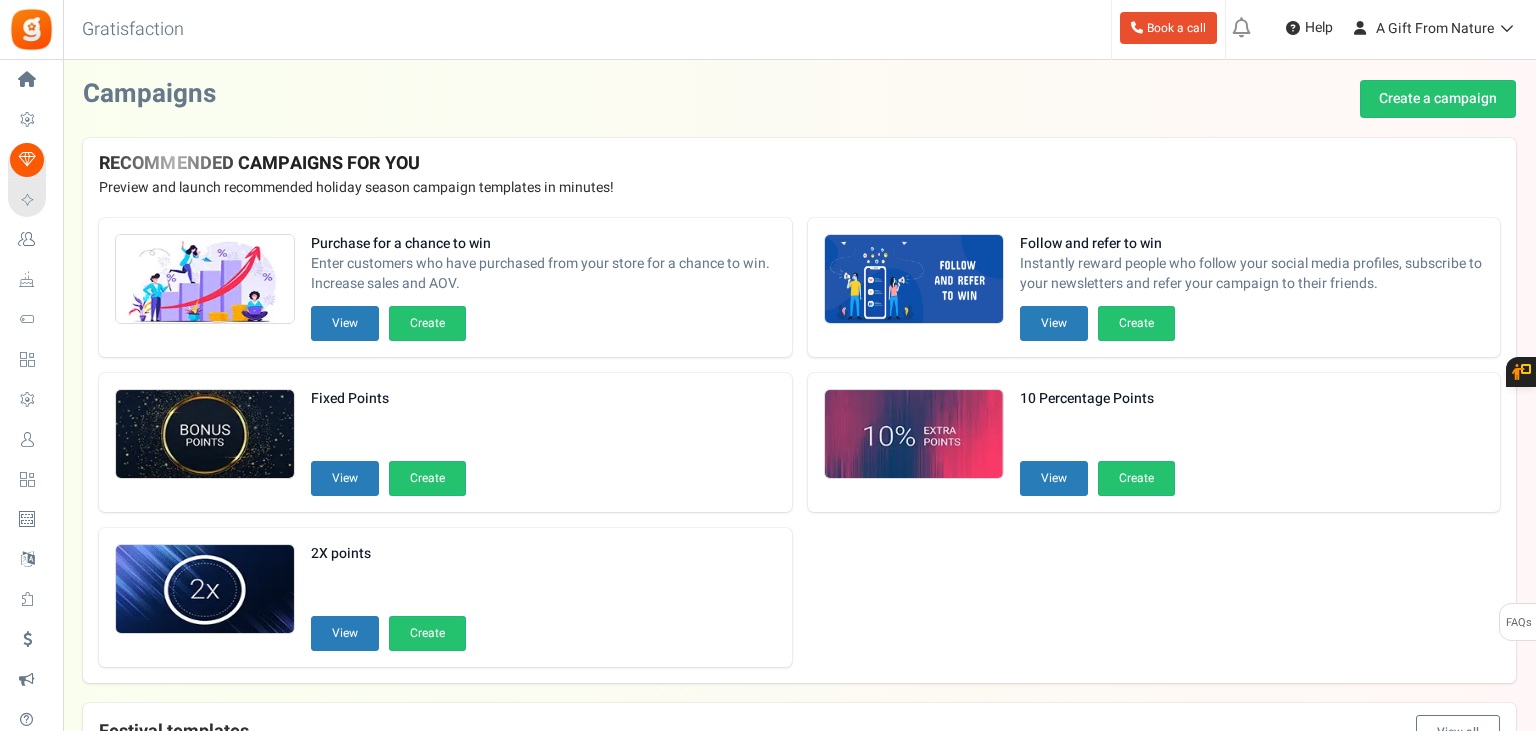 scroll, scrollTop: 0, scrollLeft: 0, axis: both 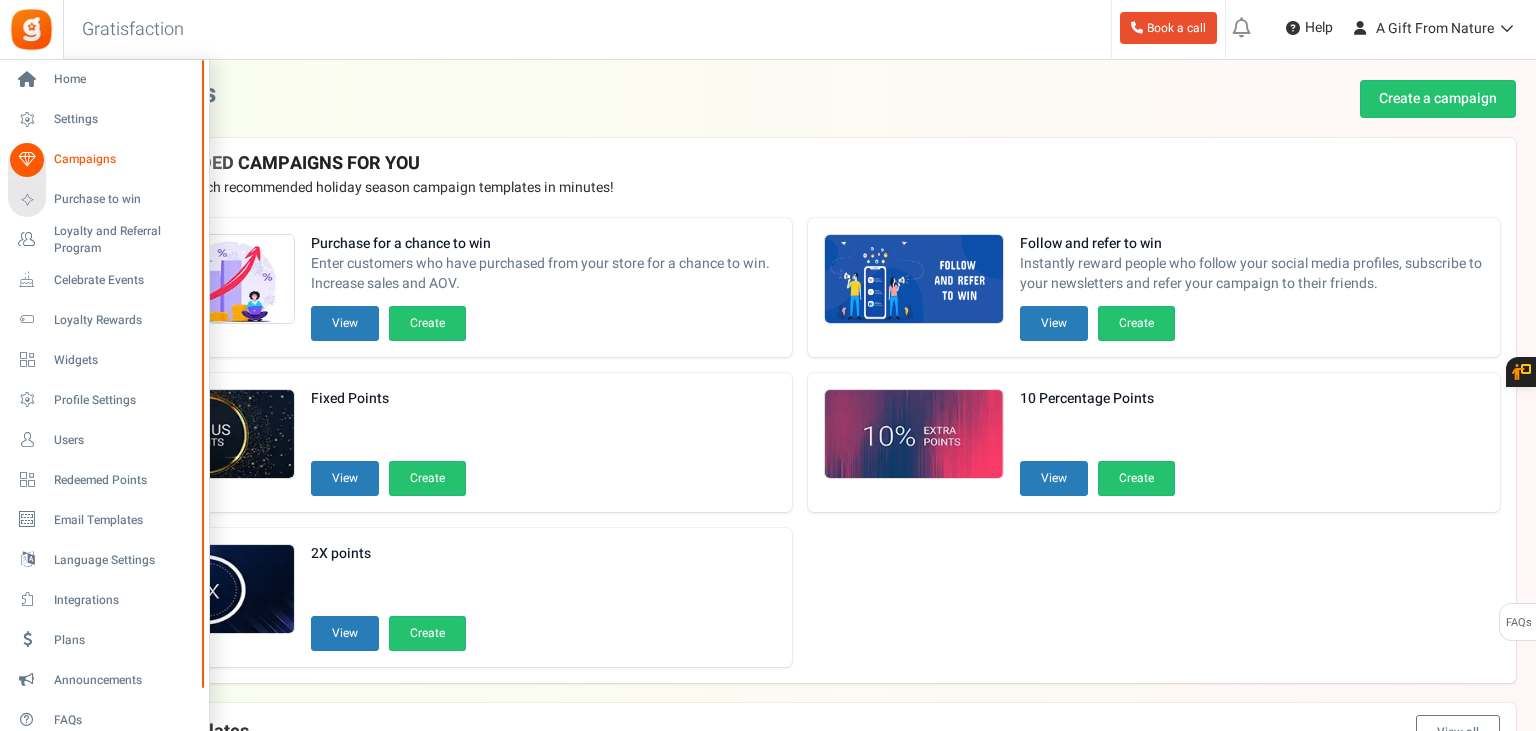 click on "Campaigns" at bounding box center (124, 159) 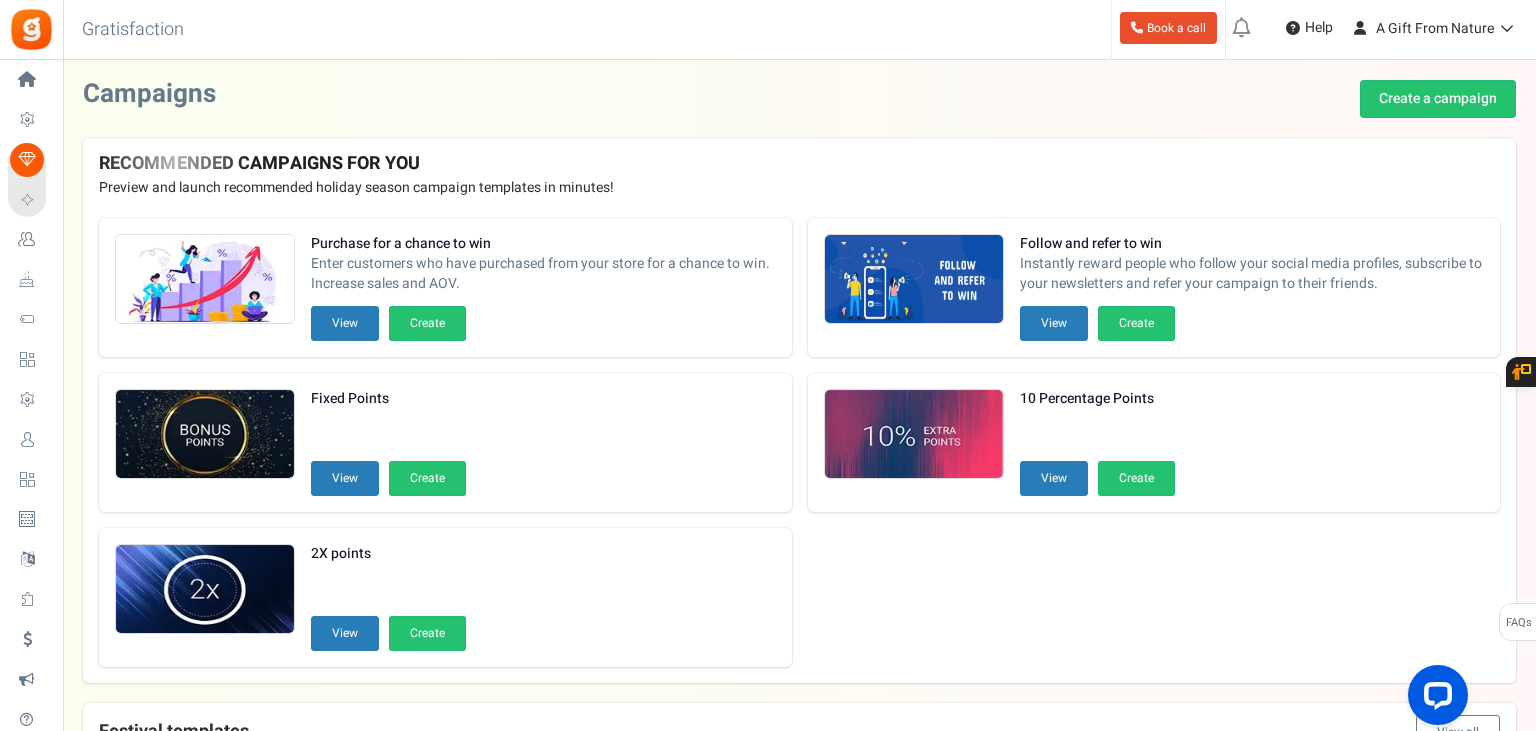 scroll, scrollTop: 0, scrollLeft: 0, axis: both 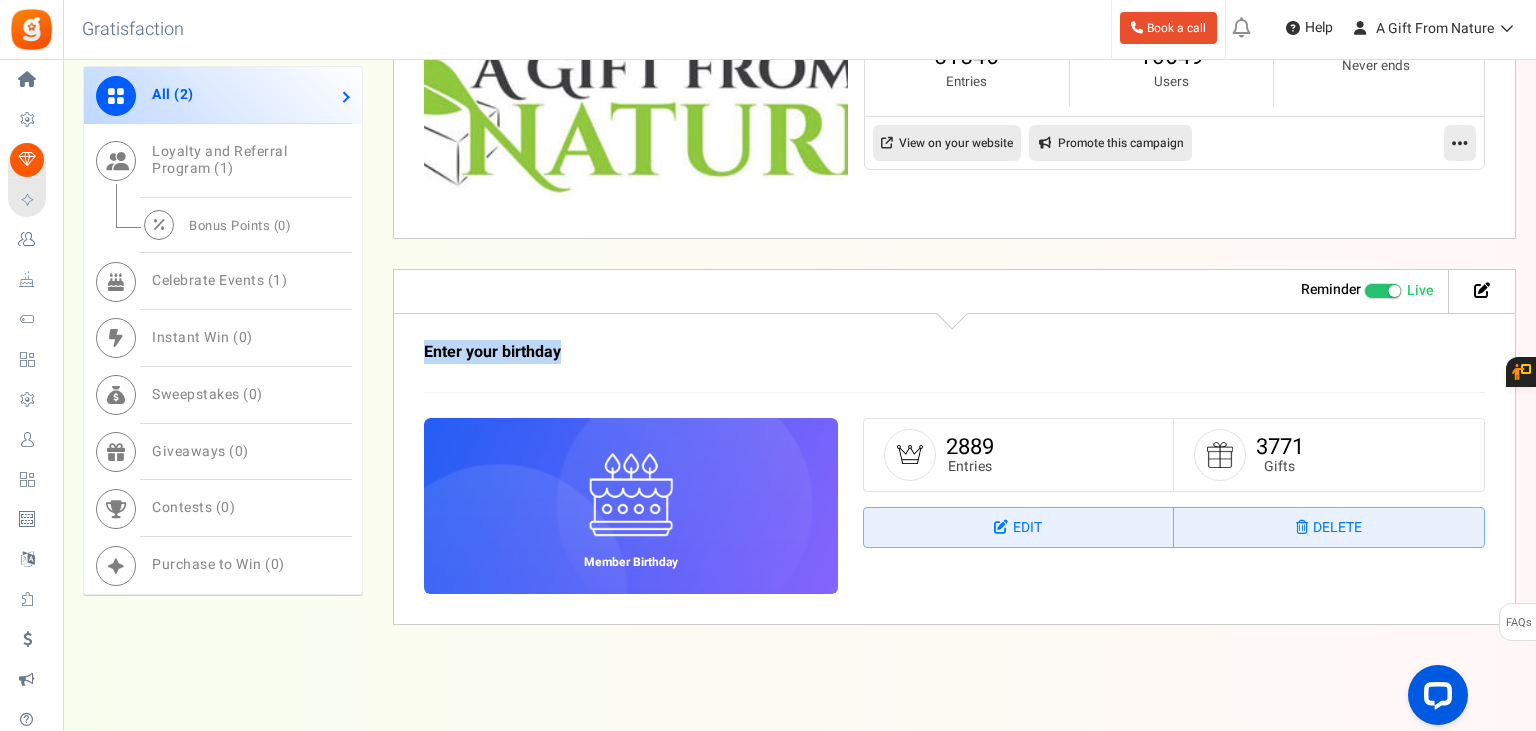 drag, startPoint x: 576, startPoint y: 350, endPoint x: 381, endPoint y: 338, distance: 195.36888 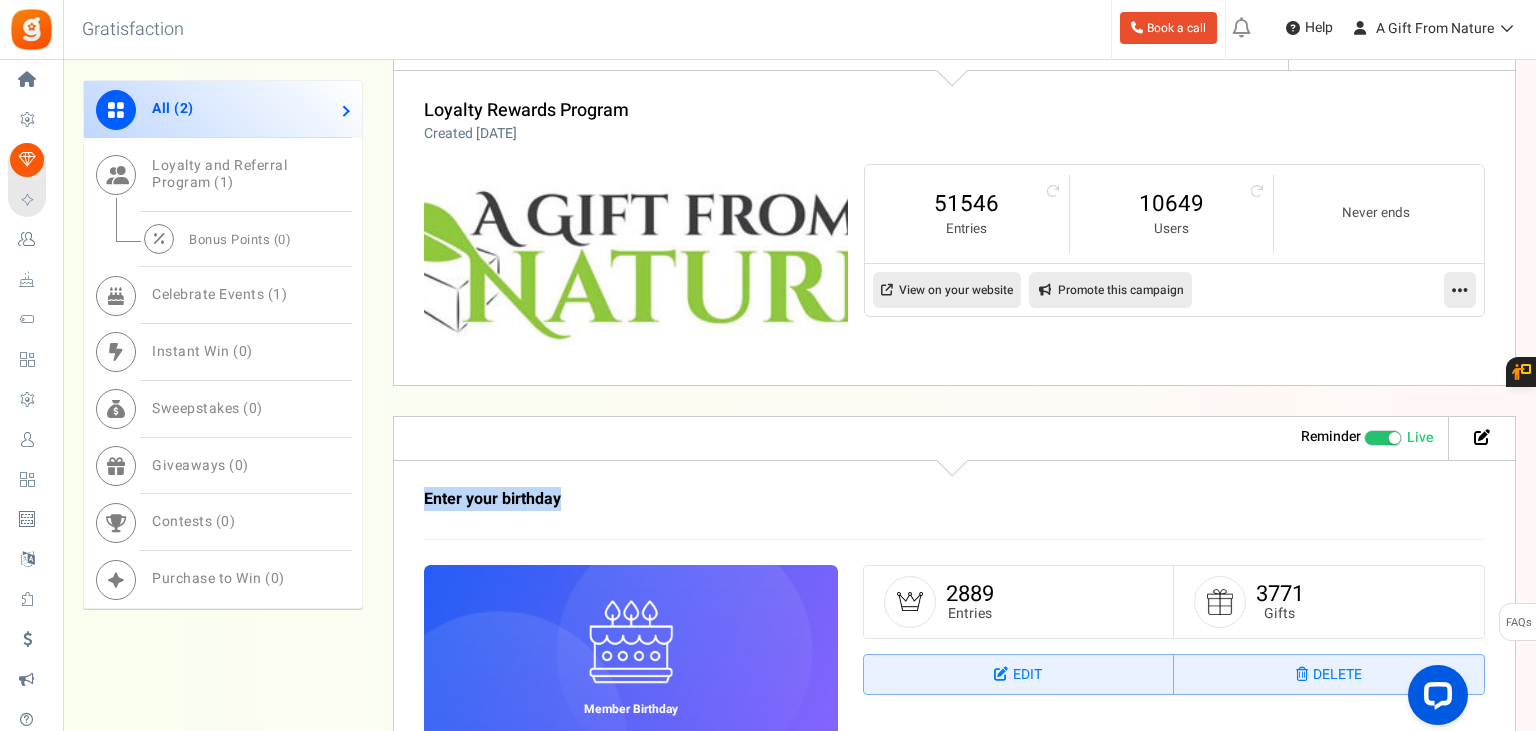 scroll, scrollTop: 990, scrollLeft: 0, axis: vertical 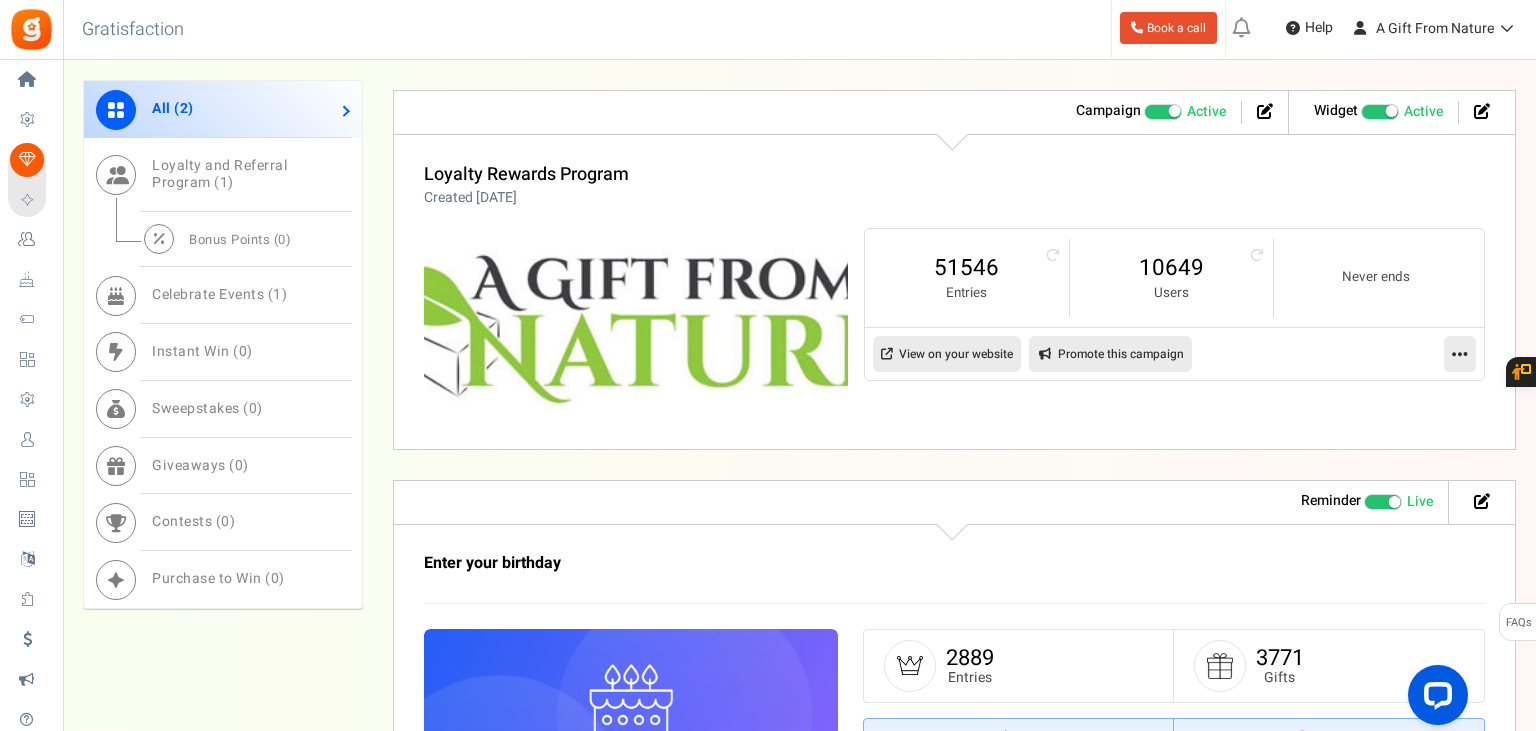 click on "What is   Instant Win?
Instantly reward people for participating in actions such as sign up, refer, follow, share, watch, and more.
Create New
What is   Sweepstakes?
Reward people with bonus entries for participating in actions such as sign up, refer,  follow, share, watch, and more.
Draw random daily, weekly, monthly and grand prize winners
Create New
What is   Giveaways?
Combination of Instant win and Sweepstakes
Create New" at bounding box center [954, 448] 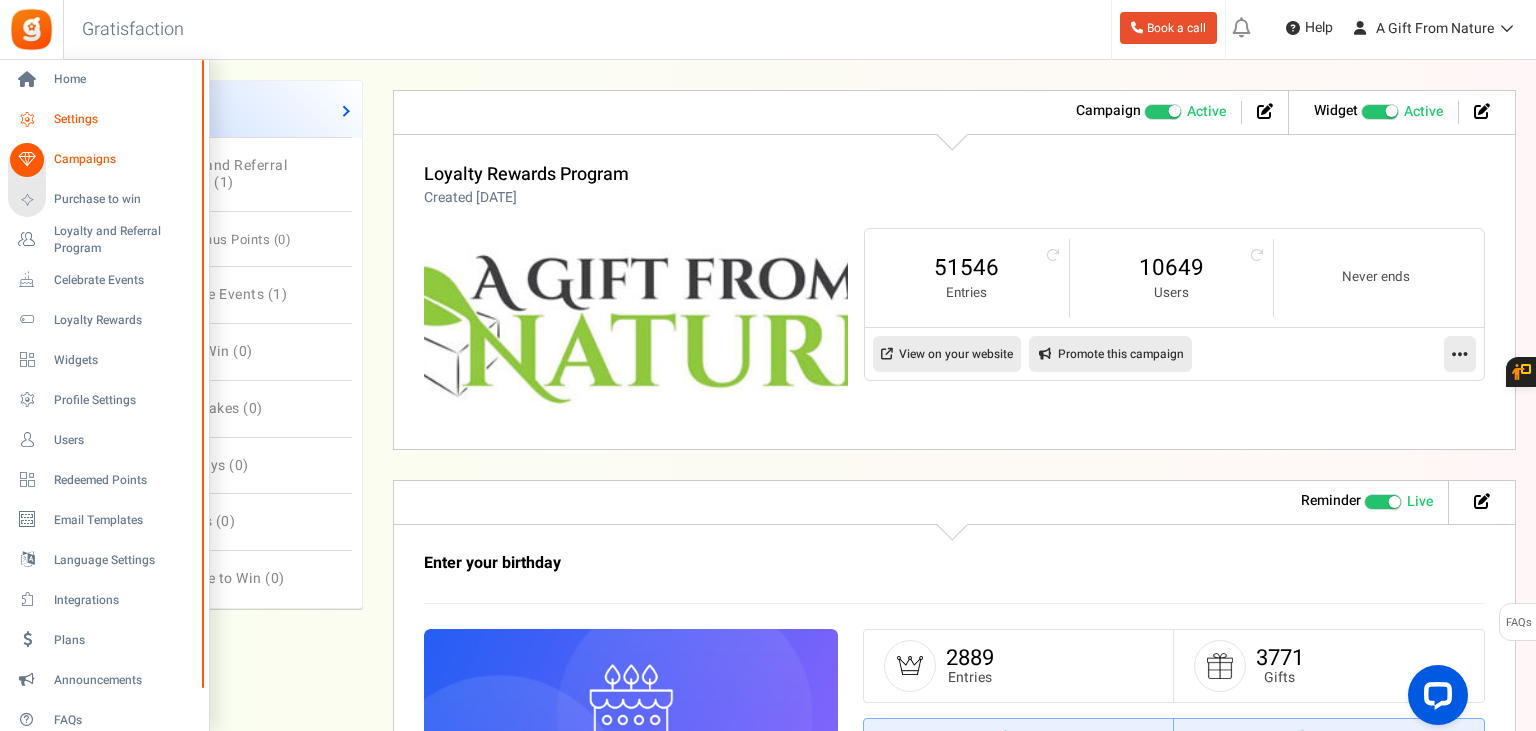 click at bounding box center (27, 120) 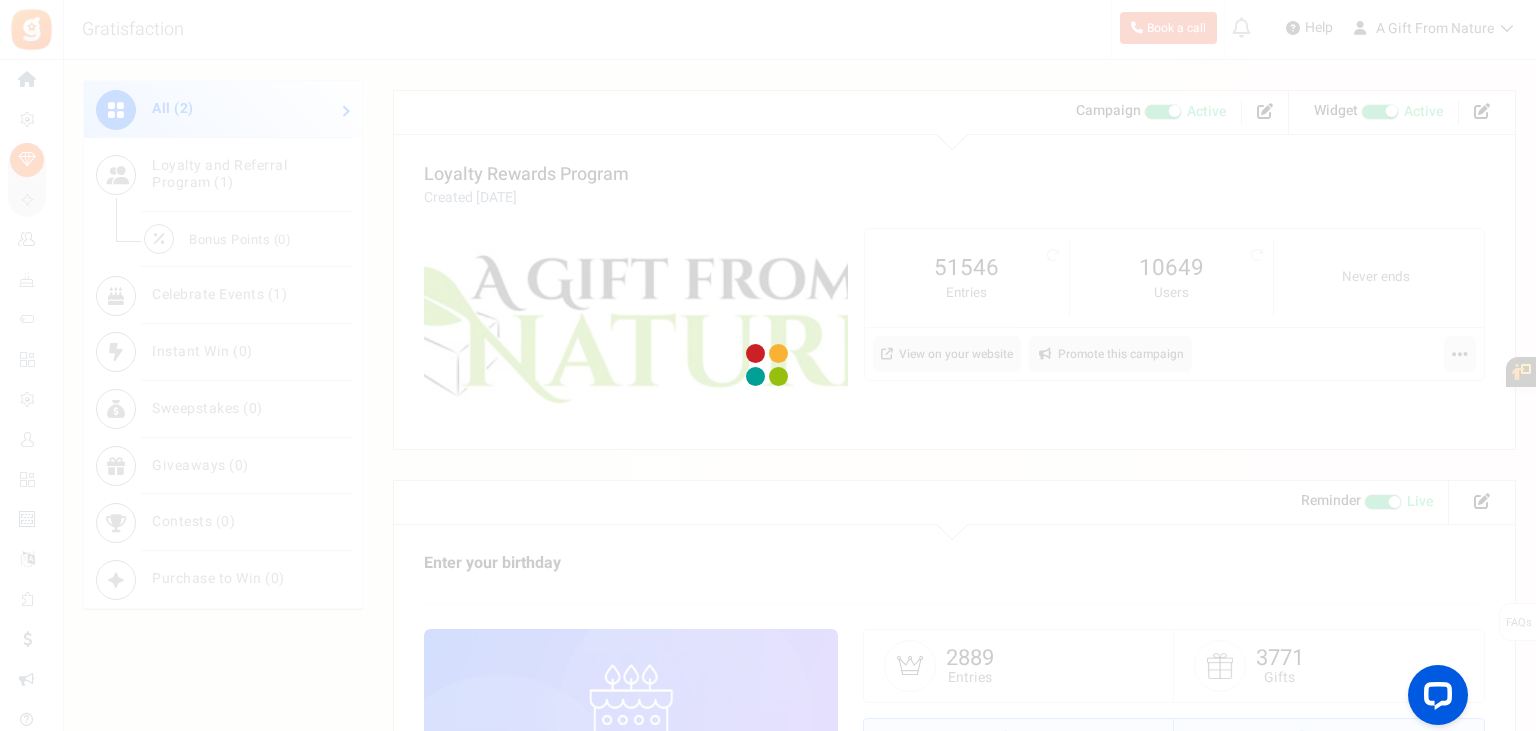 scroll, scrollTop: 0, scrollLeft: 0, axis: both 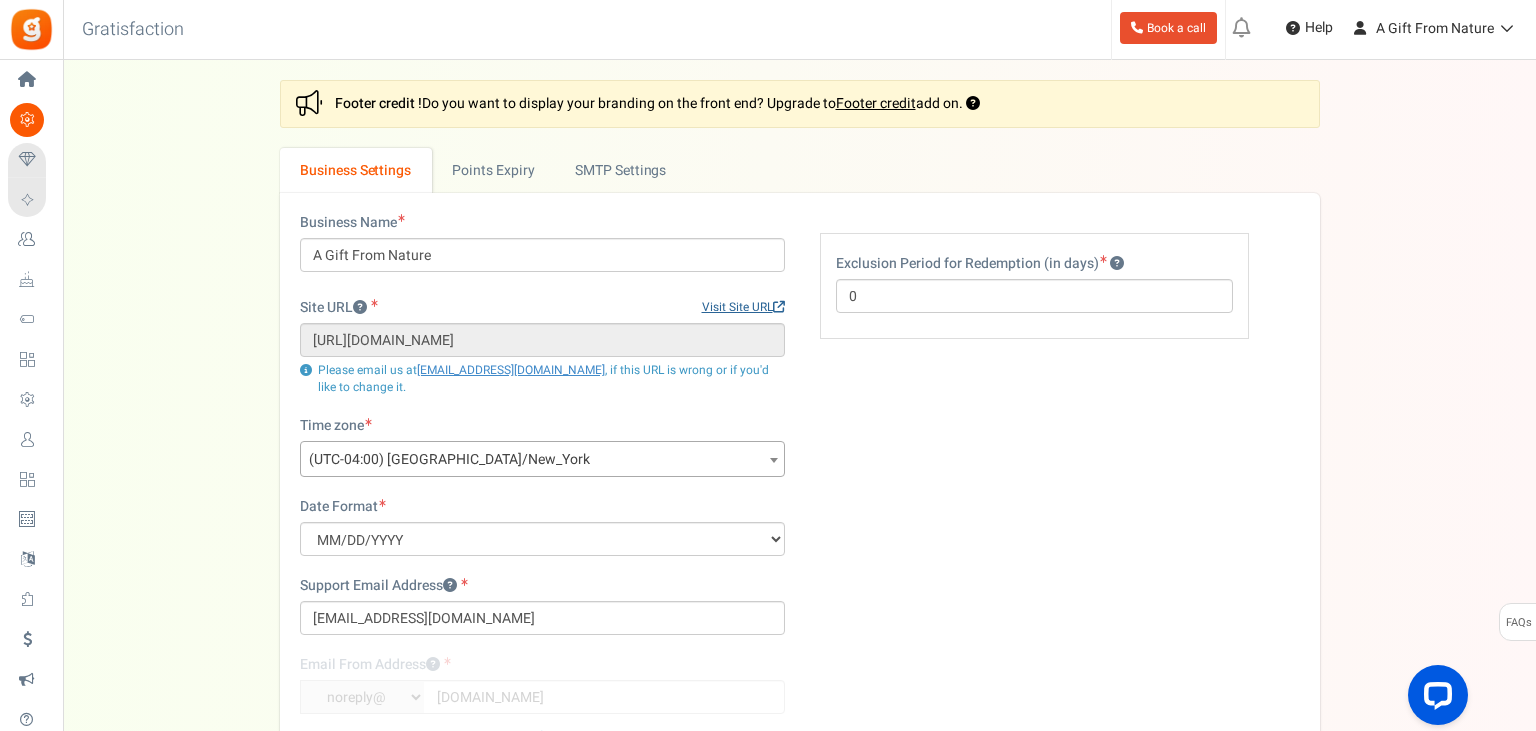 click on "Visit Site URL" at bounding box center [743, 307] 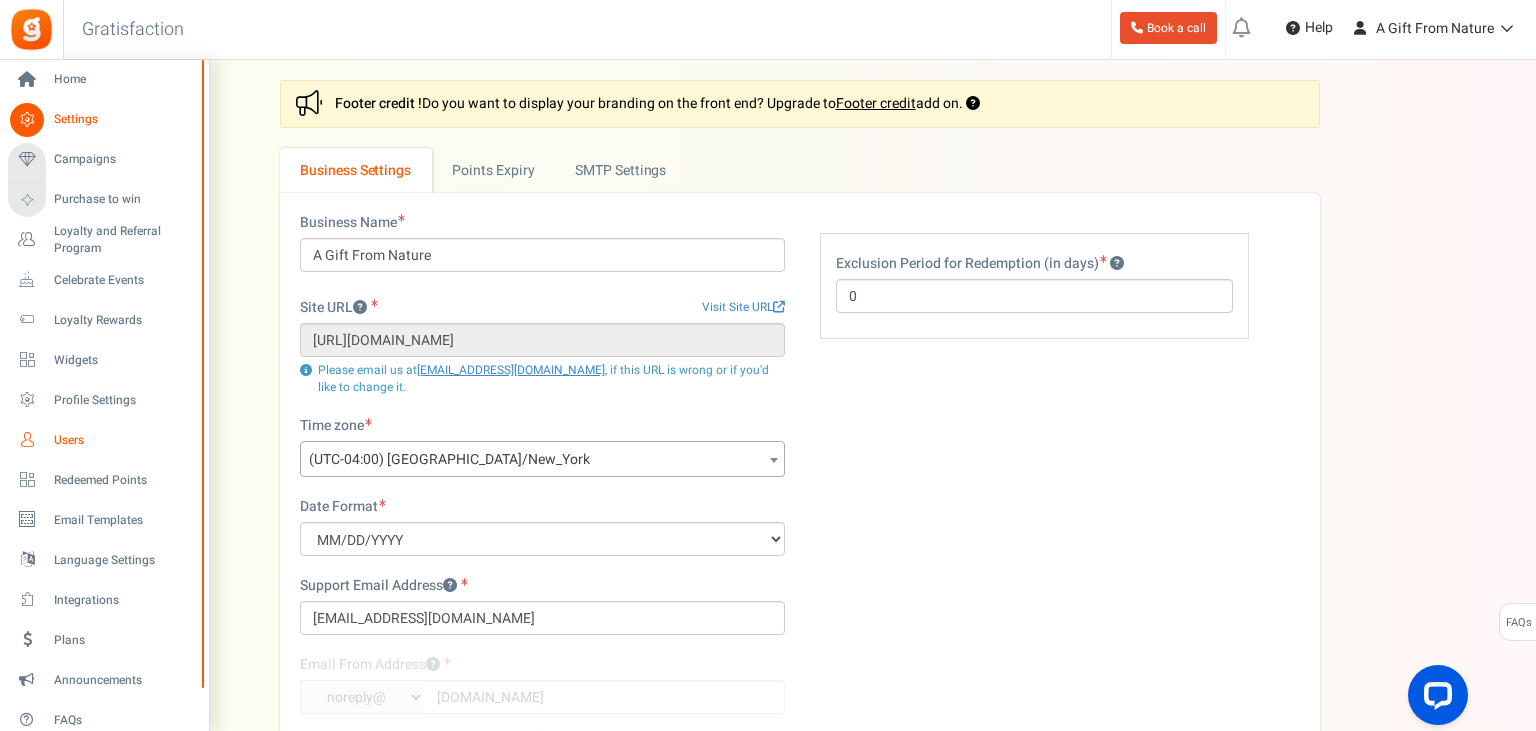 click on "Users" at bounding box center (124, 440) 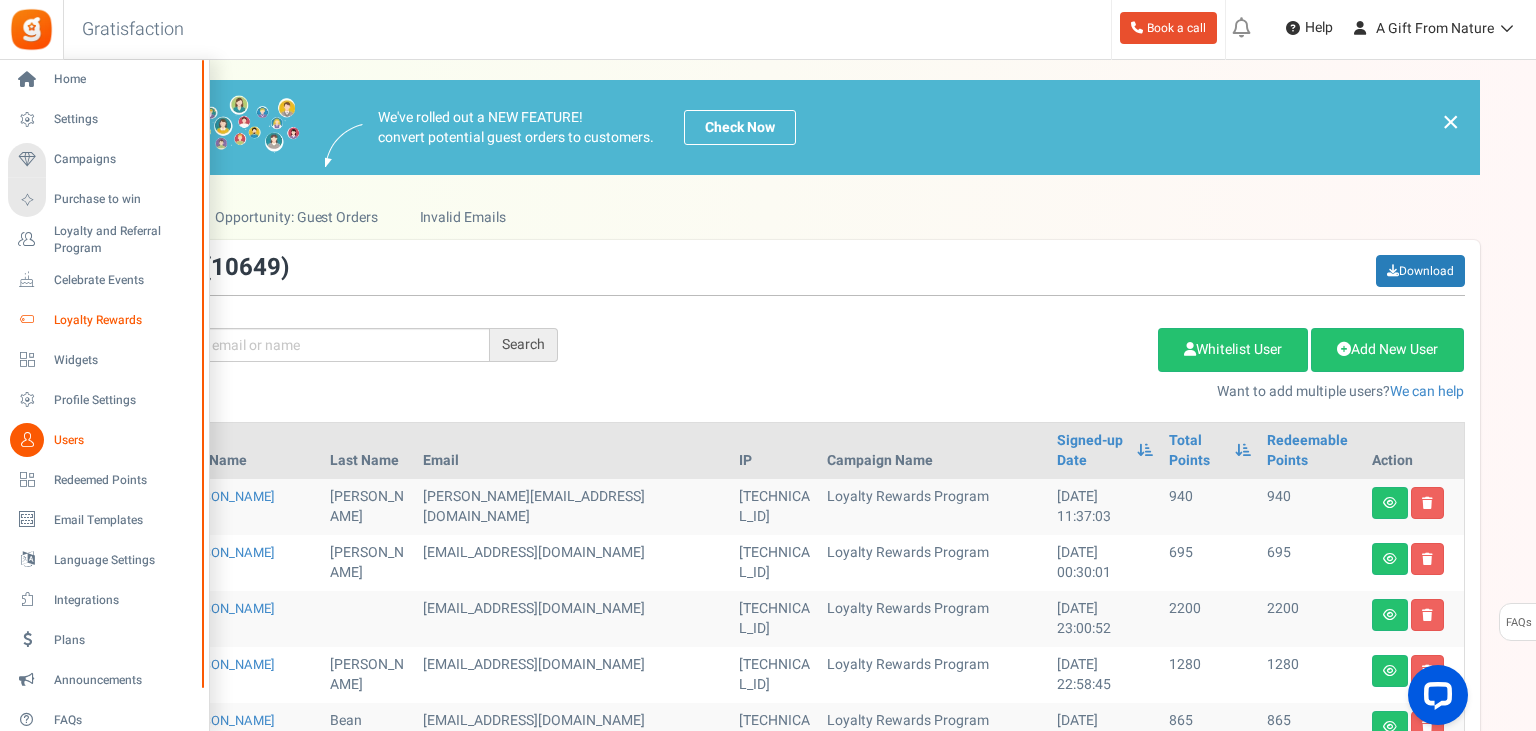 click on "Loyalty Rewards" at bounding box center (124, 320) 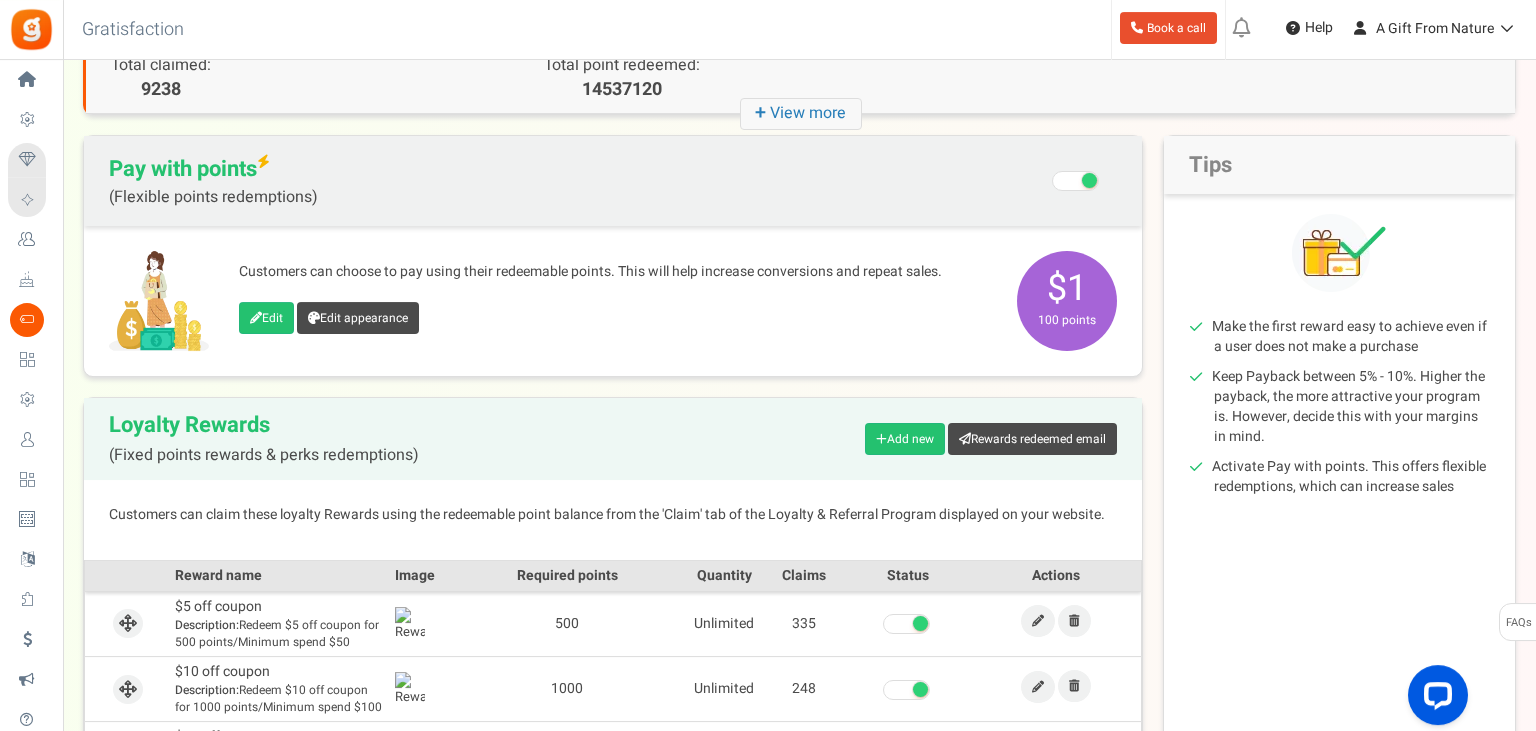 scroll, scrollTop: 211, scrollLeft: 0, axis: vertical 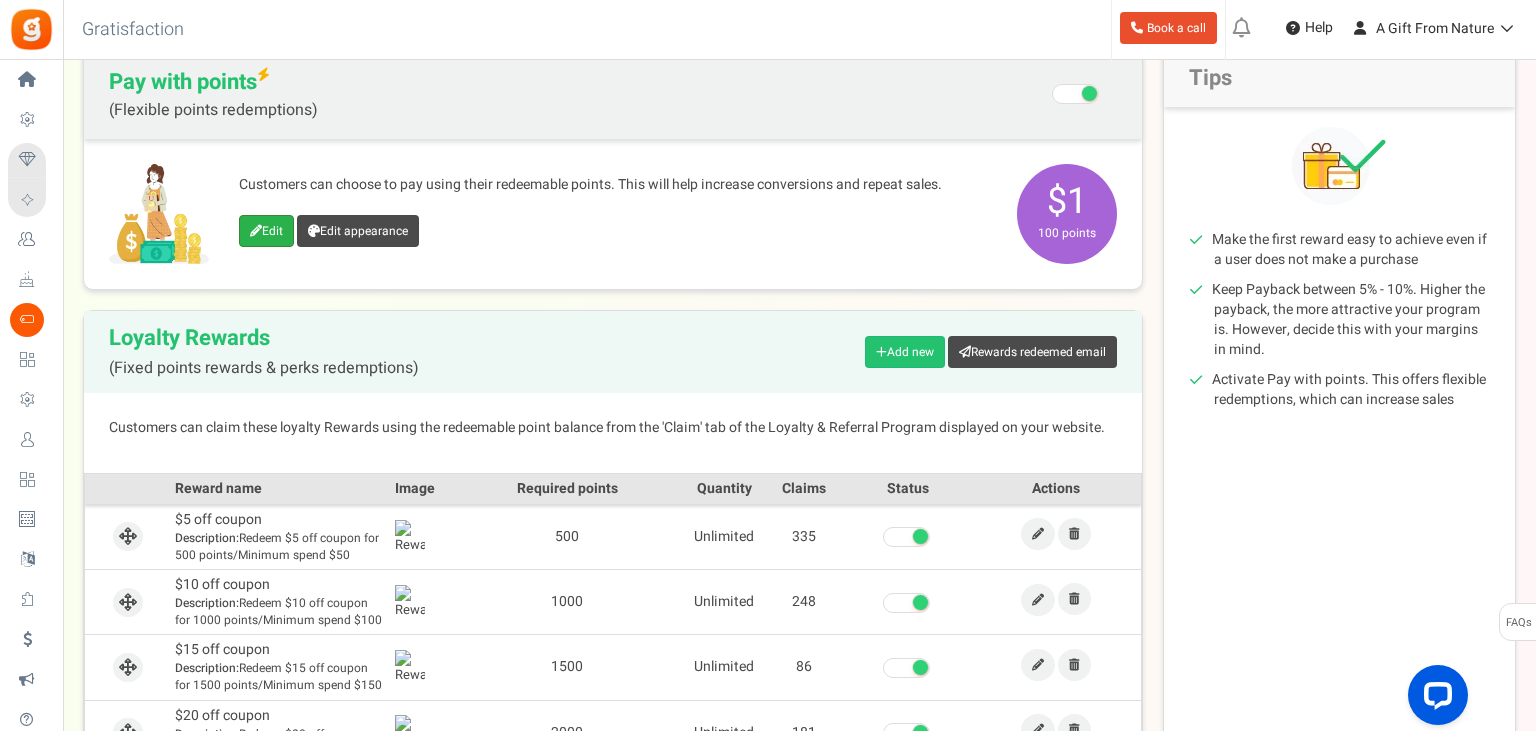 click on "Edit" at bounding box center [266, 231] 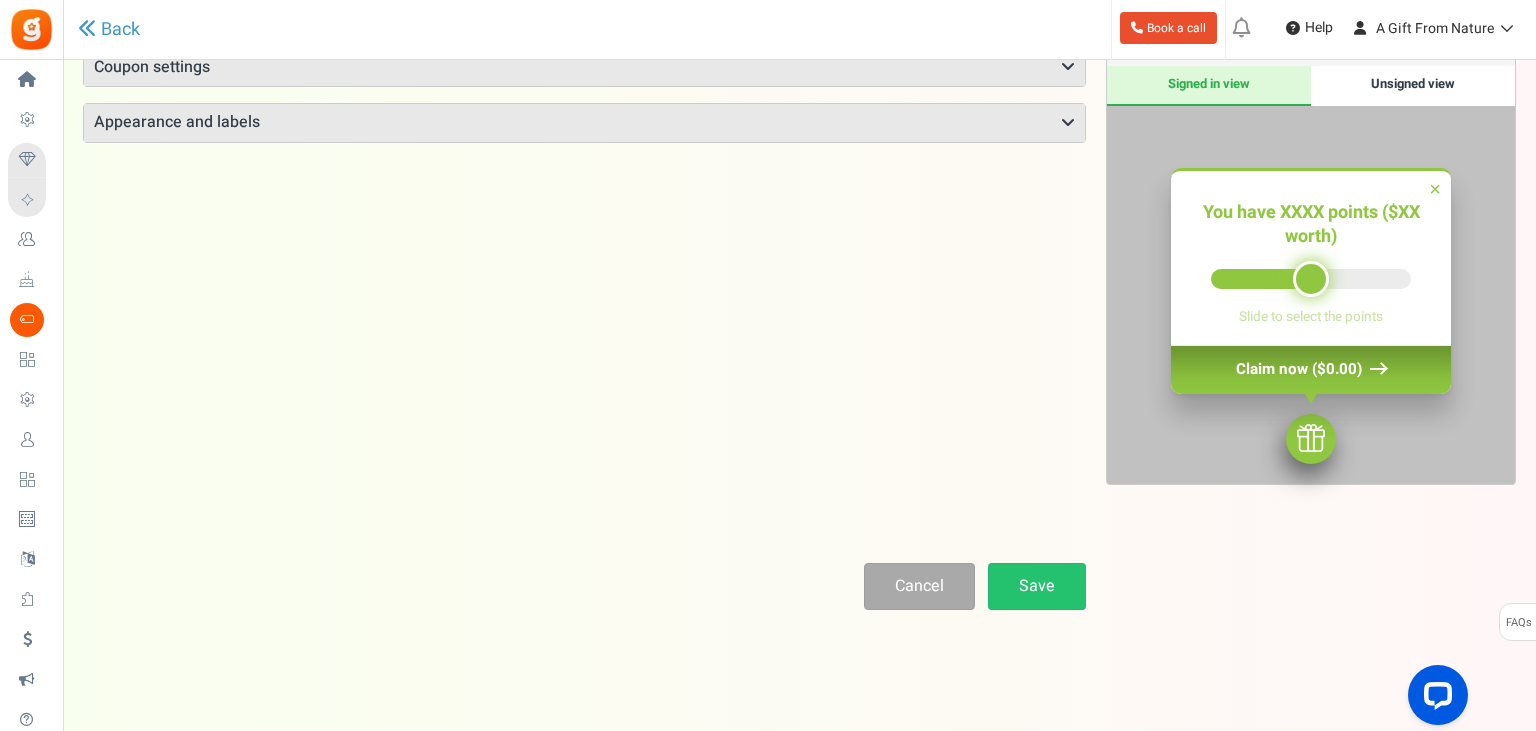 scroll, scrollTop: 0, scrollLeft: 0, axis: both 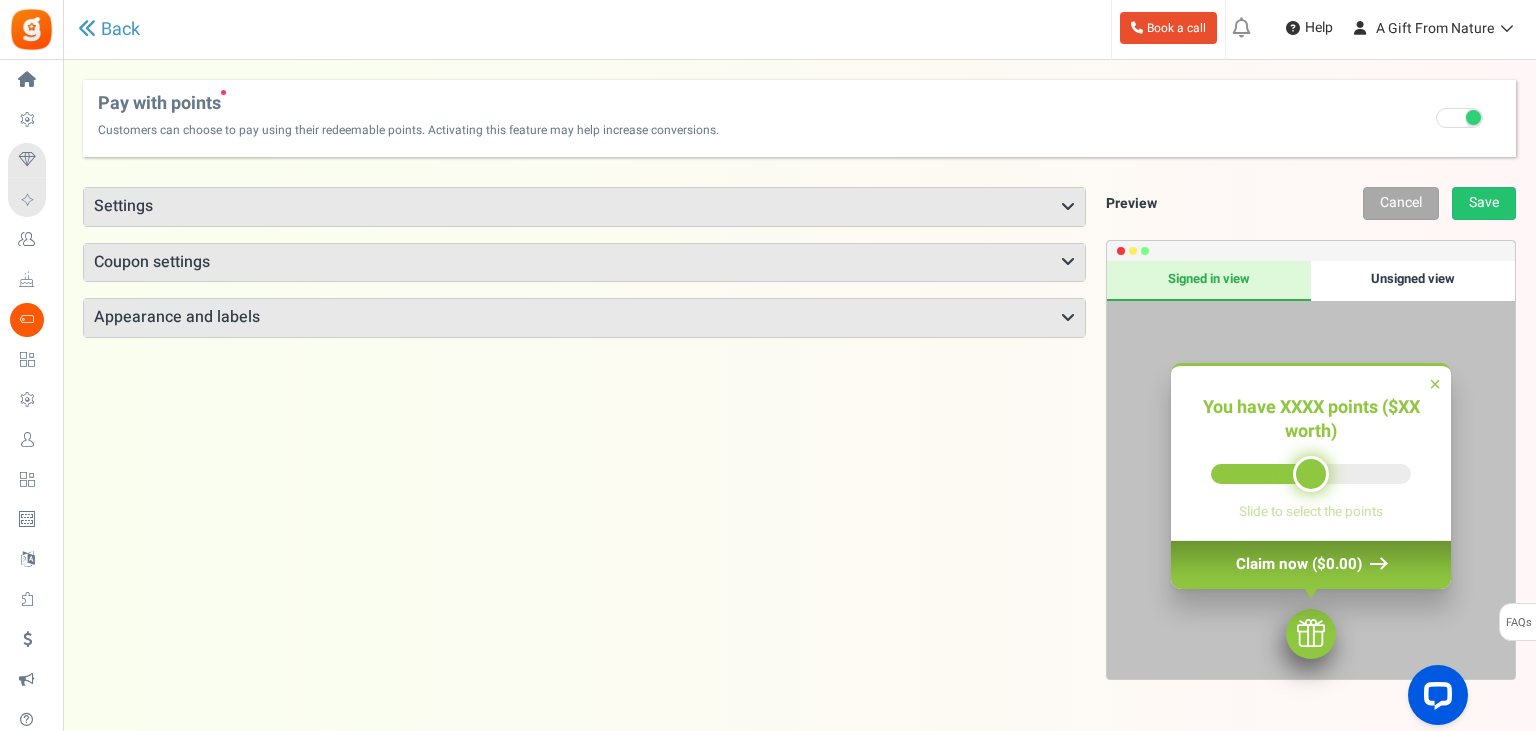 click on "Appearance and labels" at bounding box center [584, 318] 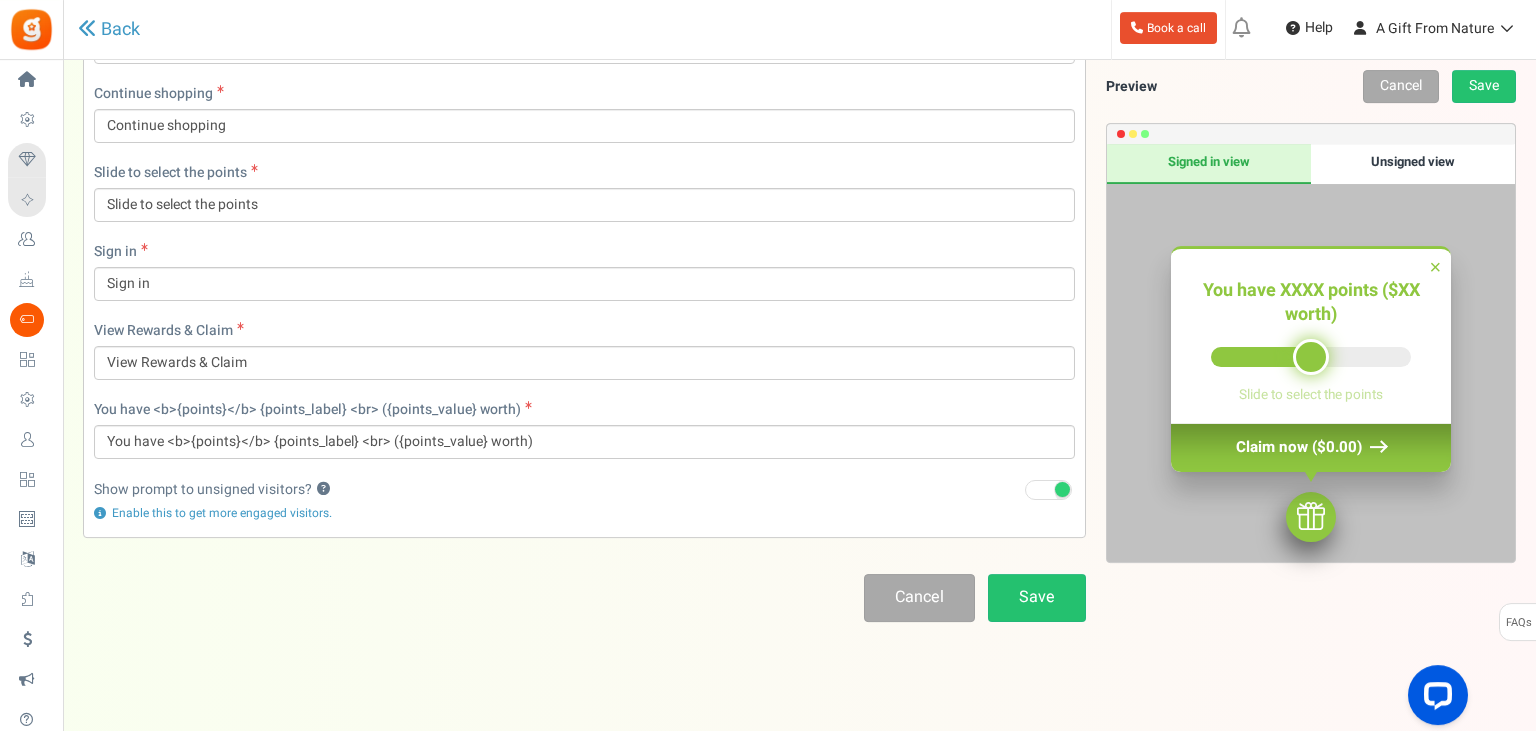 scroll, scrollTop: 683, scrollLeft: 0, axis: vertical 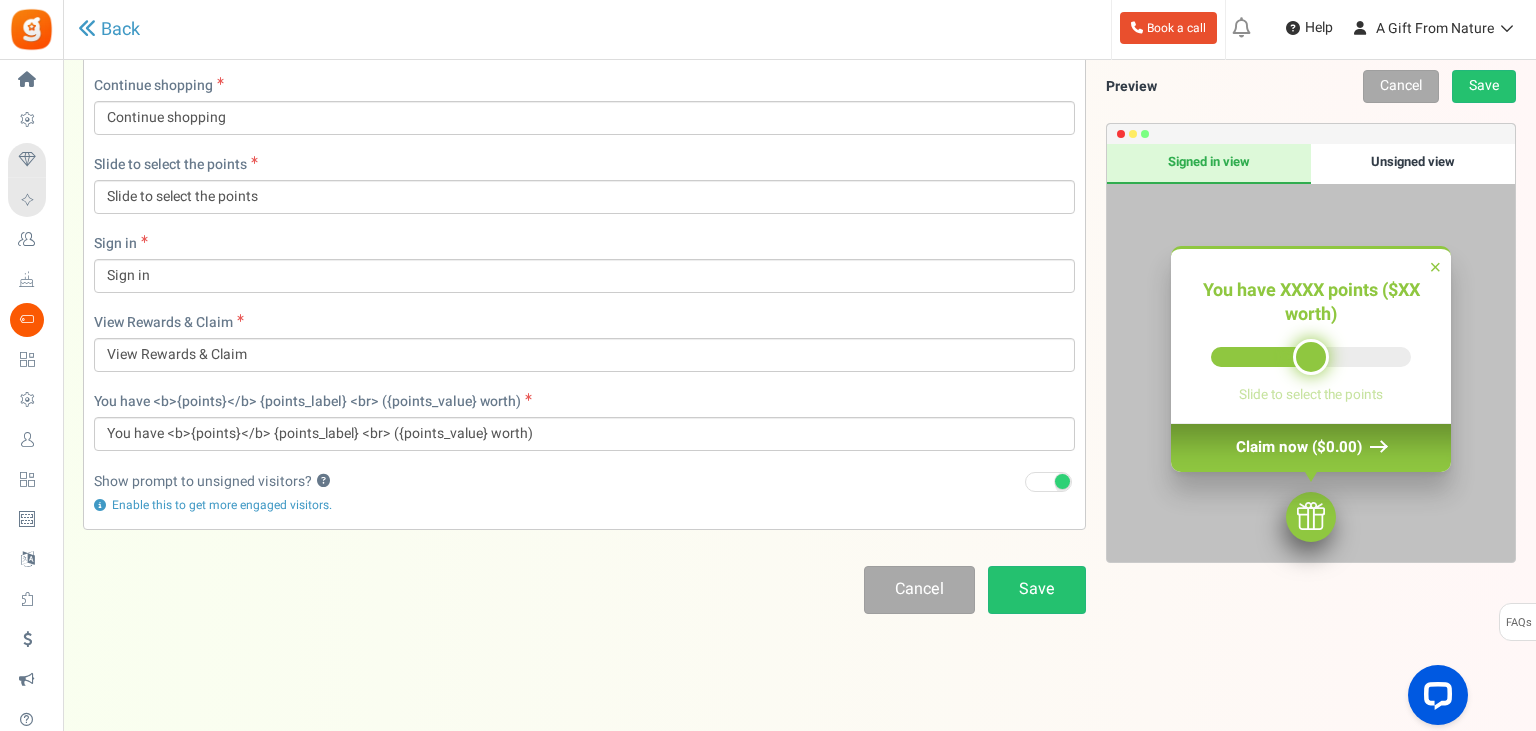 click on "Unsigned view" at bounding box center [1413, 164] 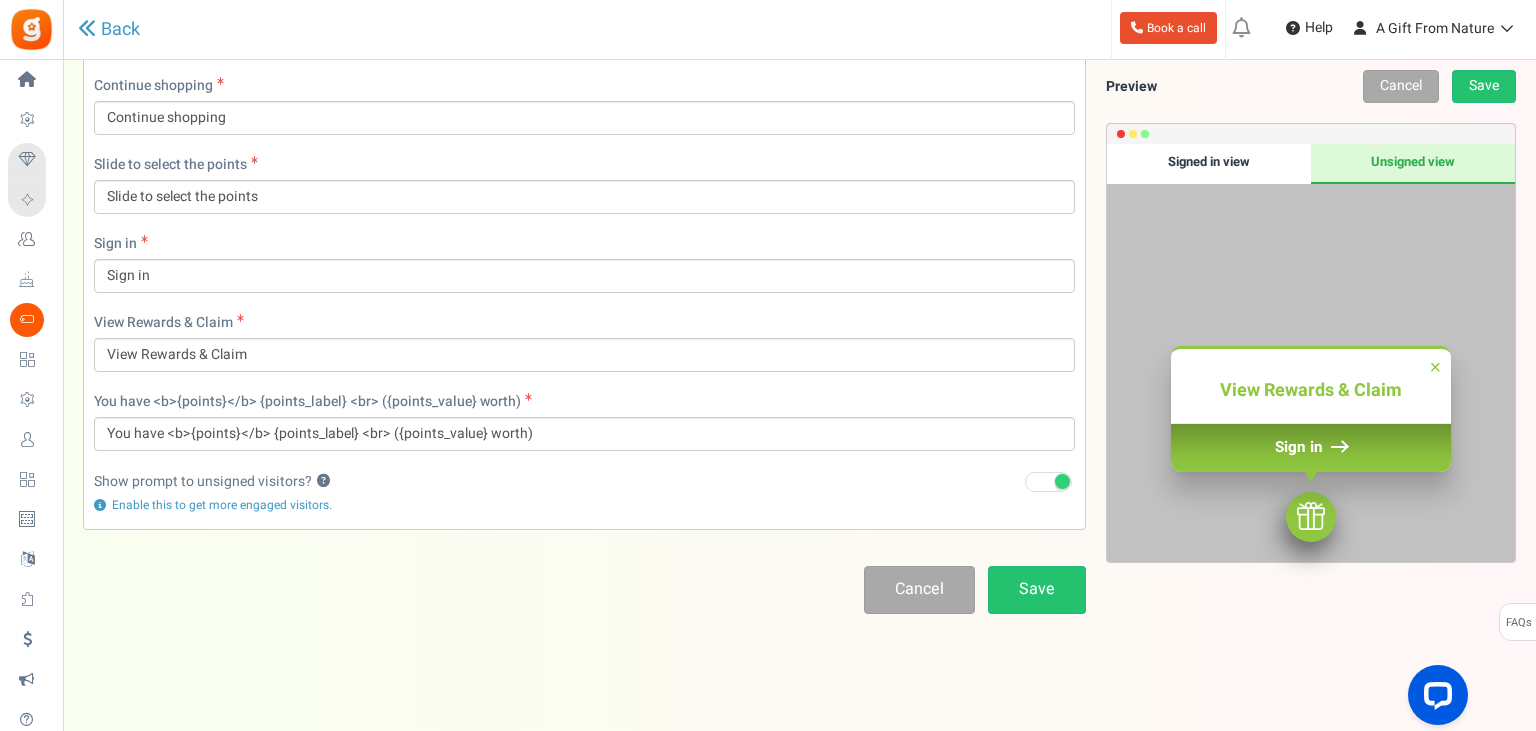 scroll, scrollTop: 472, scrollLeft: 0, axis: vertical 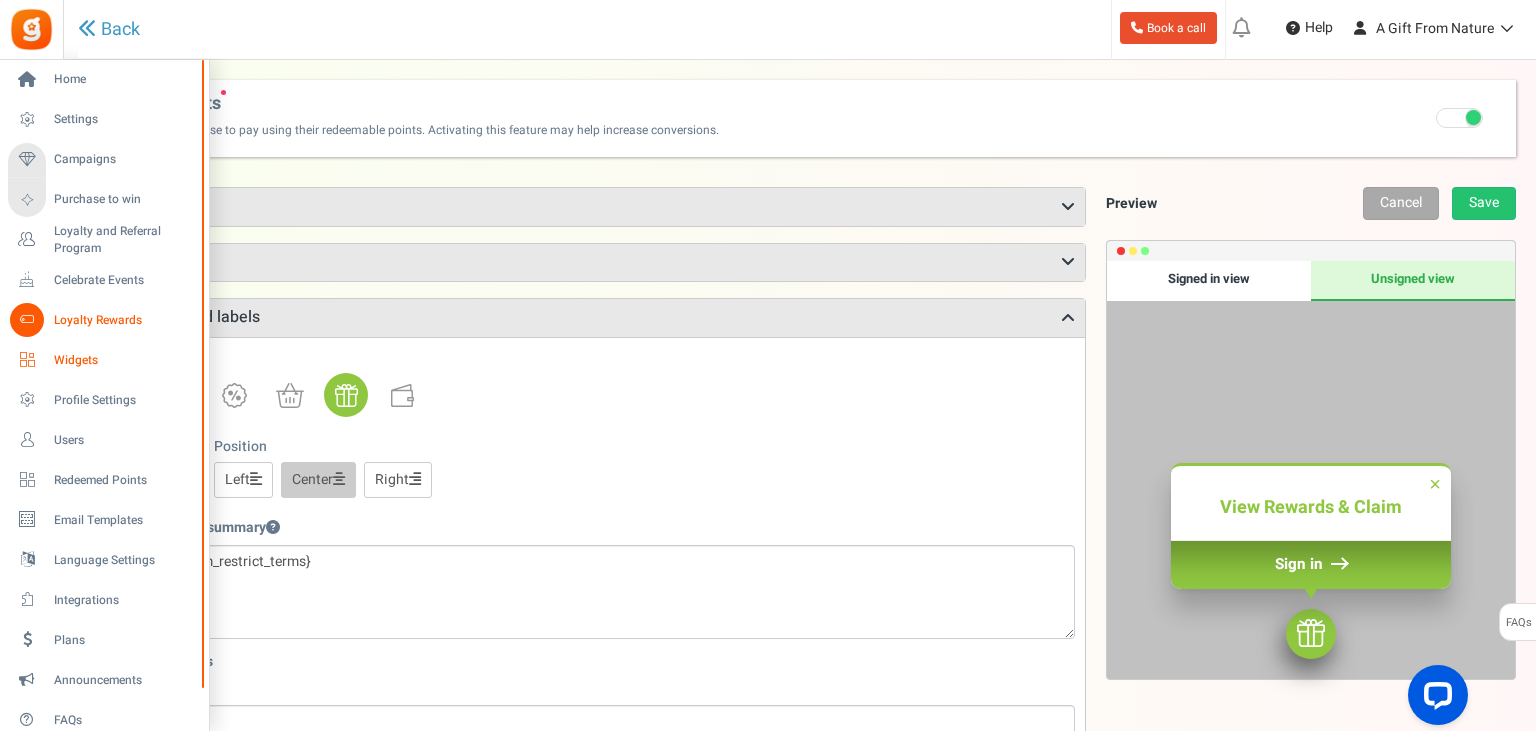 click on "Widgets" at bounding box center [124, 360] 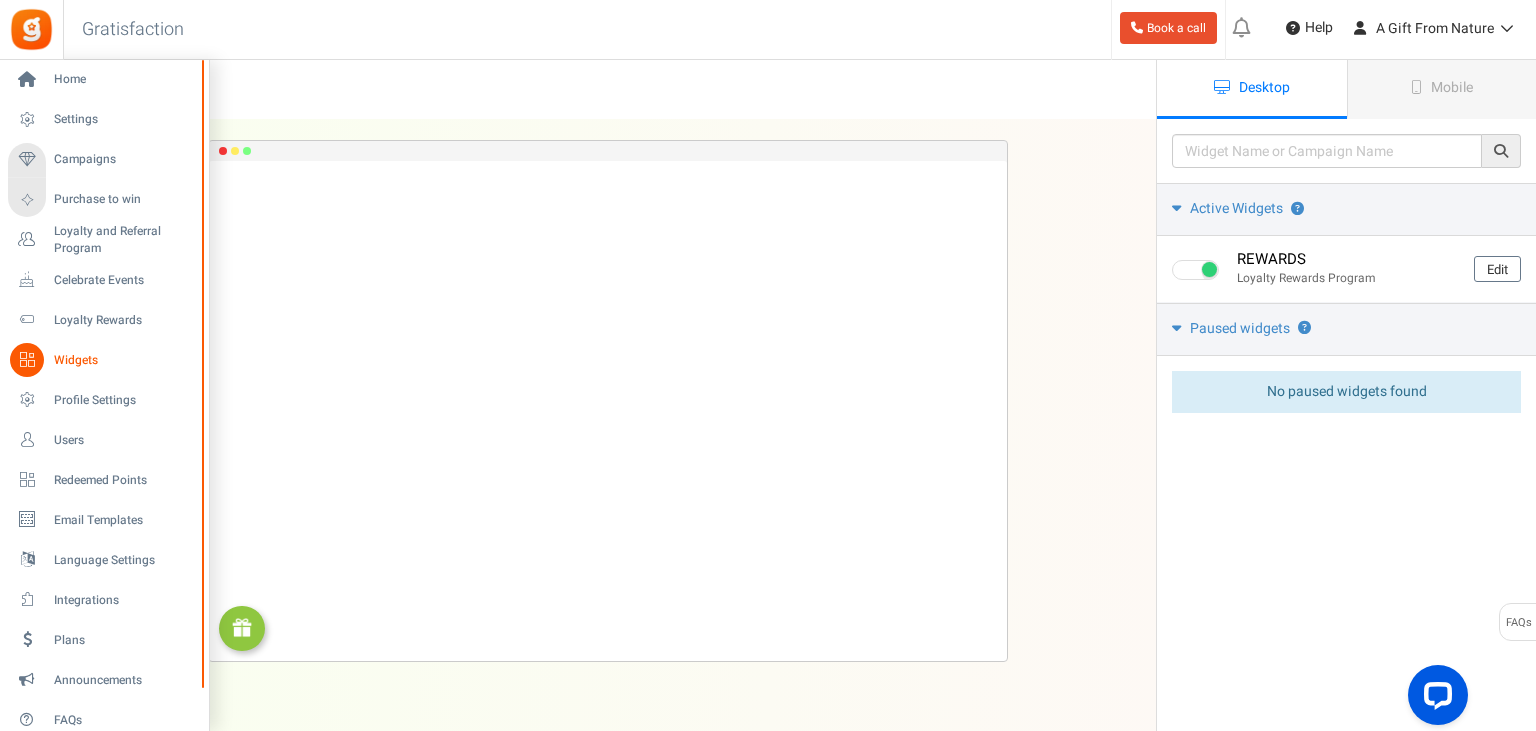 click on "Widgets" at bounding box center [124, 360] 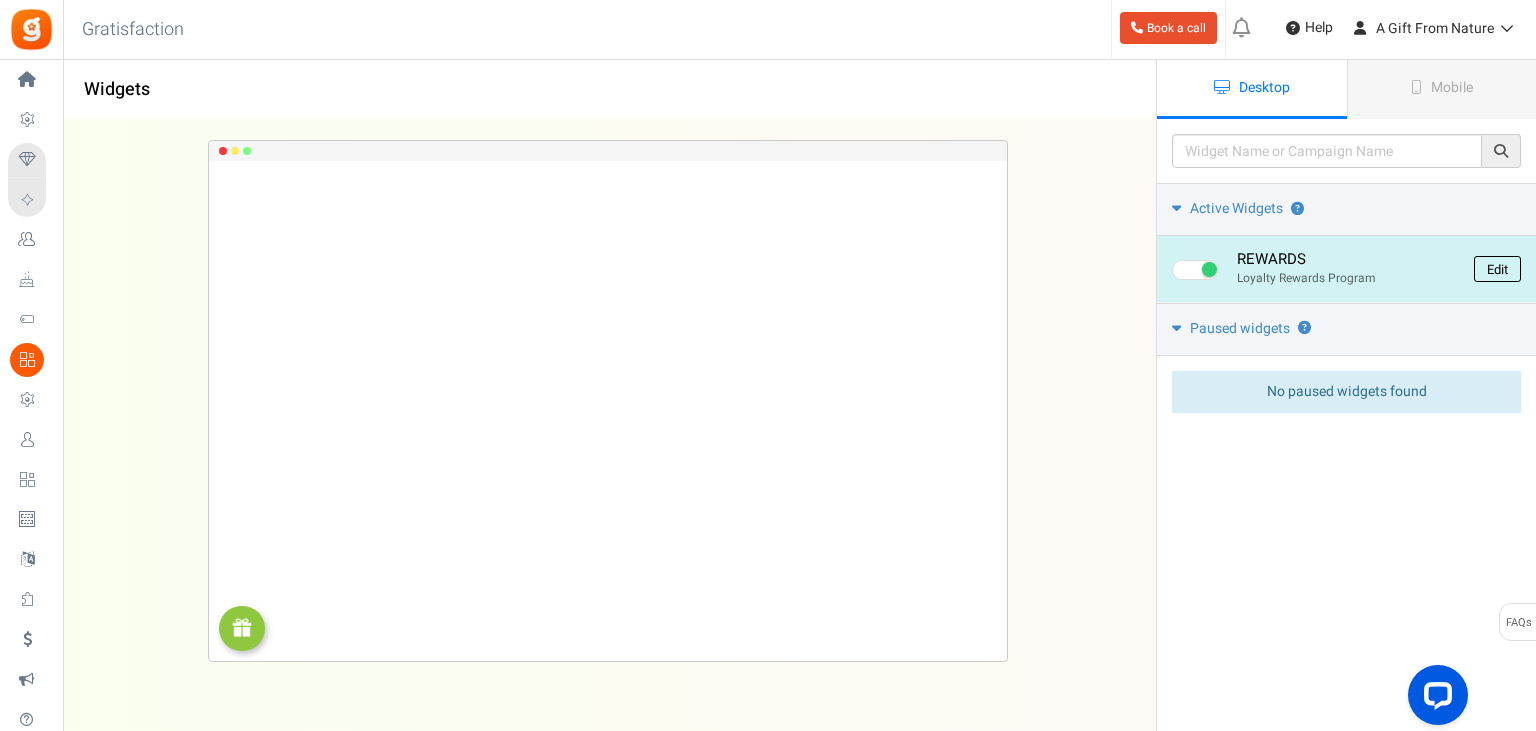 click on "Edit" at bounding box center (1497, 269) 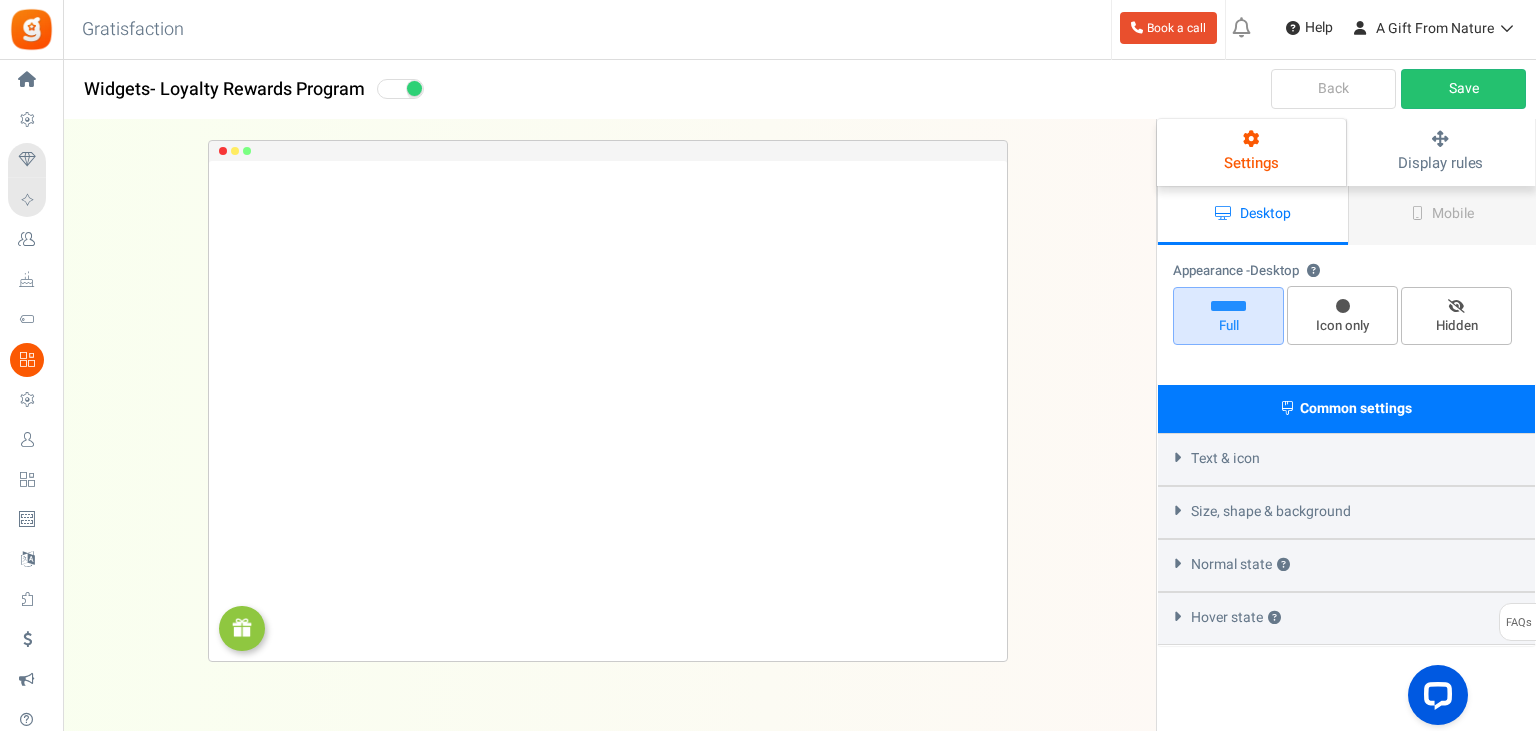 select on "left-bottom-bar" 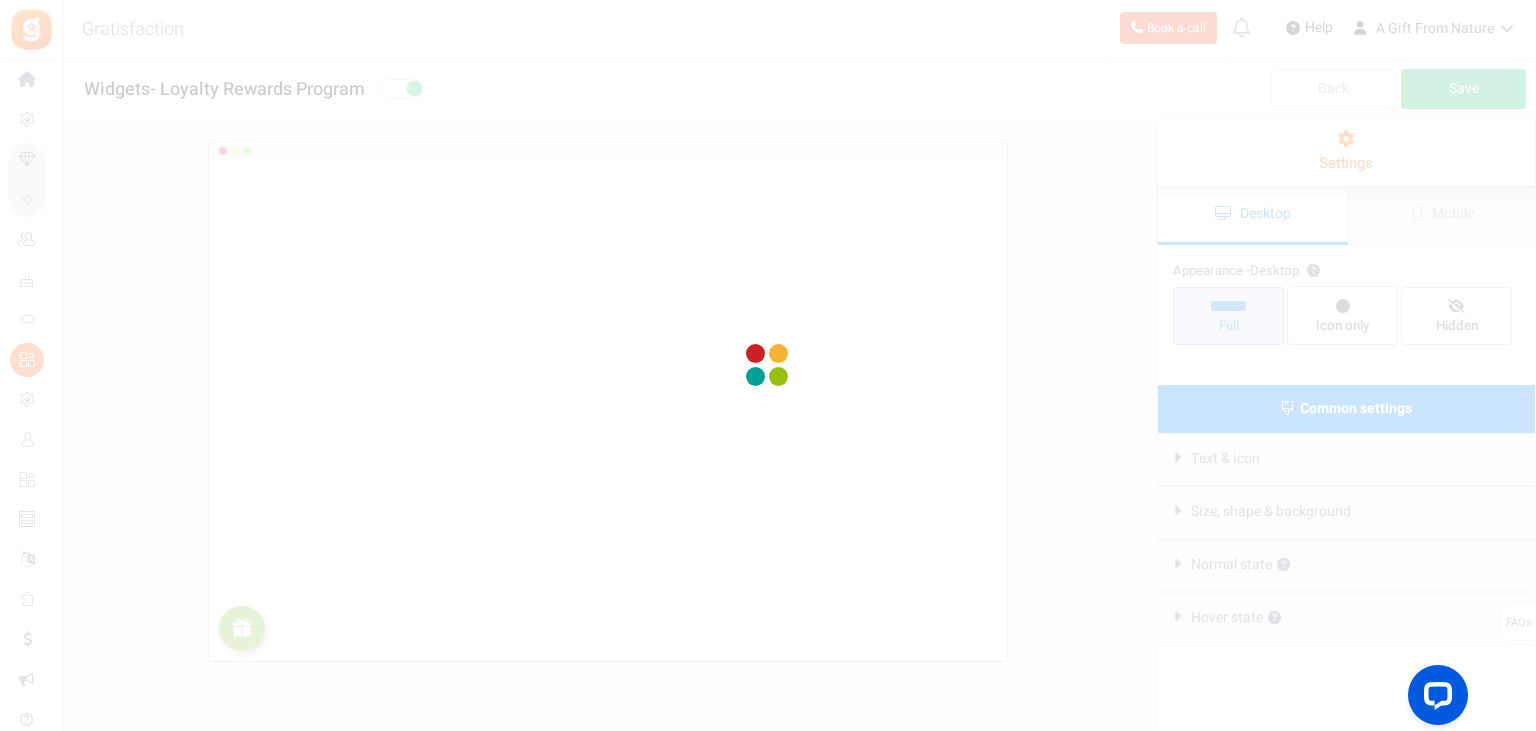 radio on "true" 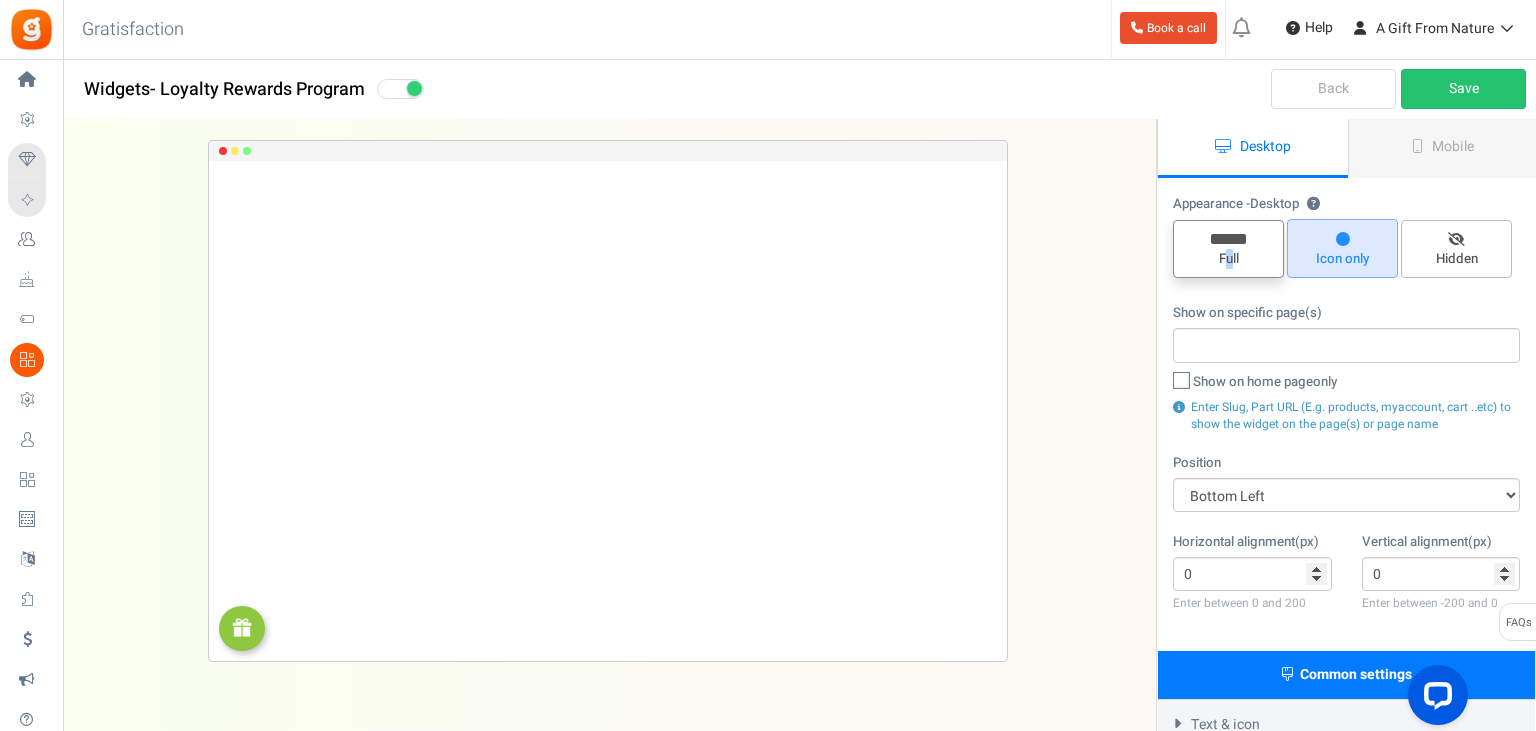 click on "Full" at bounding box center (1228, 259) 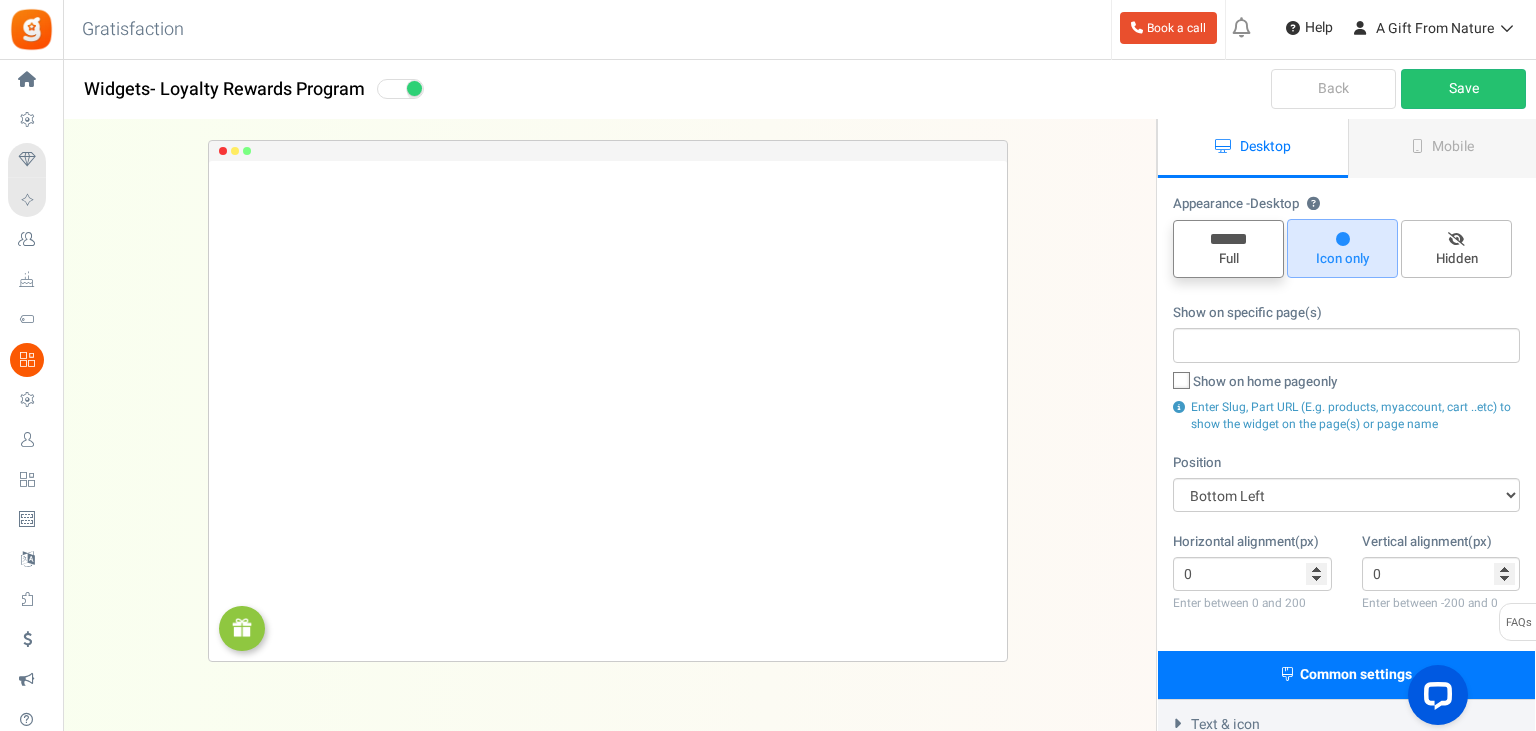 click on "Full" at bounding box center [1228, 249] 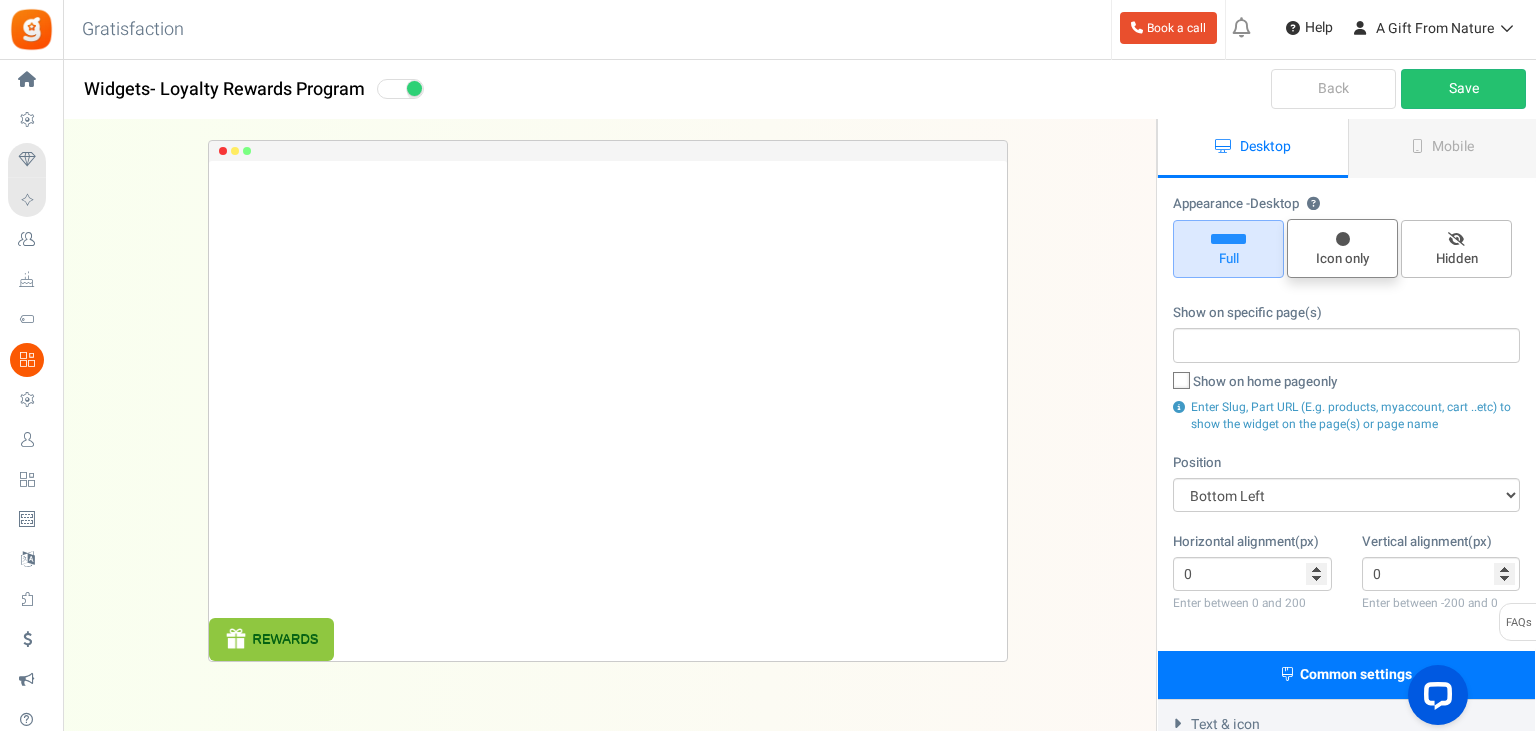 click on "Icon only" at bounding box center (1342, 248) 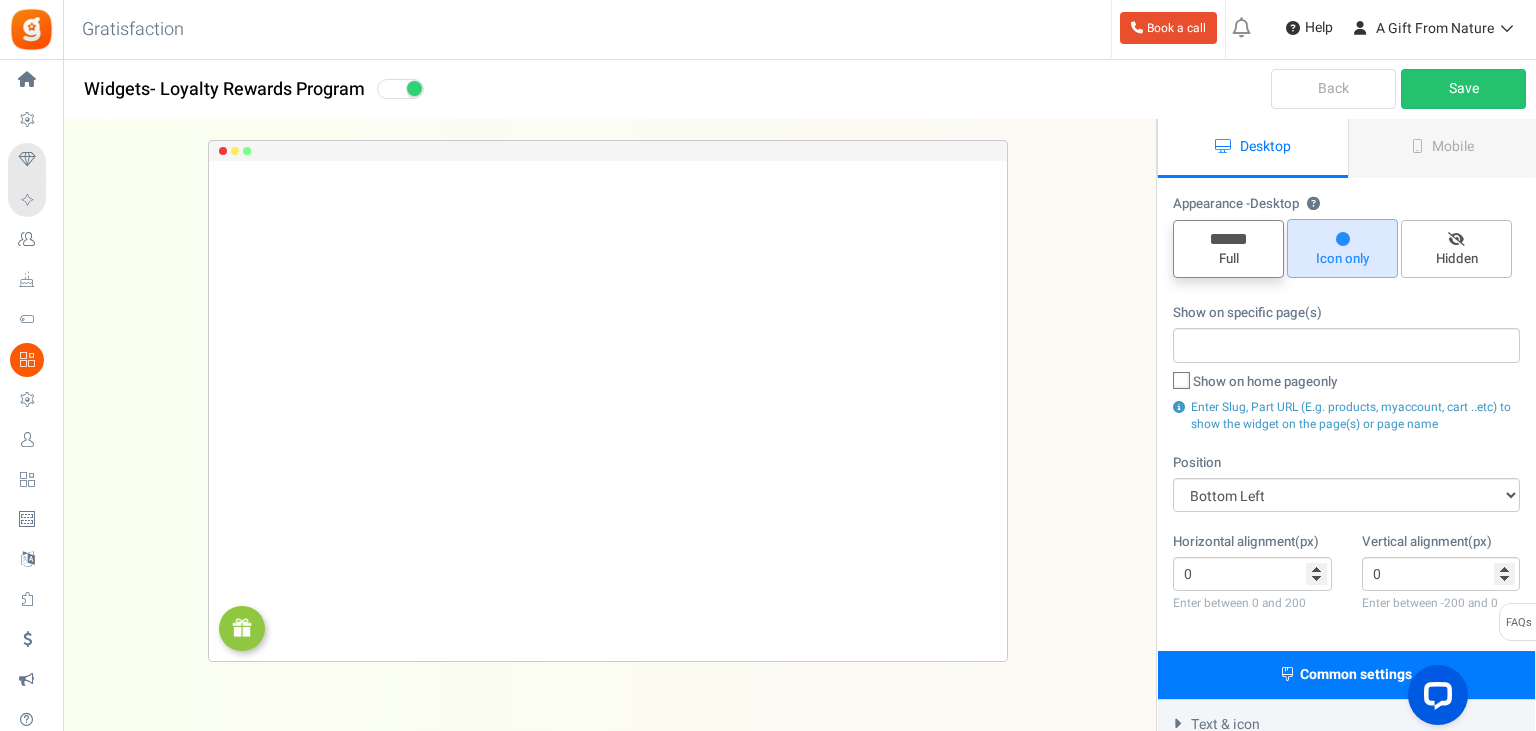 click on "Full" at bounding box center [1228, 259] 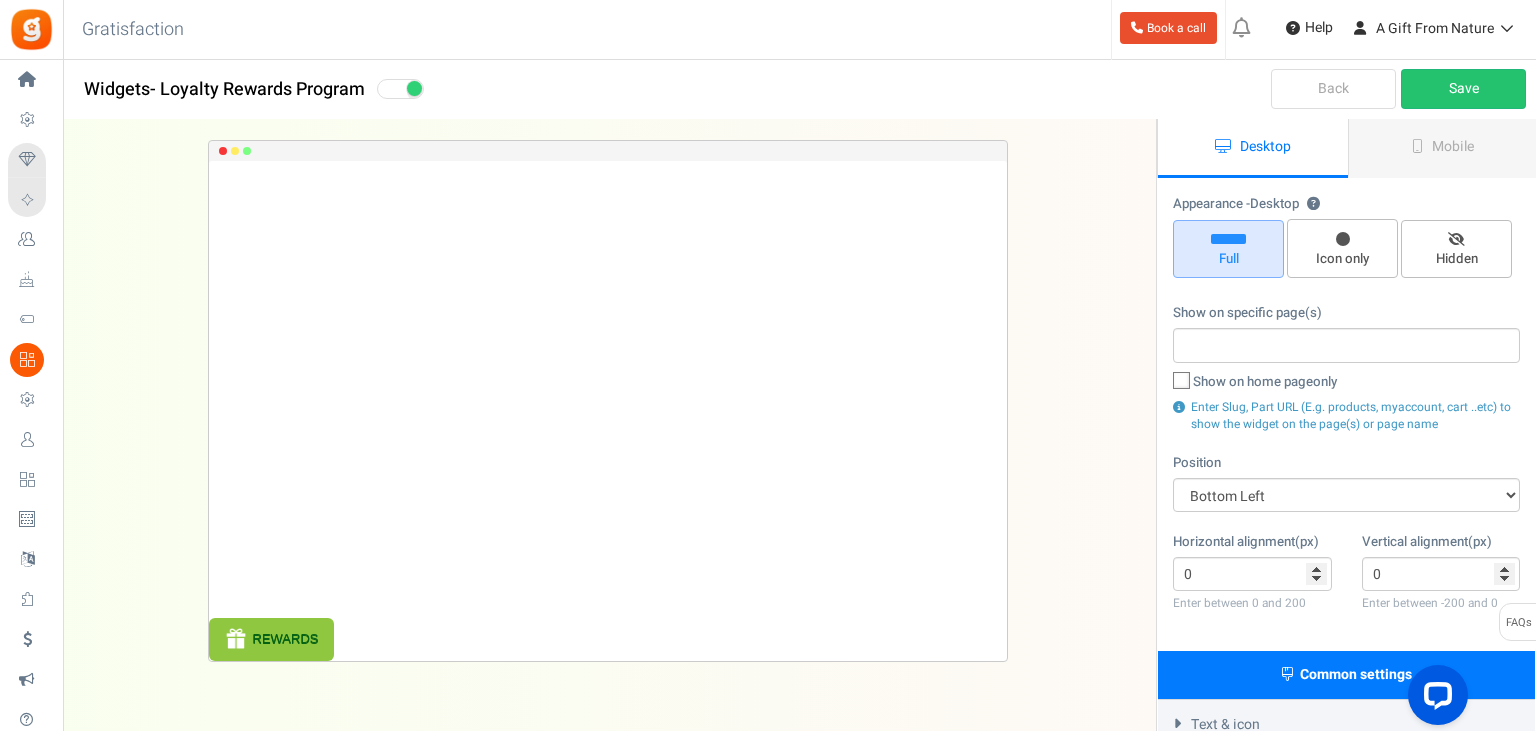 scroll, scrollTop: 211, scrollLeft: 0, axis: vertical 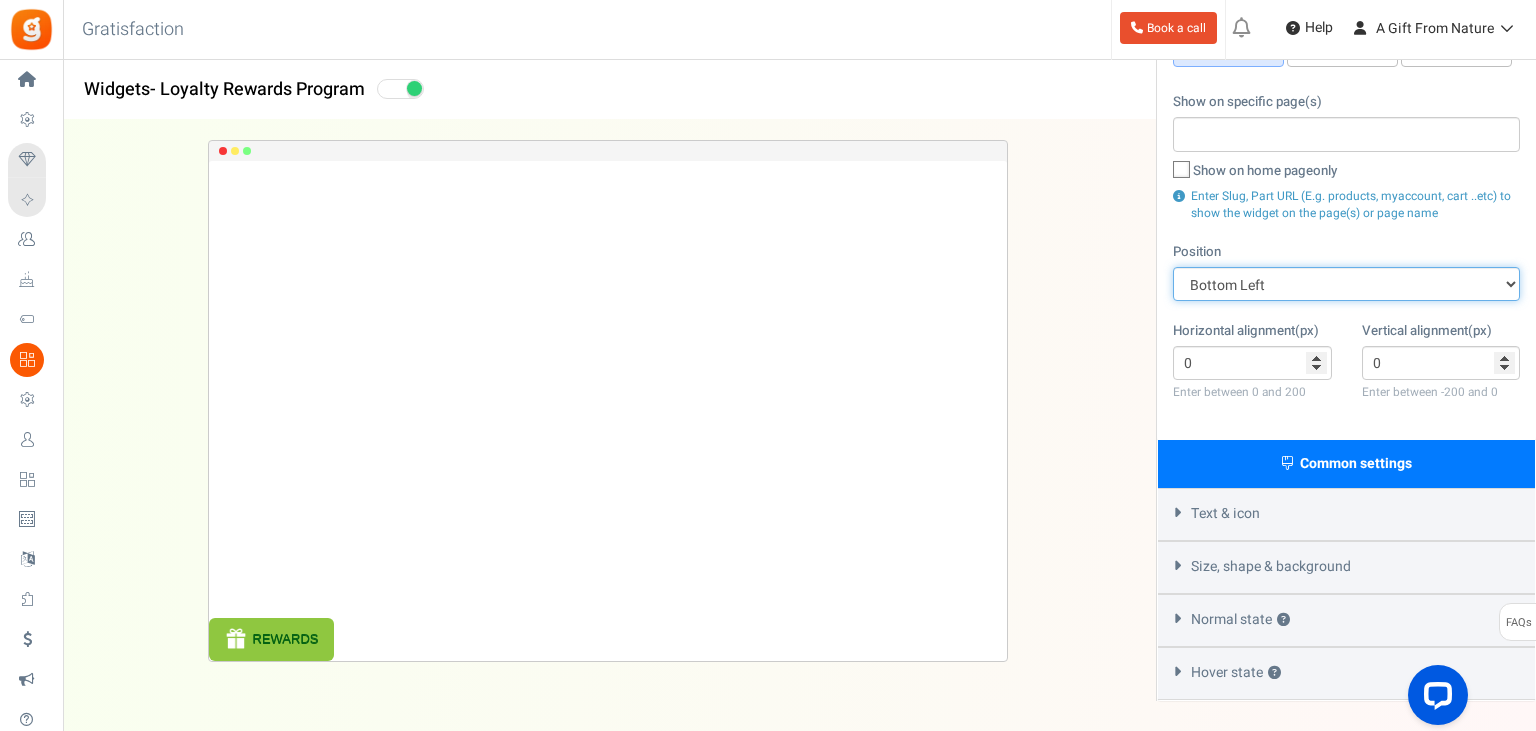click on "Mid Right
Mid Left
Top Bar
Top Left
Top Right
Top Center
Bottom Bar
Bottom Left
Bottom Right
Bottom Center" at bounding box center [1346, 284] 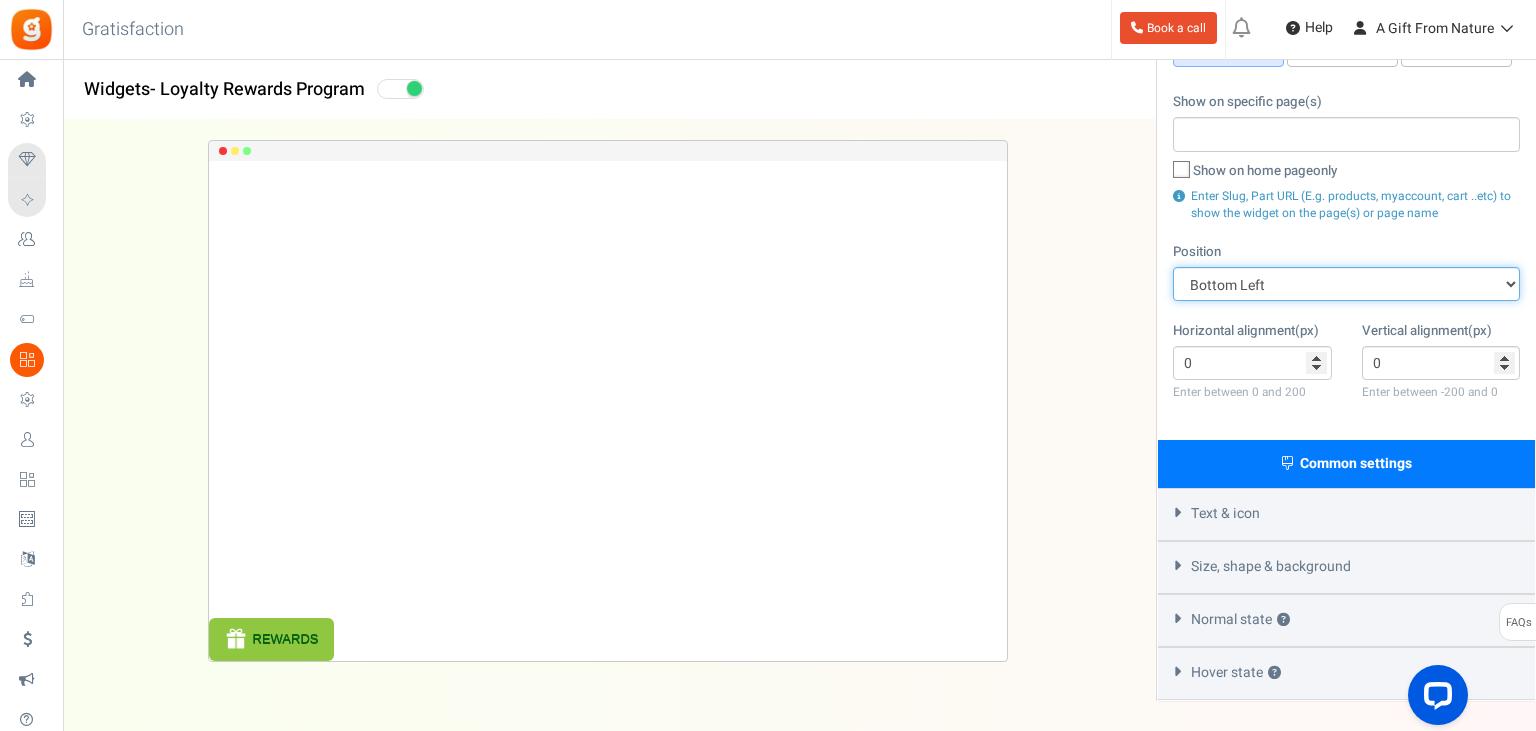 select on "left-side-drawer" 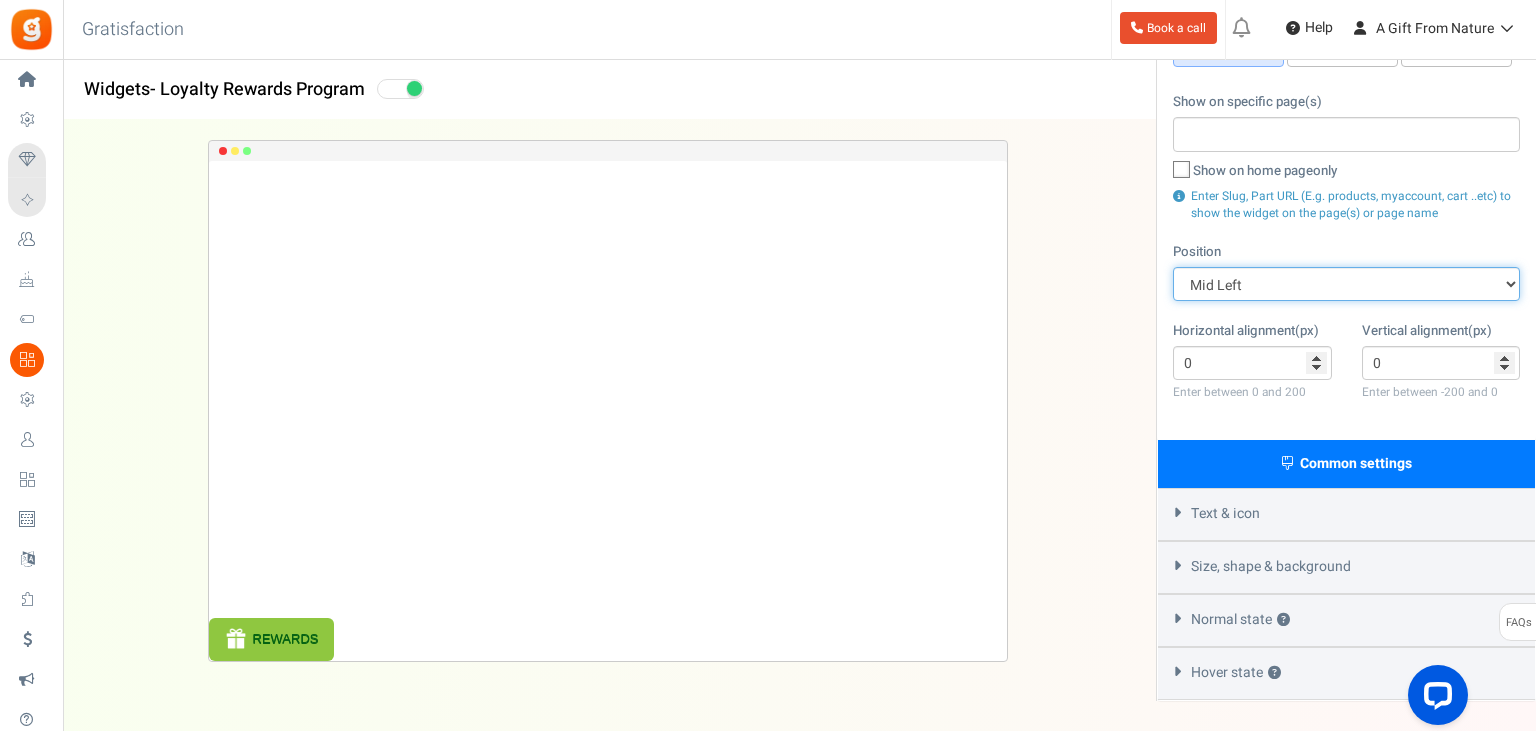click on "Mid Left" at bounding box center (0, 0) 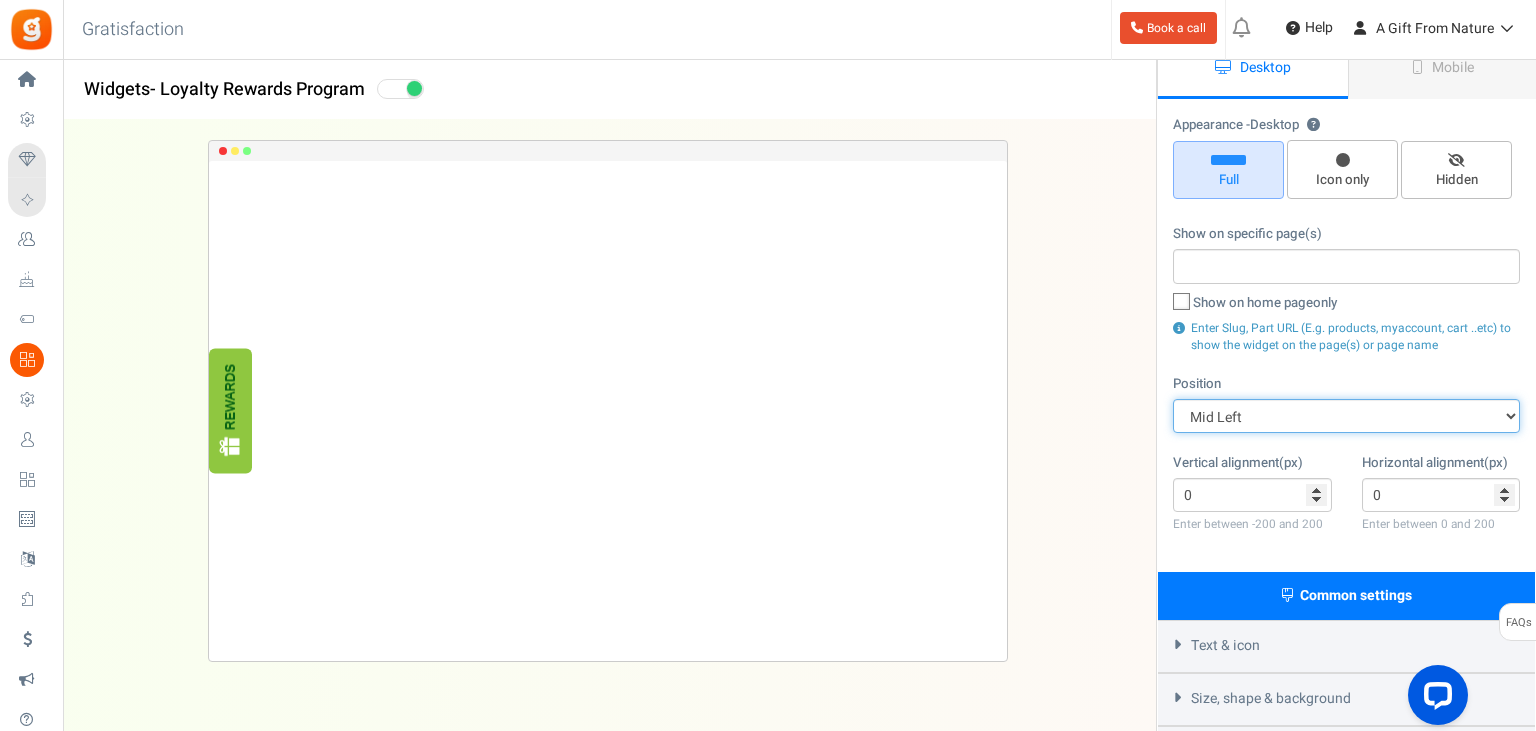 scroll, scrollTop: 0, scrollLeft: 0, axis: both 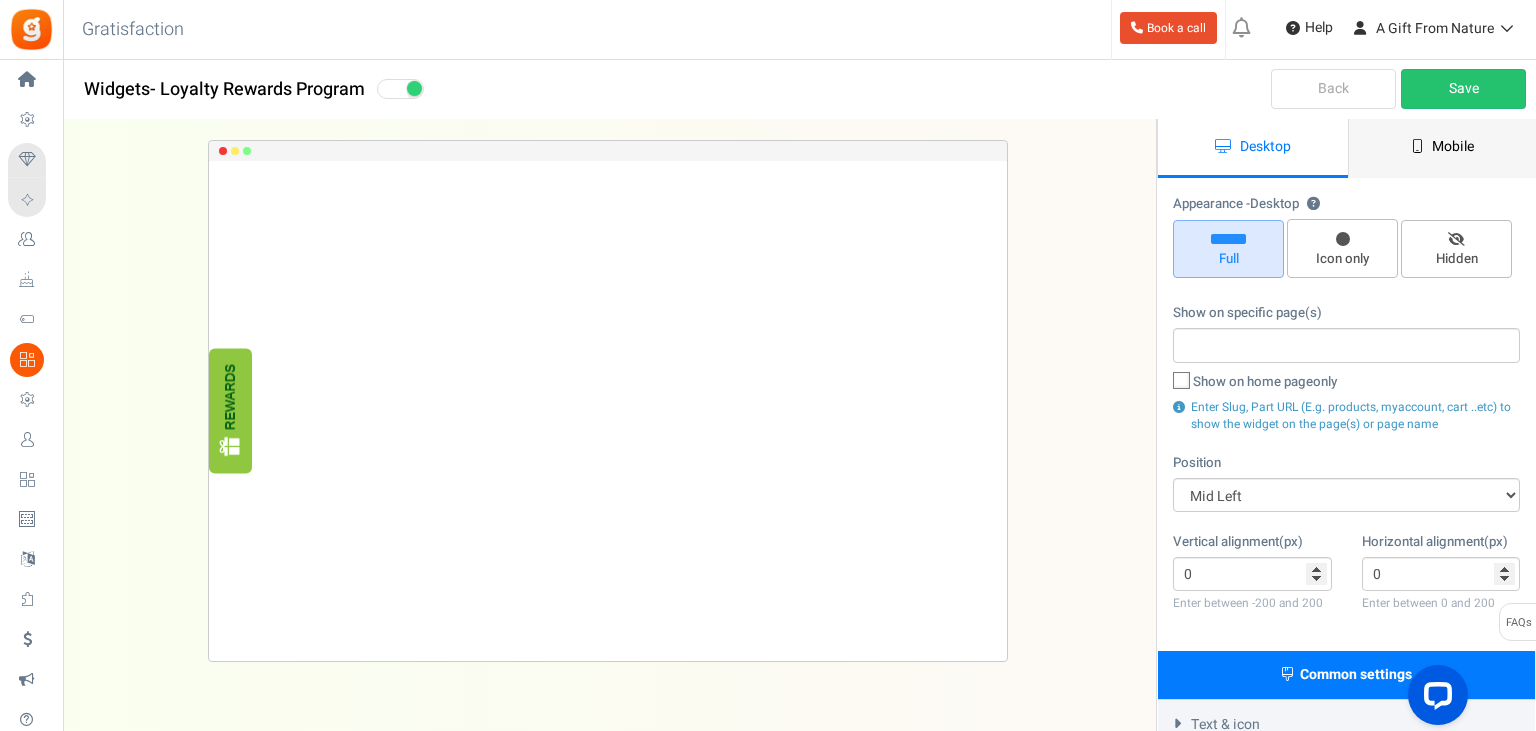 click on "Mobile" at bounding box center [1443, 148] 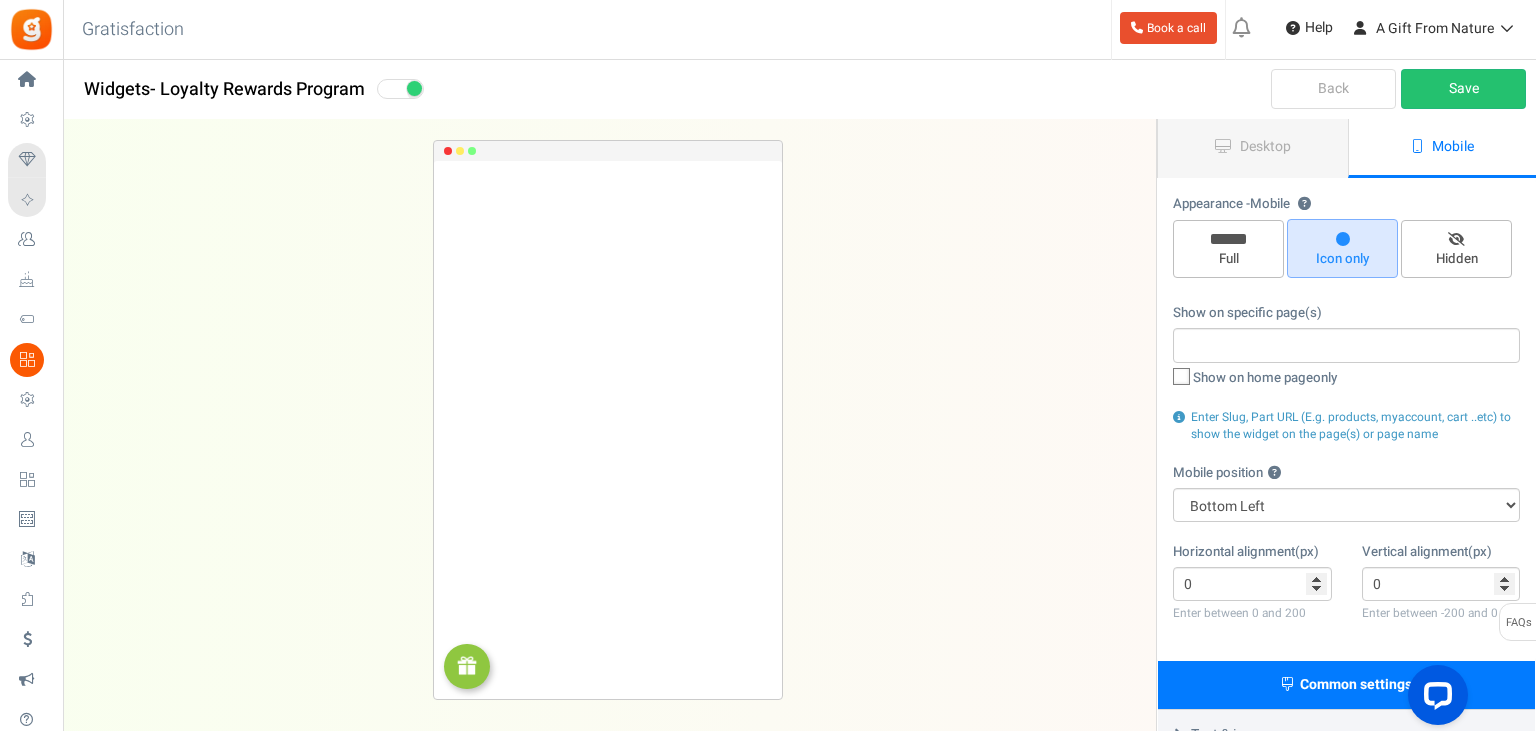 click on "Back" at bounding box center (1333, 89) 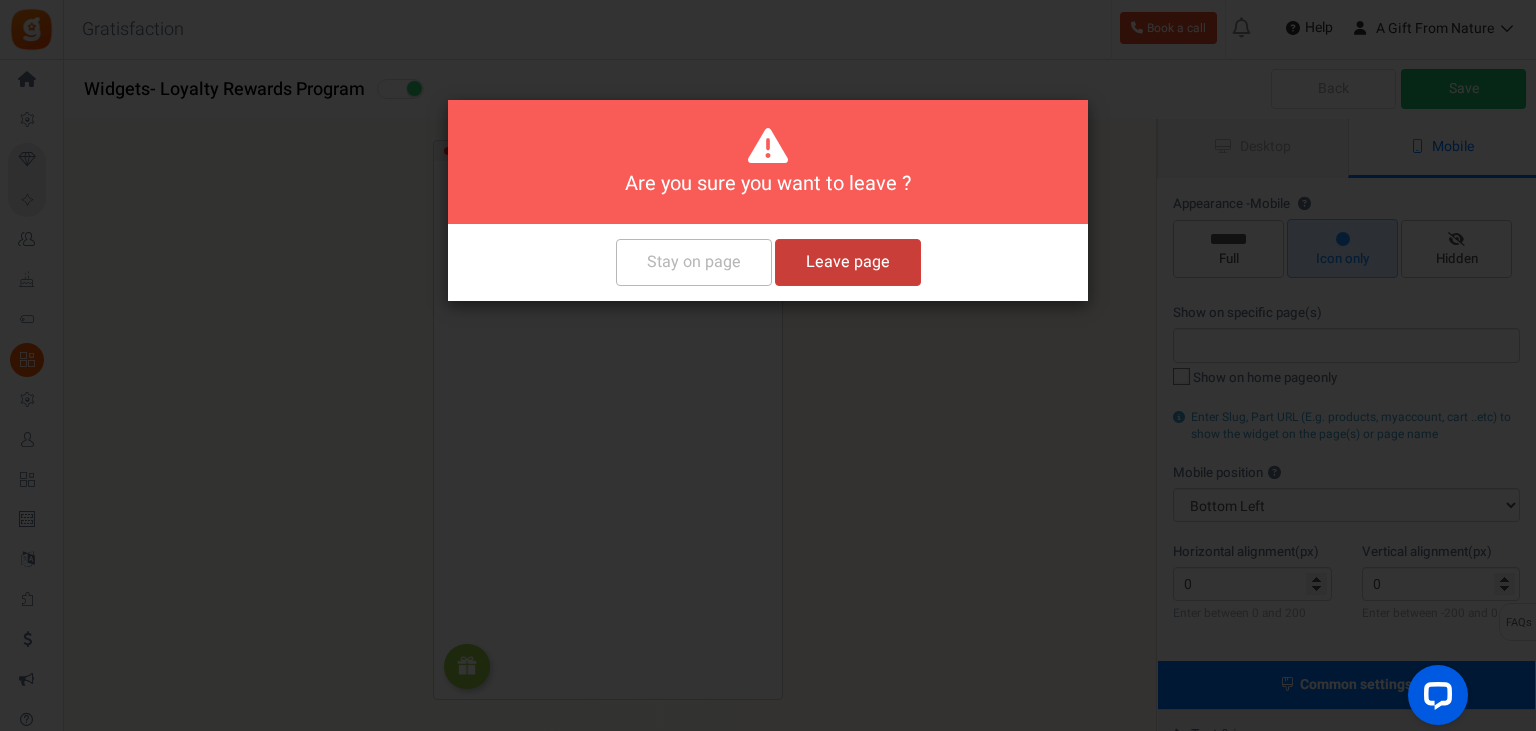 click on "Leave page" at bounding box center (848, 262) 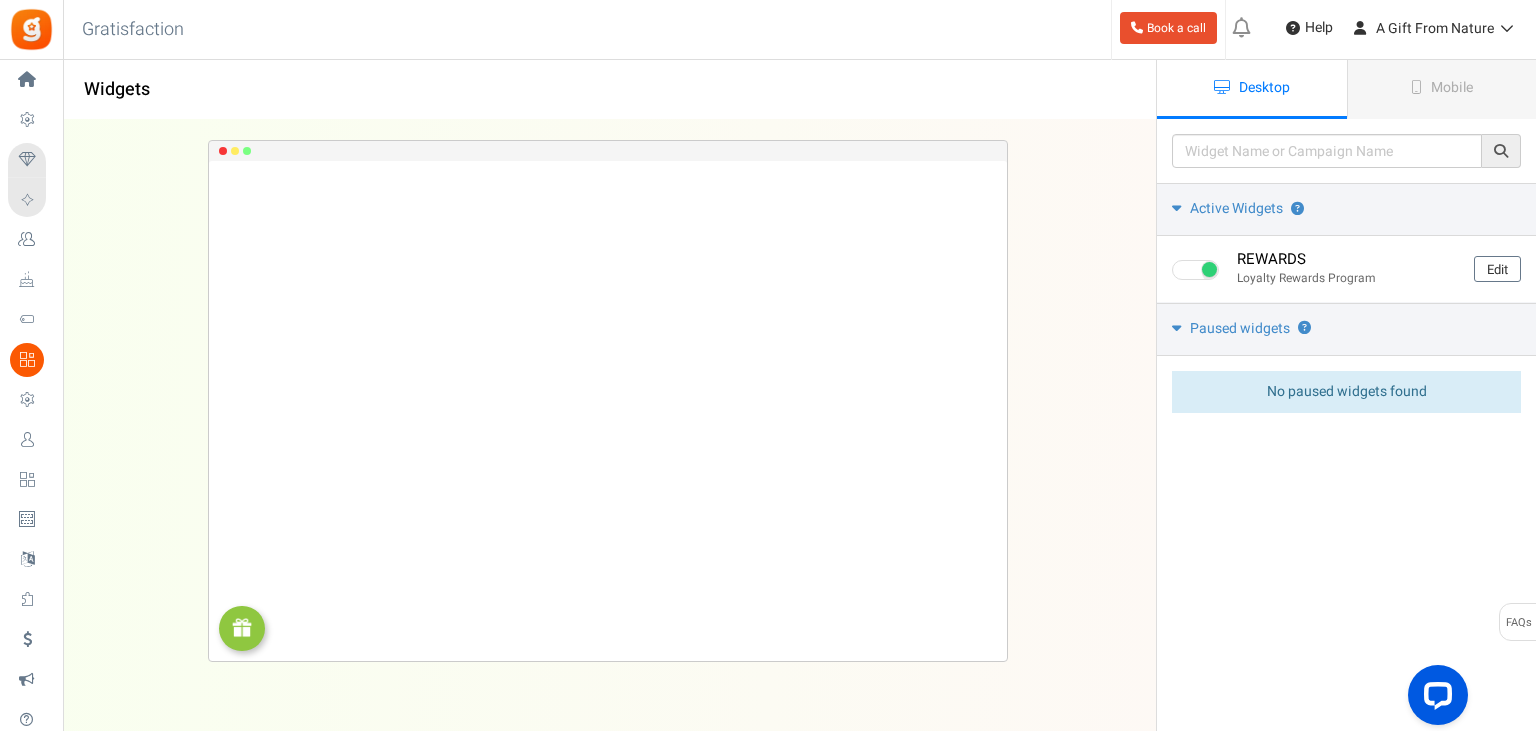 scroll, scrollTop: 0, scrollLeft: 0, axis: both 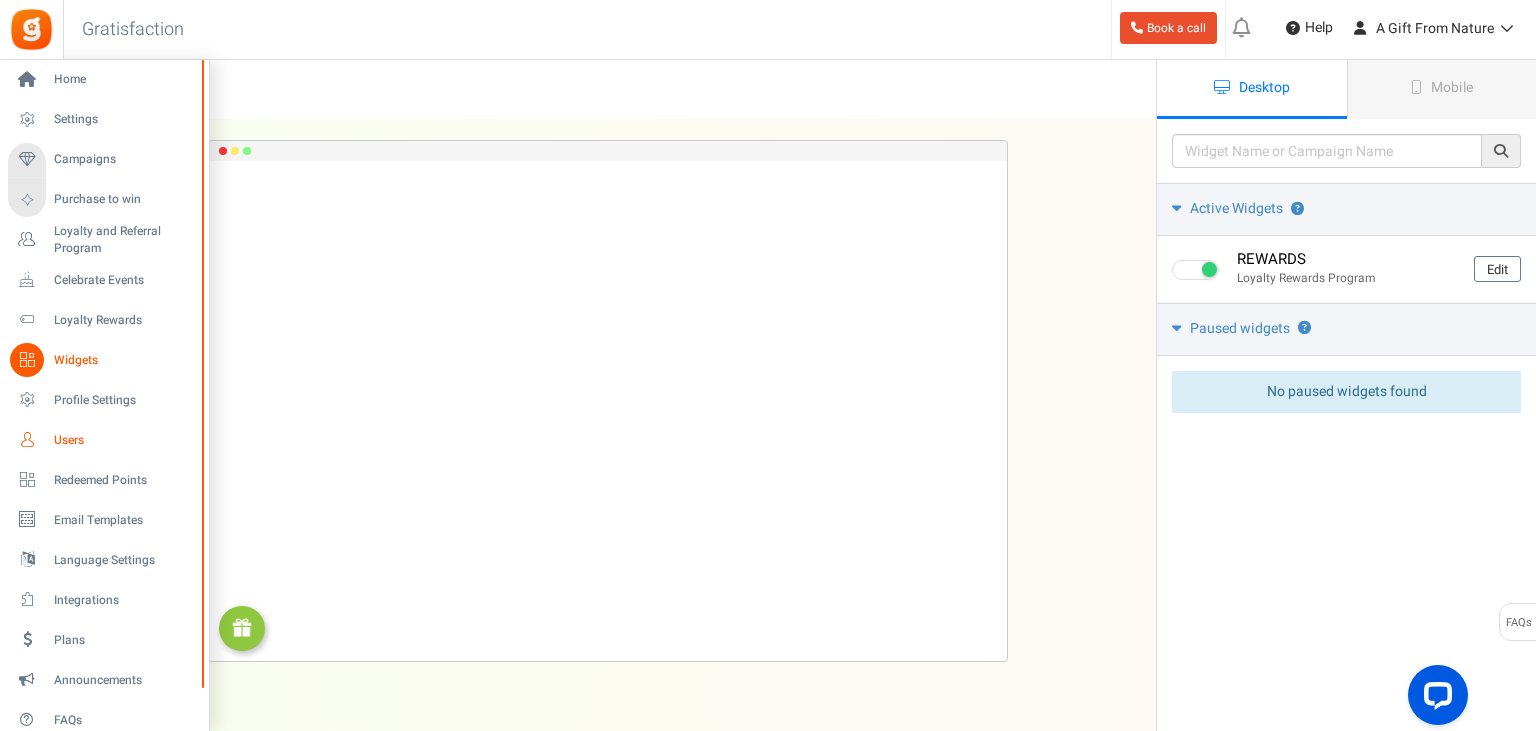 click on "Users" at bounding box center (124, 440) 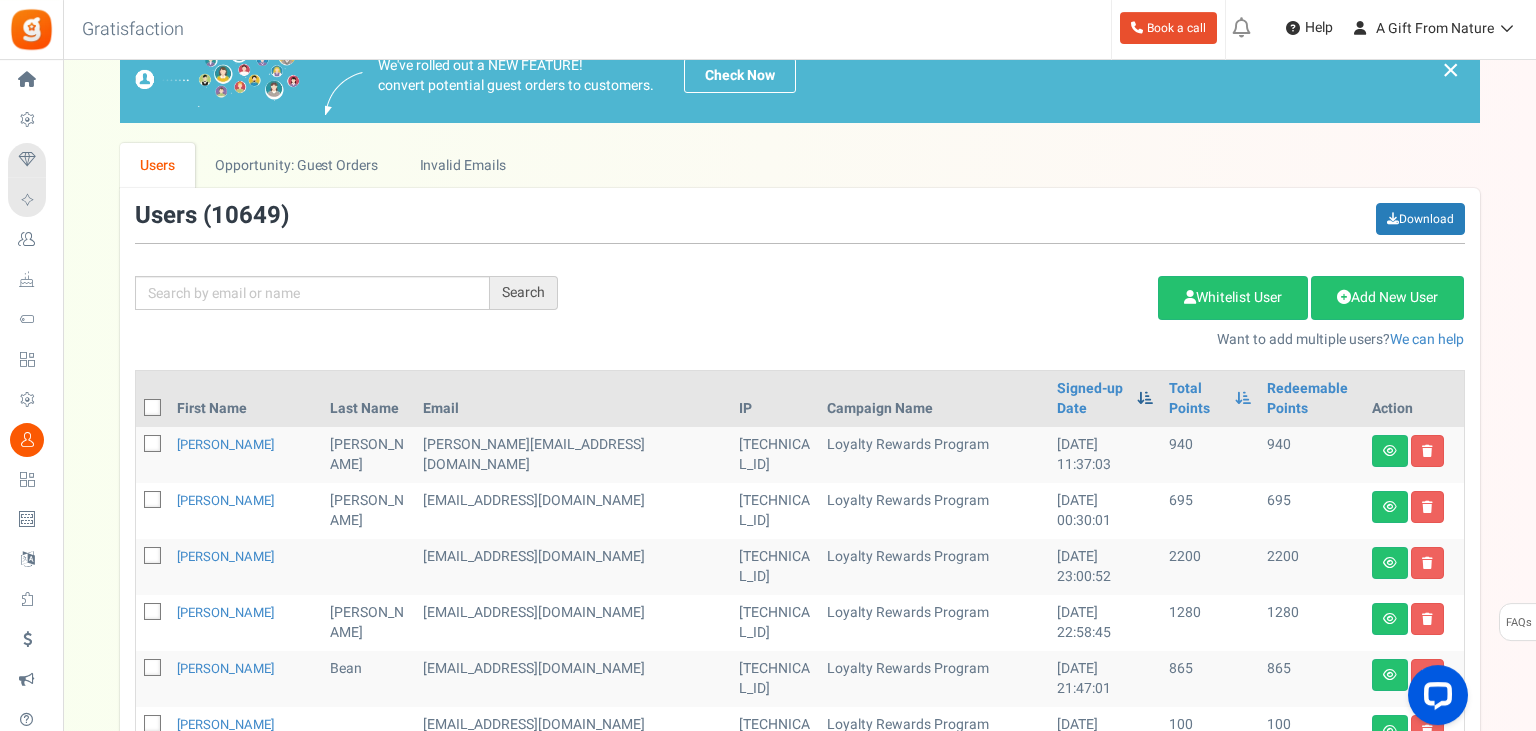 scroll, scrollTop: 0, scrollLeft: 0, axis: both 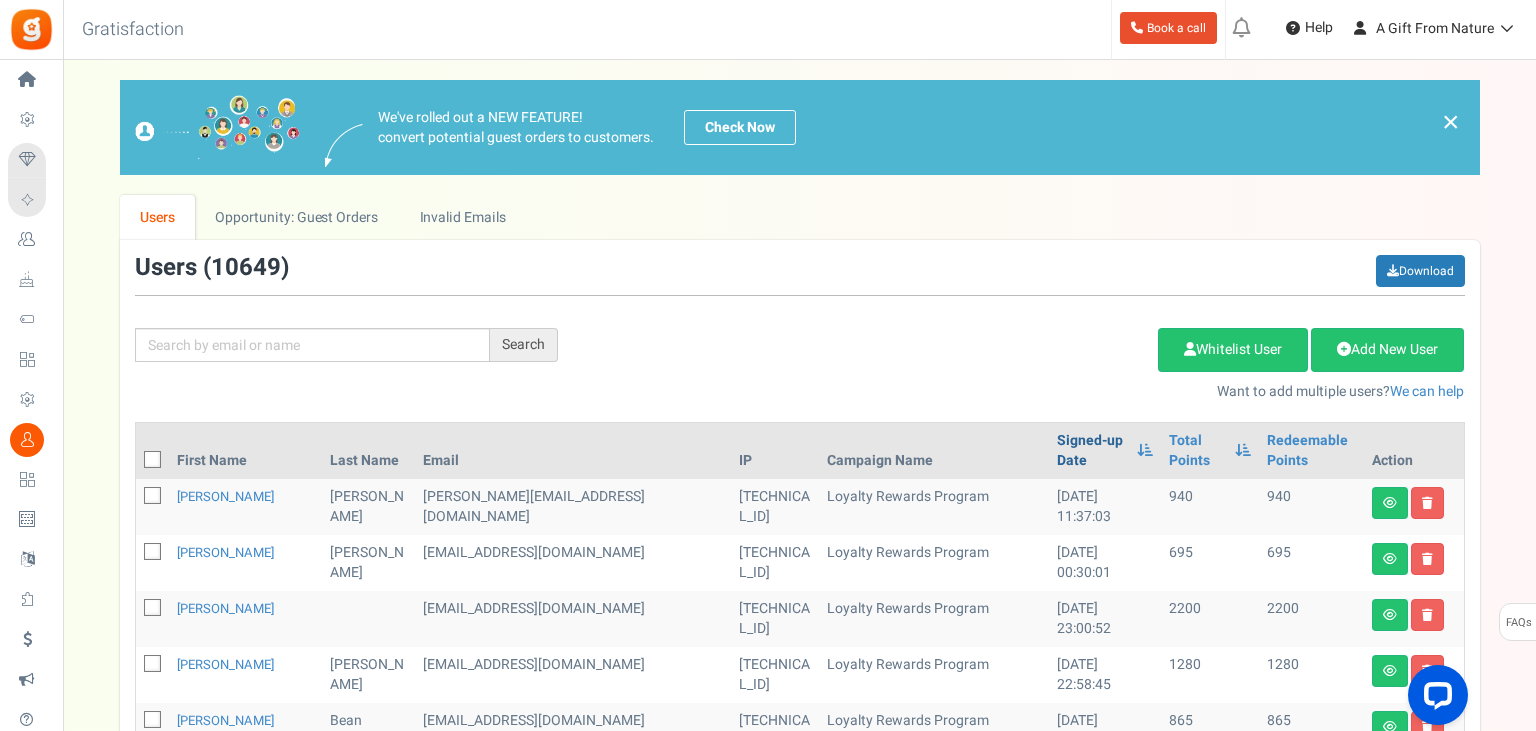 click on "Signed-up Date" at bounding box center (1092, 451) 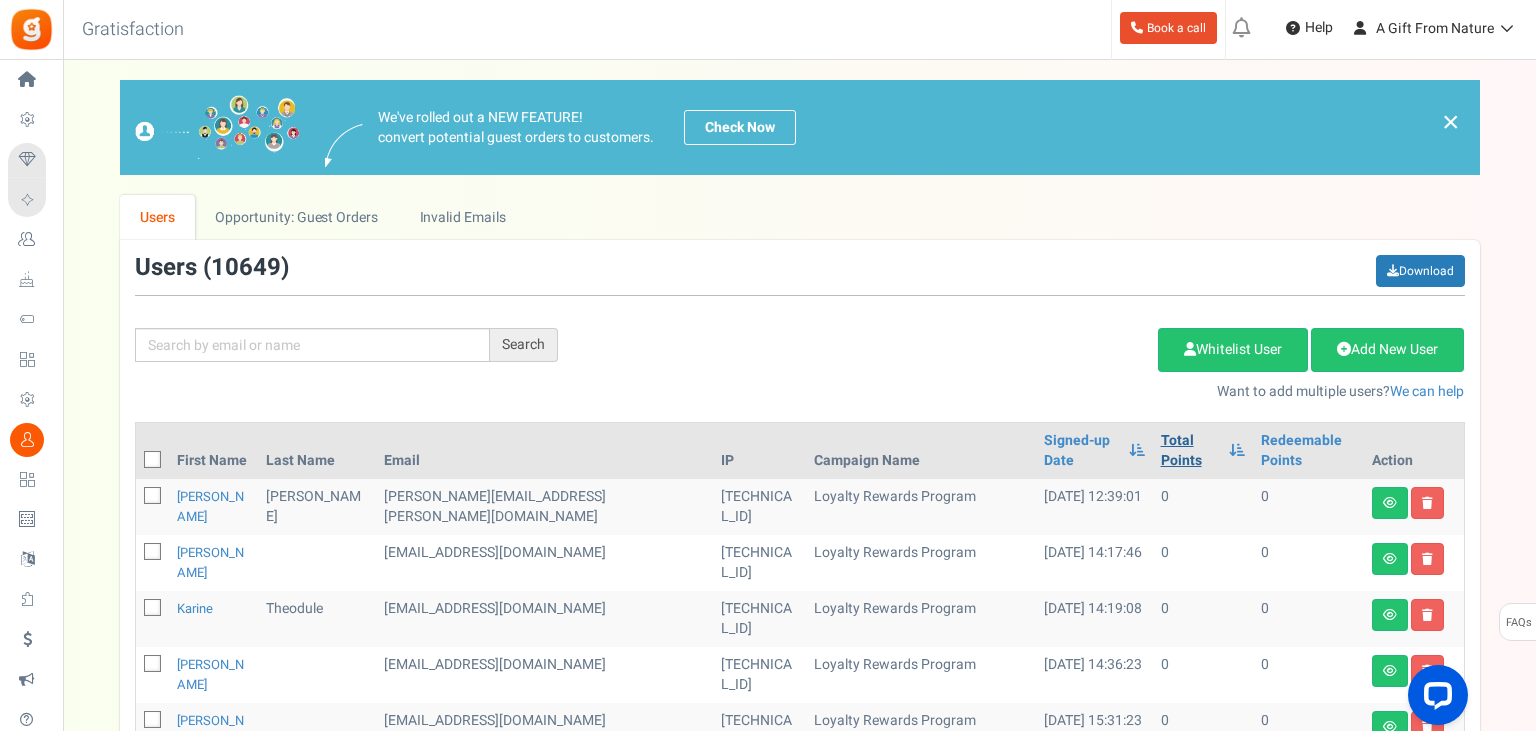 drag, startPoint x: 1150, startPoint y: 437, endPoint x: 1168, endPoint y: 458, distance: 27.658634 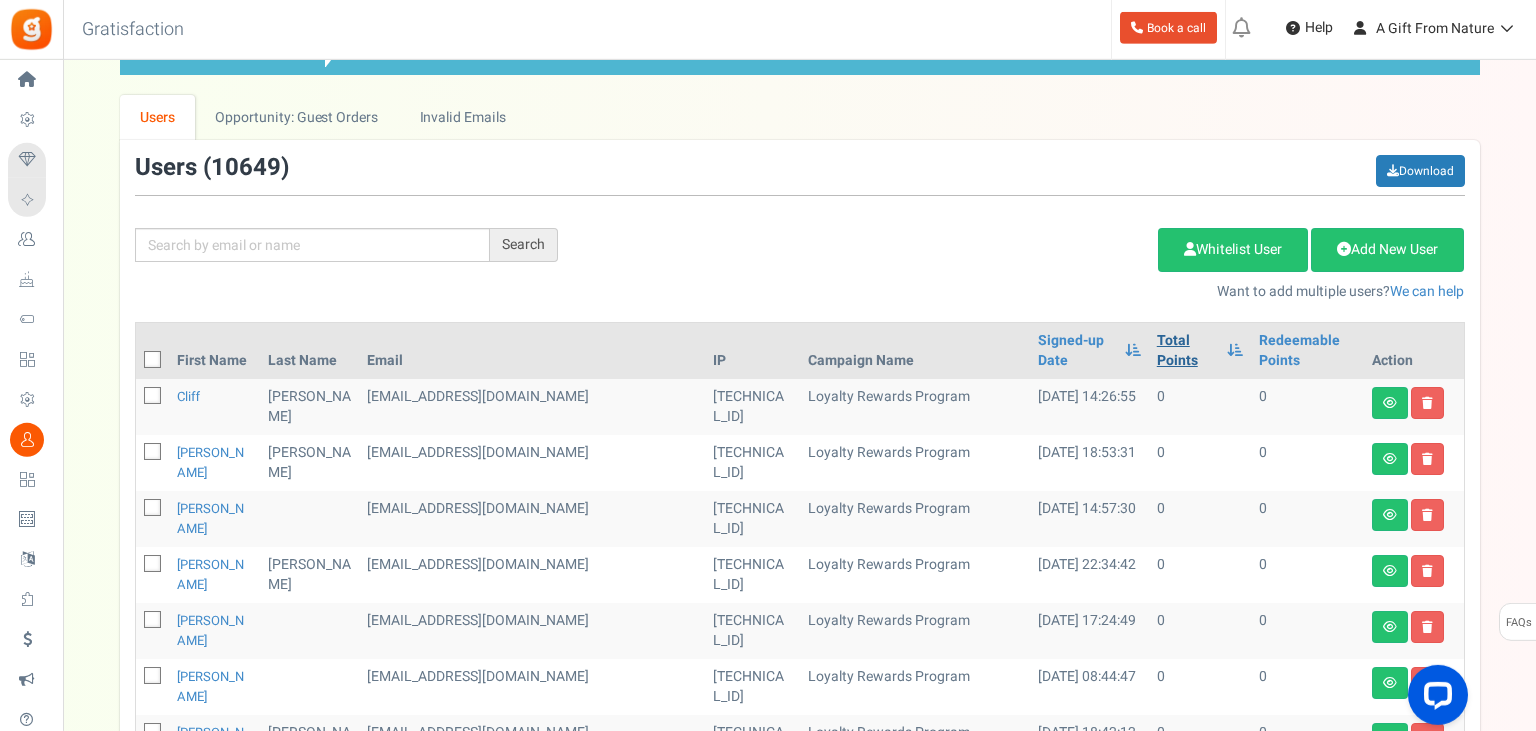 scroll, scrollTop: 0, scrollLeft: 0, axis: both 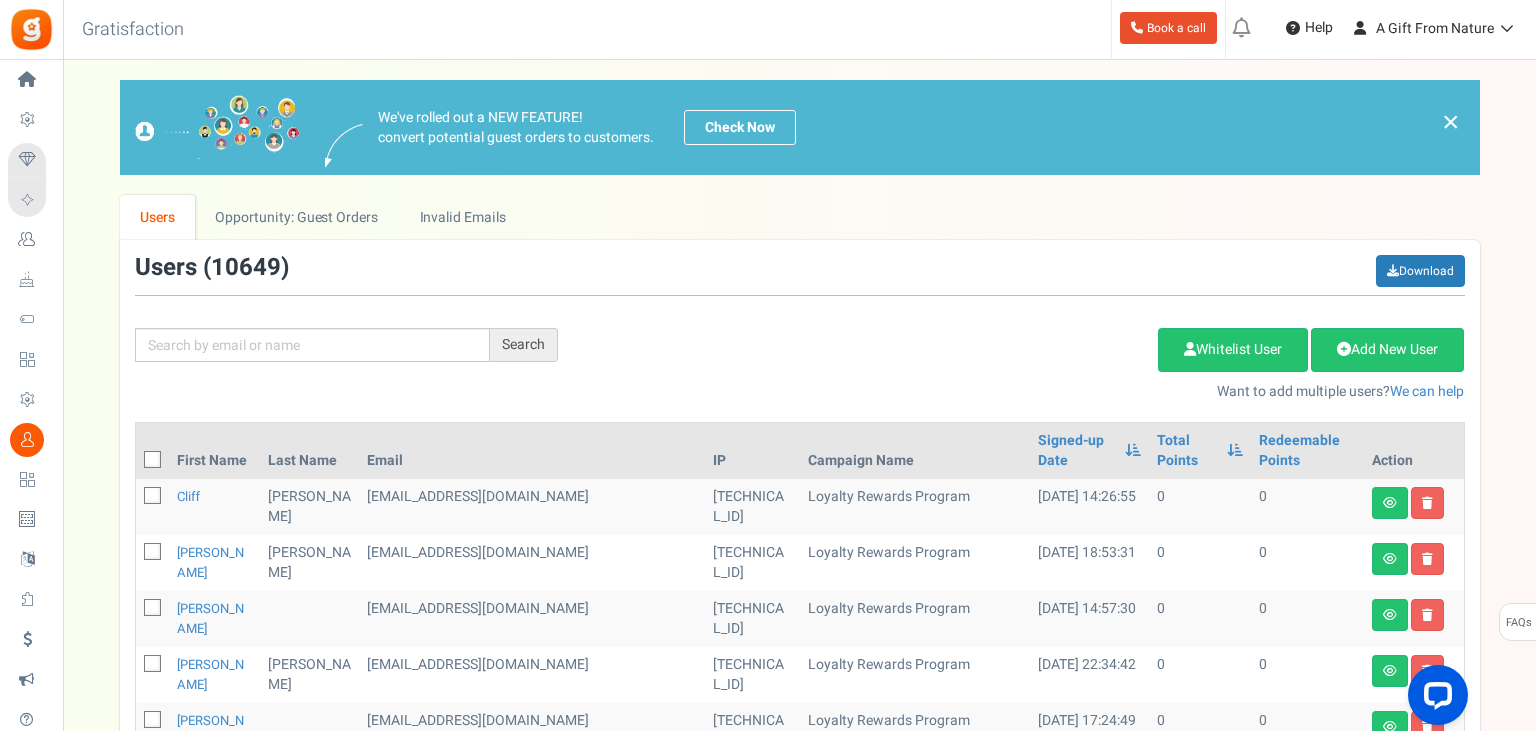 click at bounding box center [153, 496] 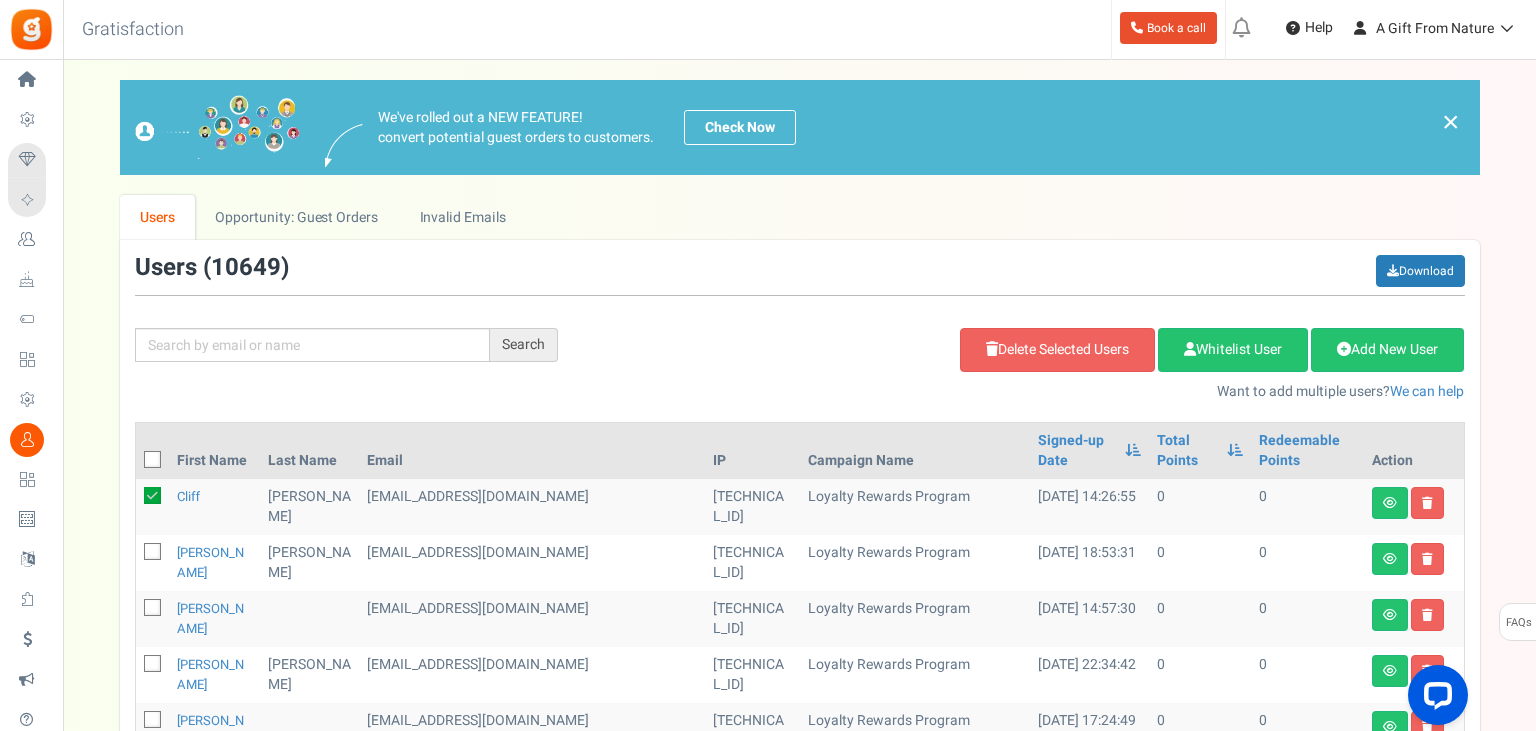 click at bounding box center [153, 552] 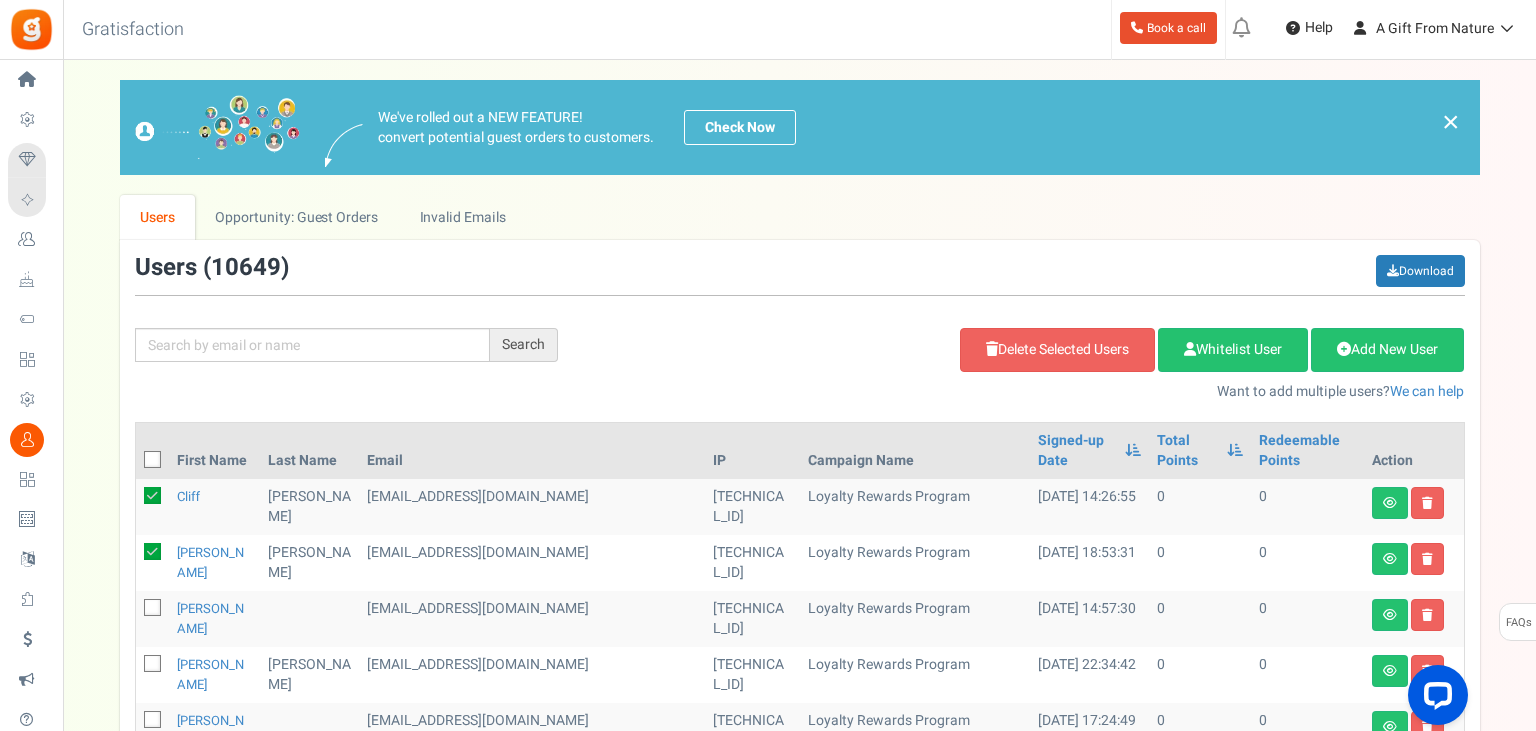 click at bounding box center (152, 507) 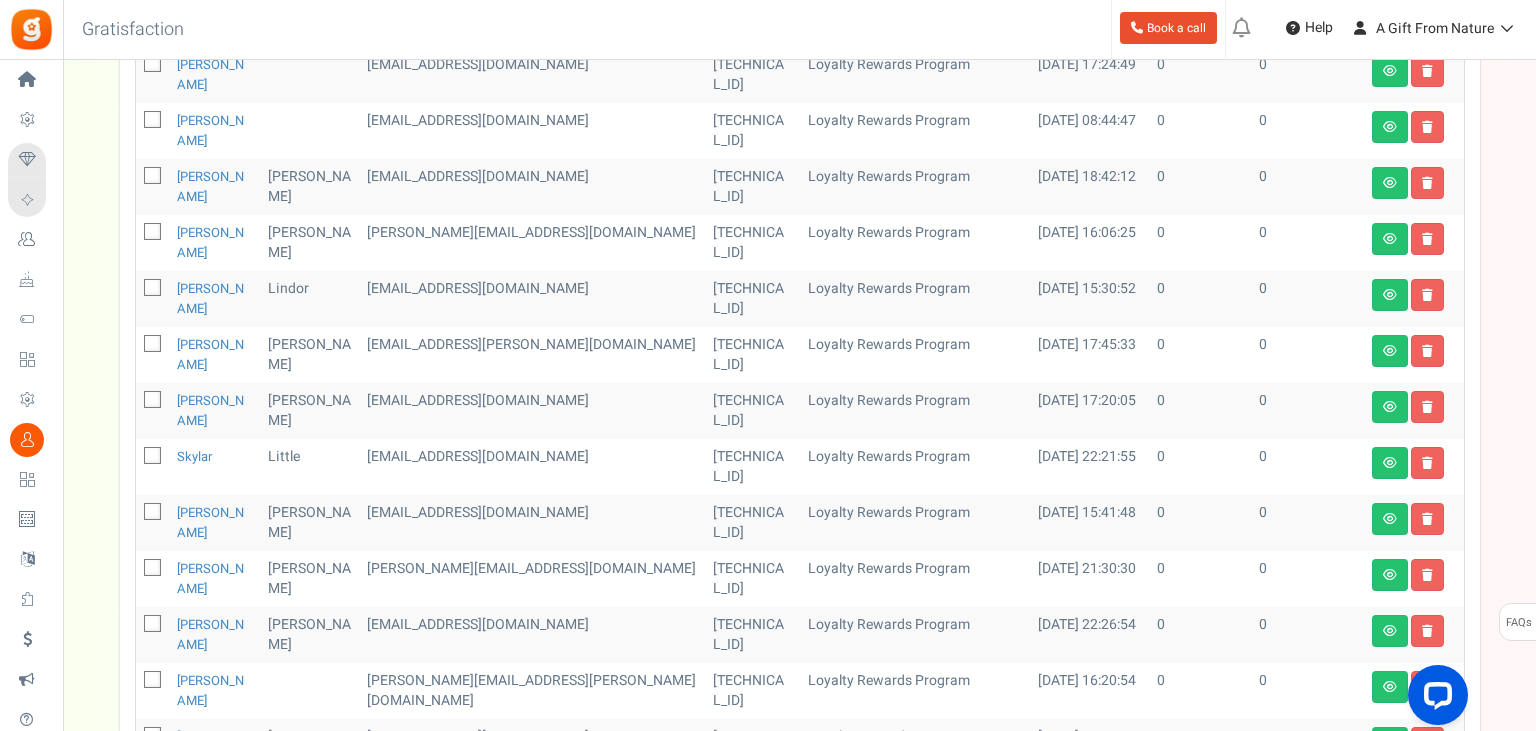 scroll, scrollTop: 234, scrollLeft: 0, axis: vertical 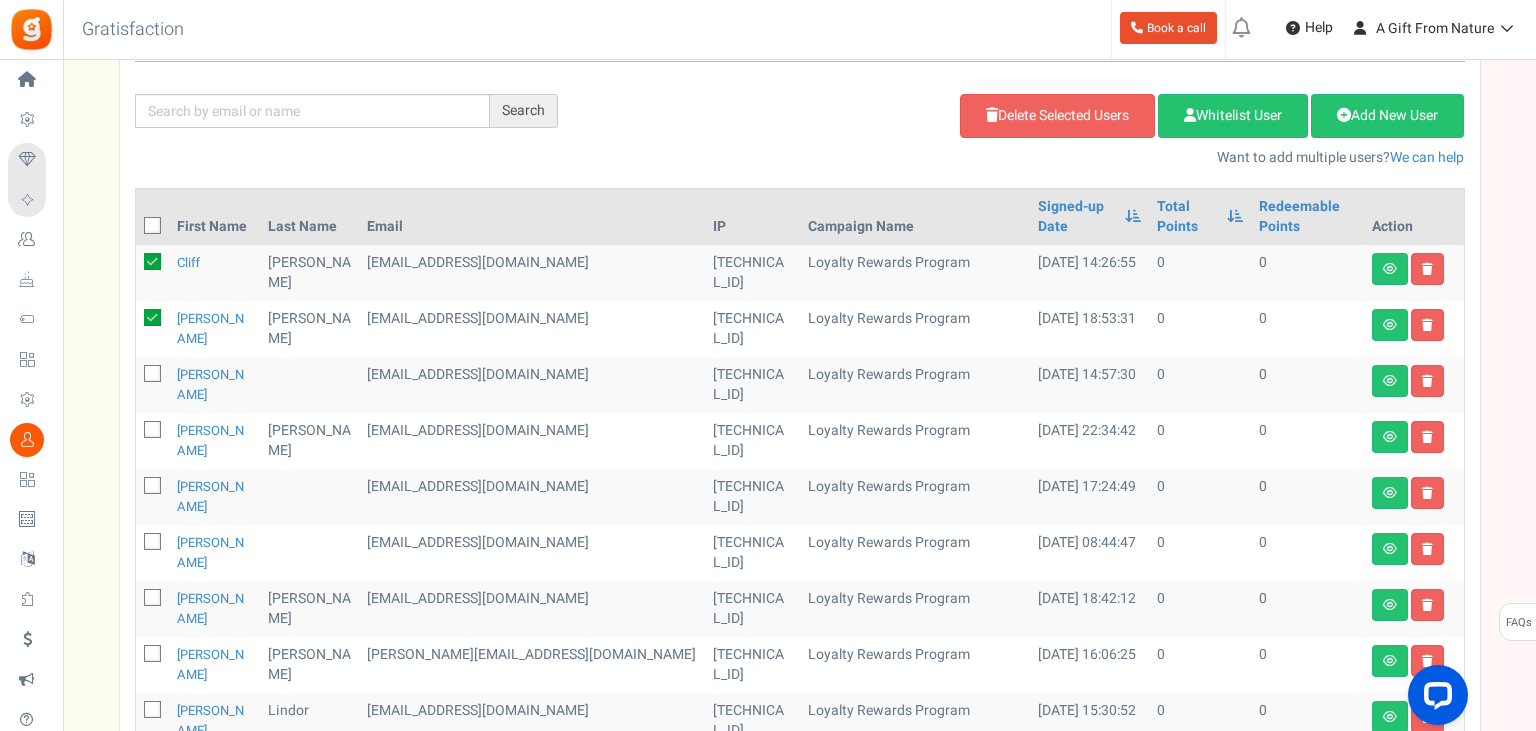click at bounding box center (152, 317) 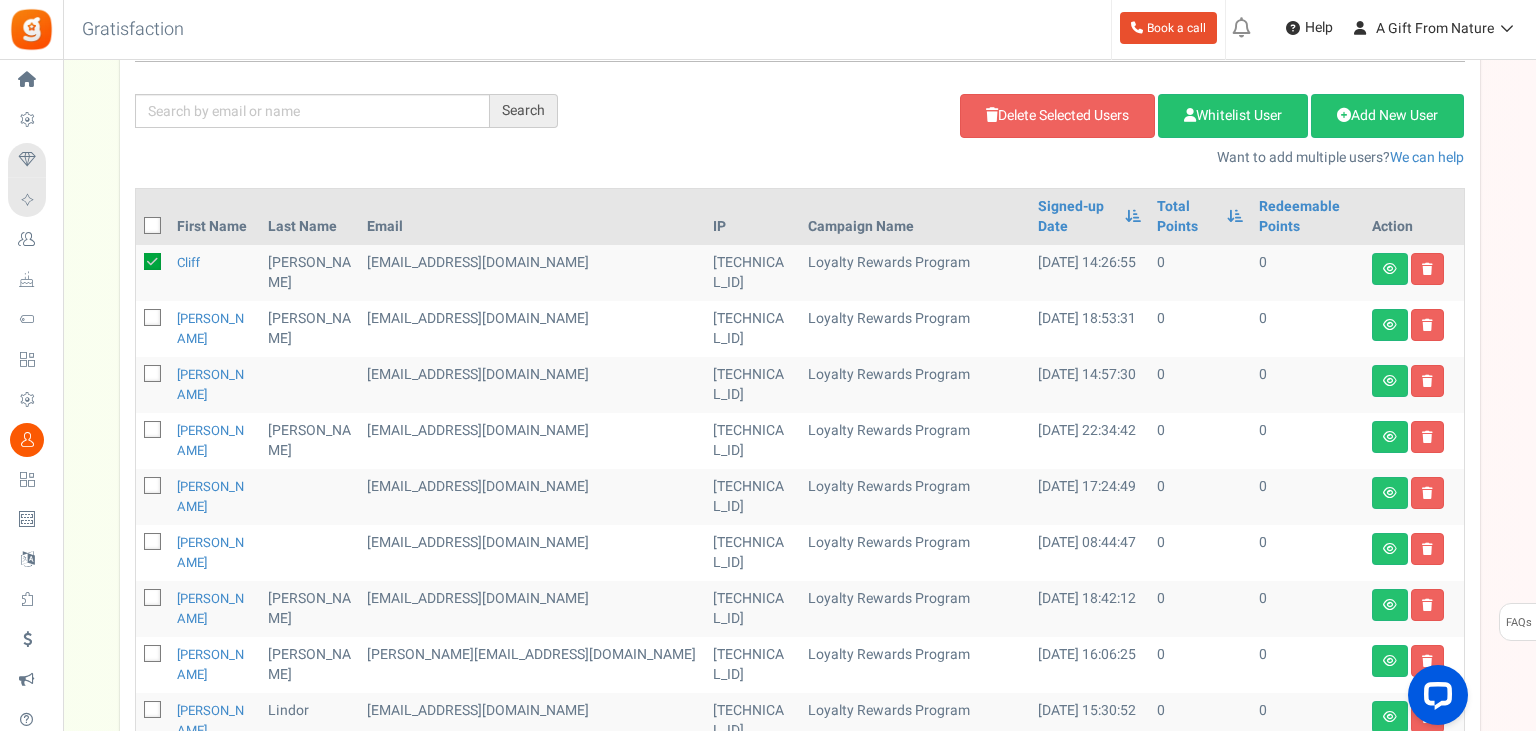 click at bounding box center (152, 261) 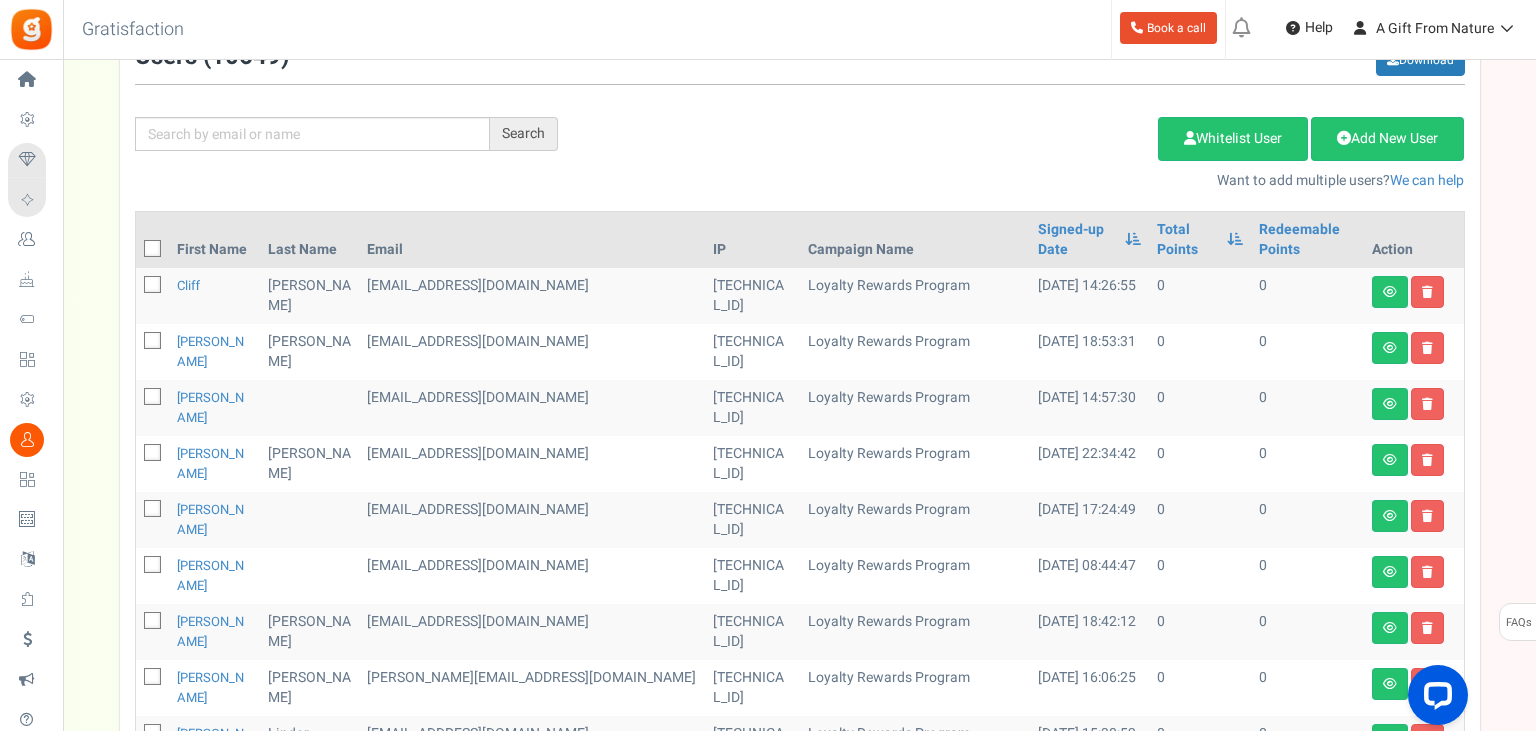 scroll, scrollTop: 0, scrollLeft: 0, axis: both 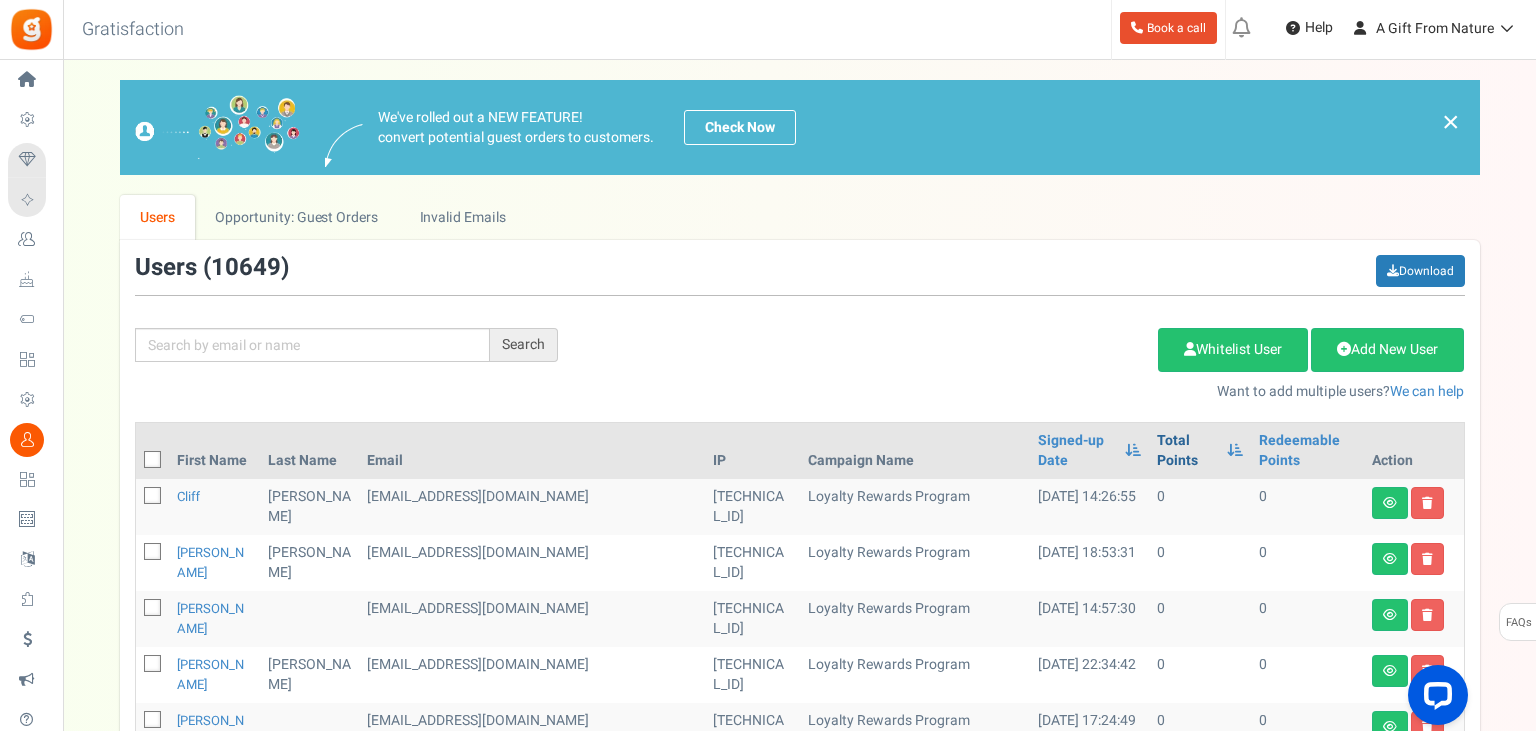 click on "Total Points" at bounding box center [1187, 451] 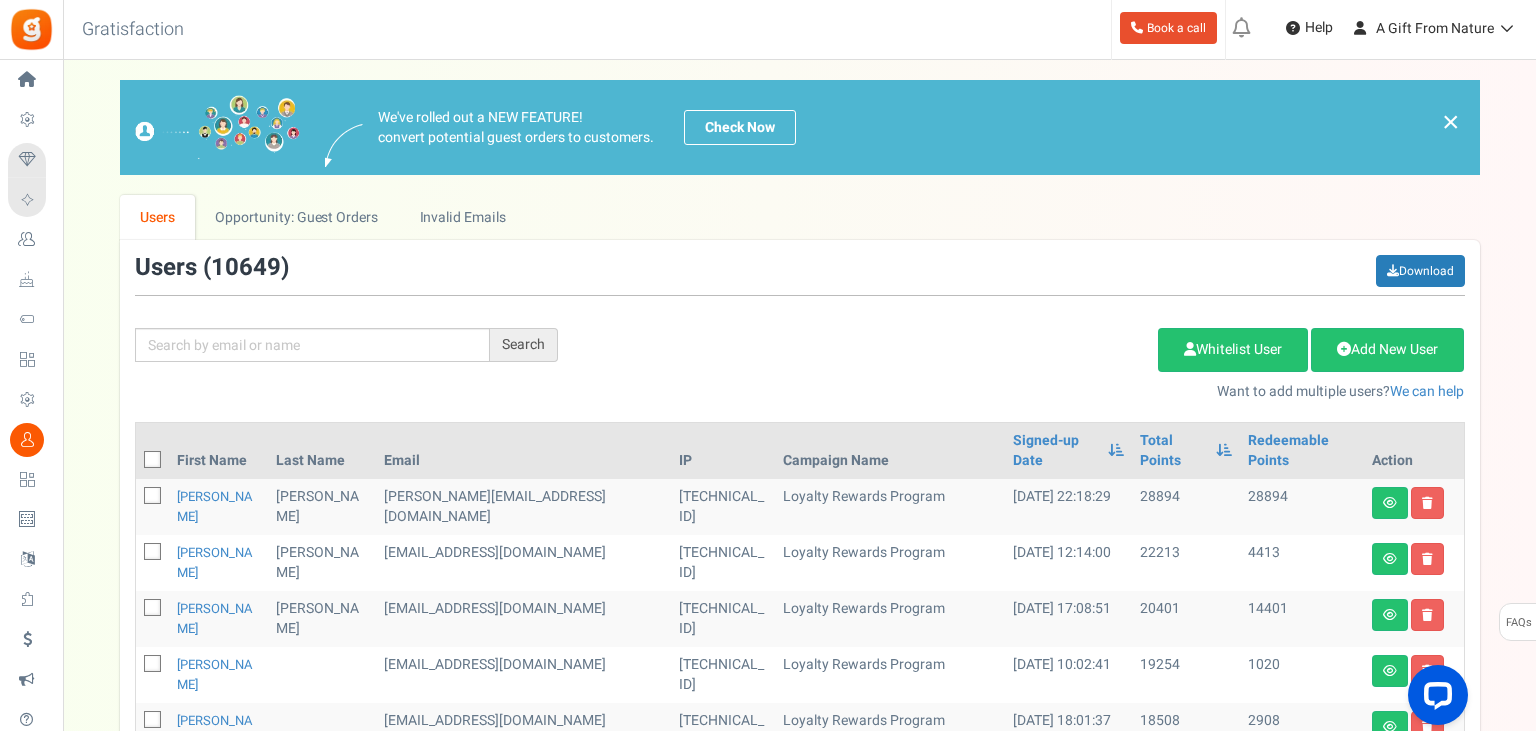 drag, startPoint x: 1114, startPoint y: 496, endPoint x: 1049, endPoint y: 372, distance: 140.00357 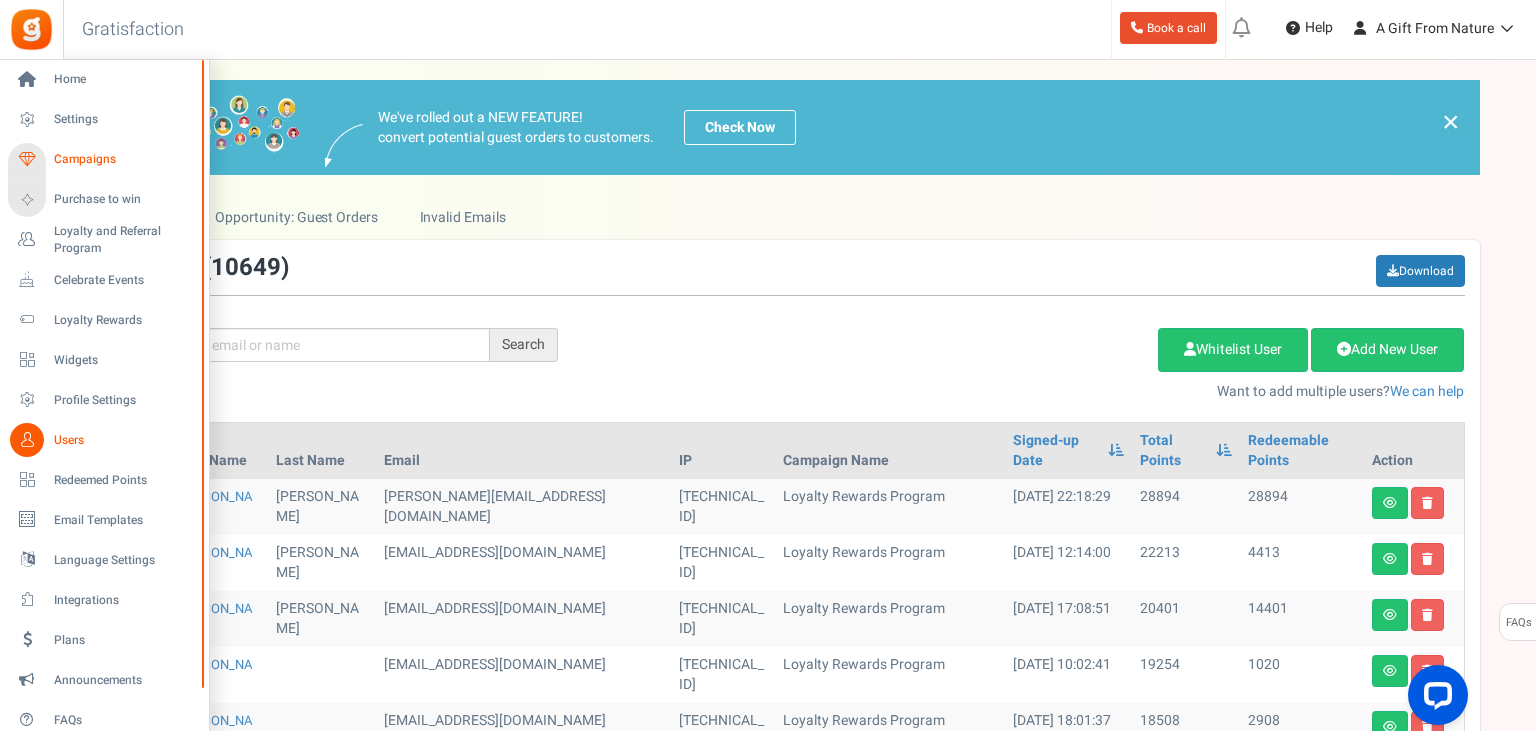 click on "Campaigns" at bounding box center [124, 159] 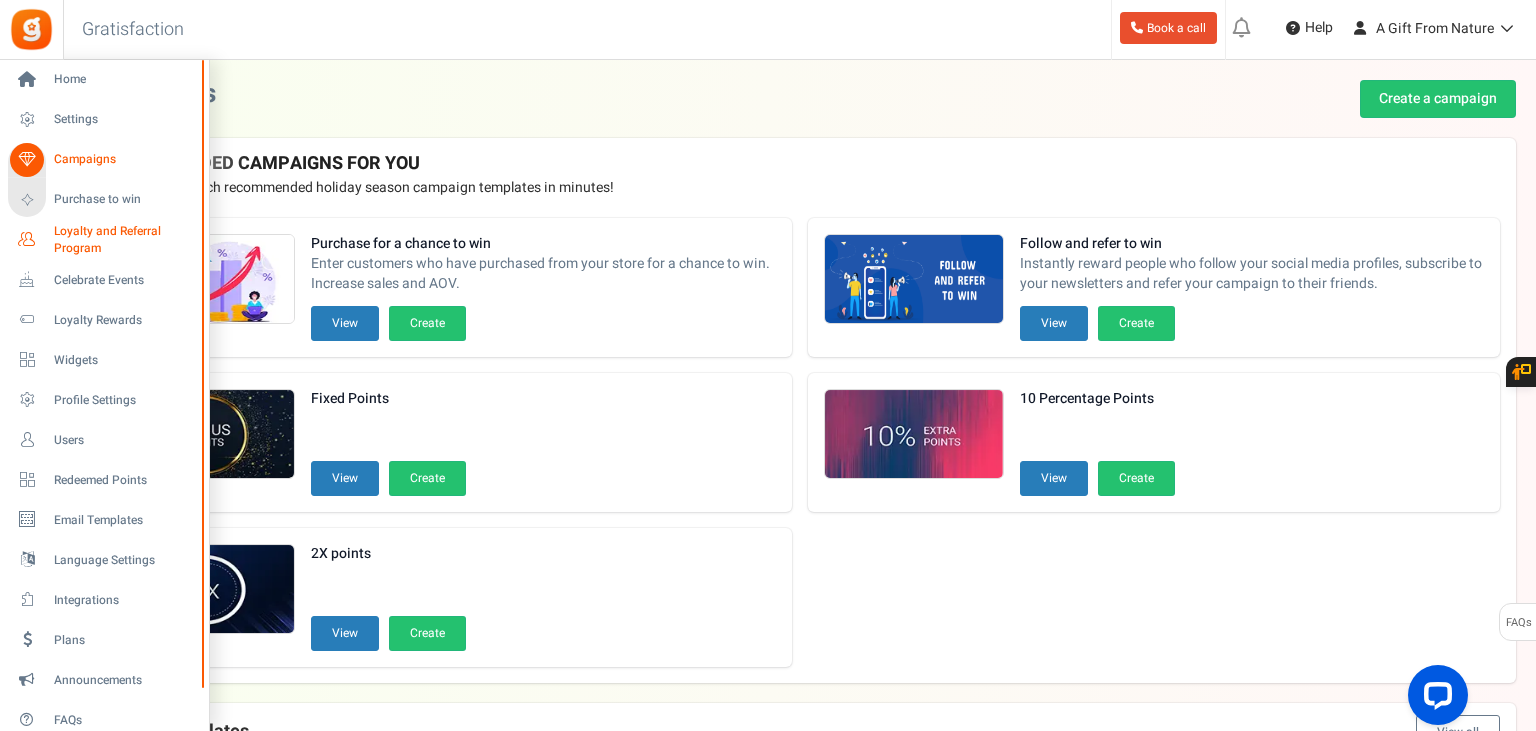 click on "Loyalty and Referral Program" at bounding box center (127, 240) 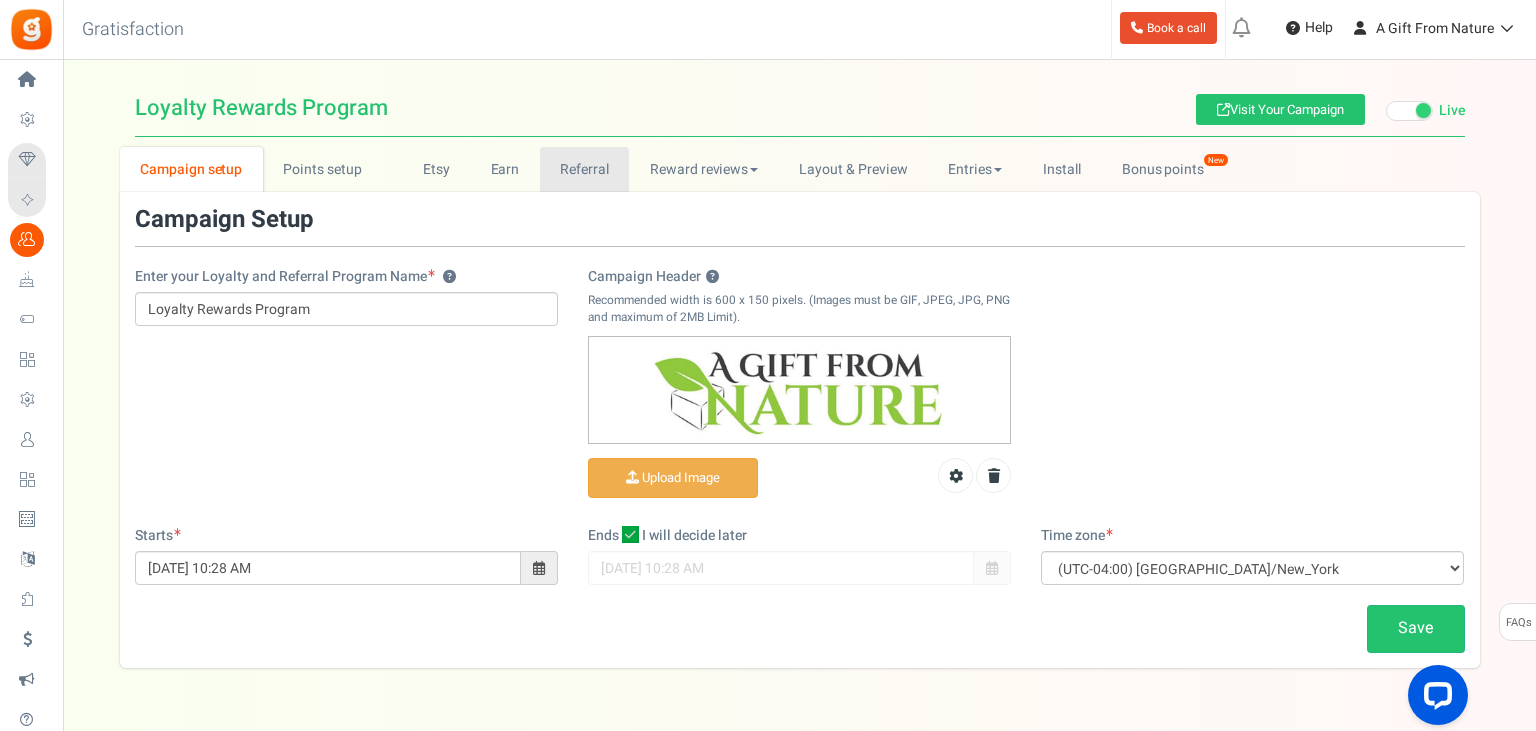 click on "Referral" at bounding box center [585, 169] 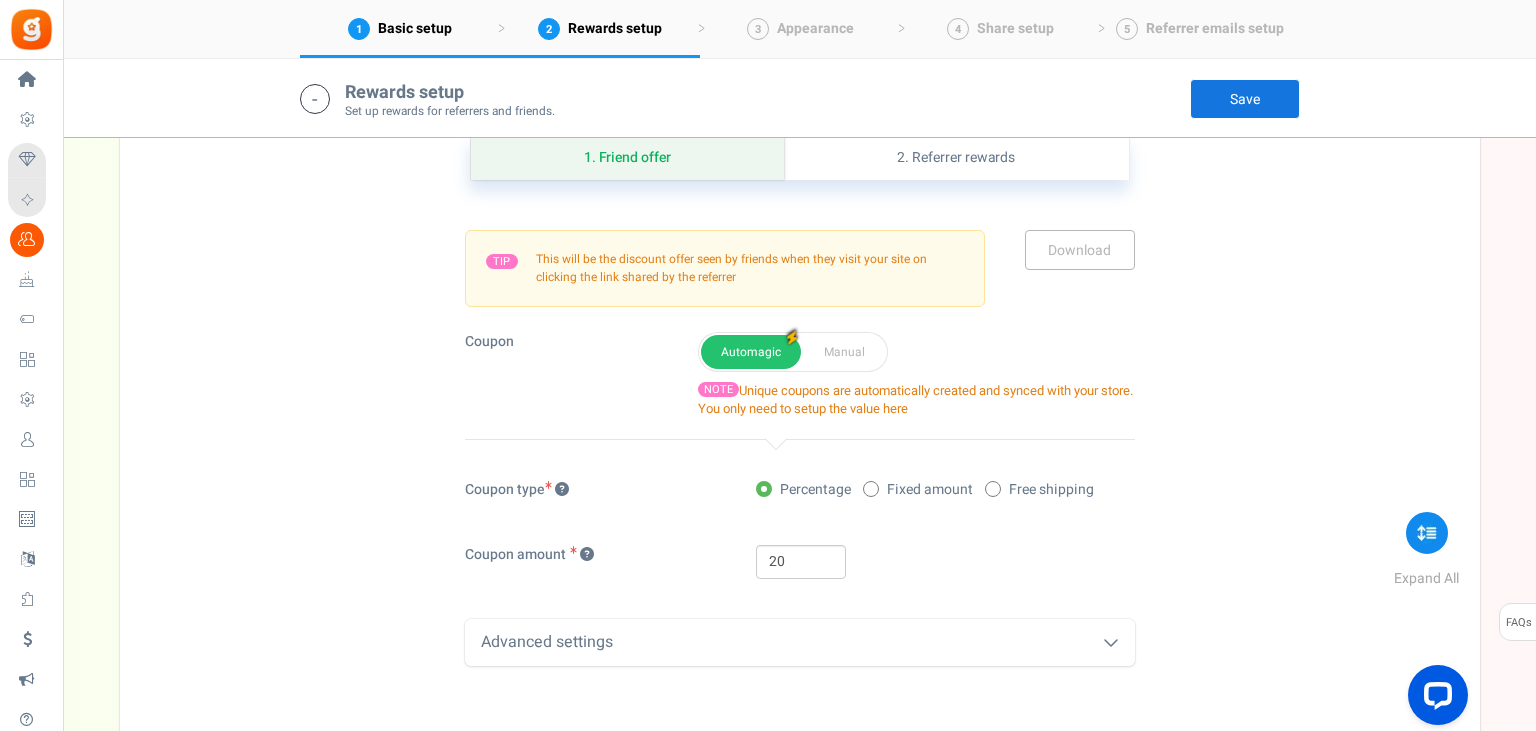 scroll, scrollTop: 0, scrollLeft: 0, axis: both 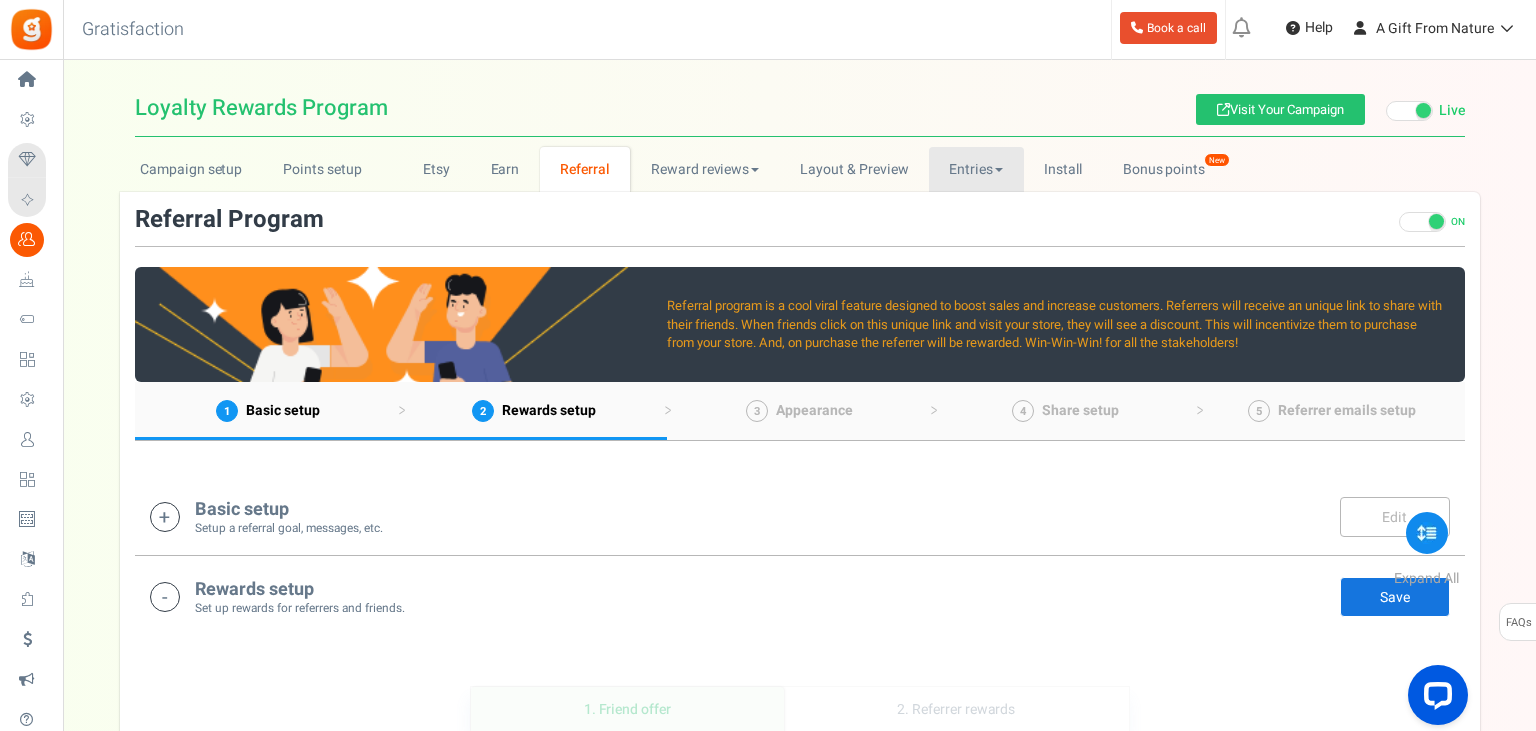 click on "Entries" at bounding box center [976, 169] 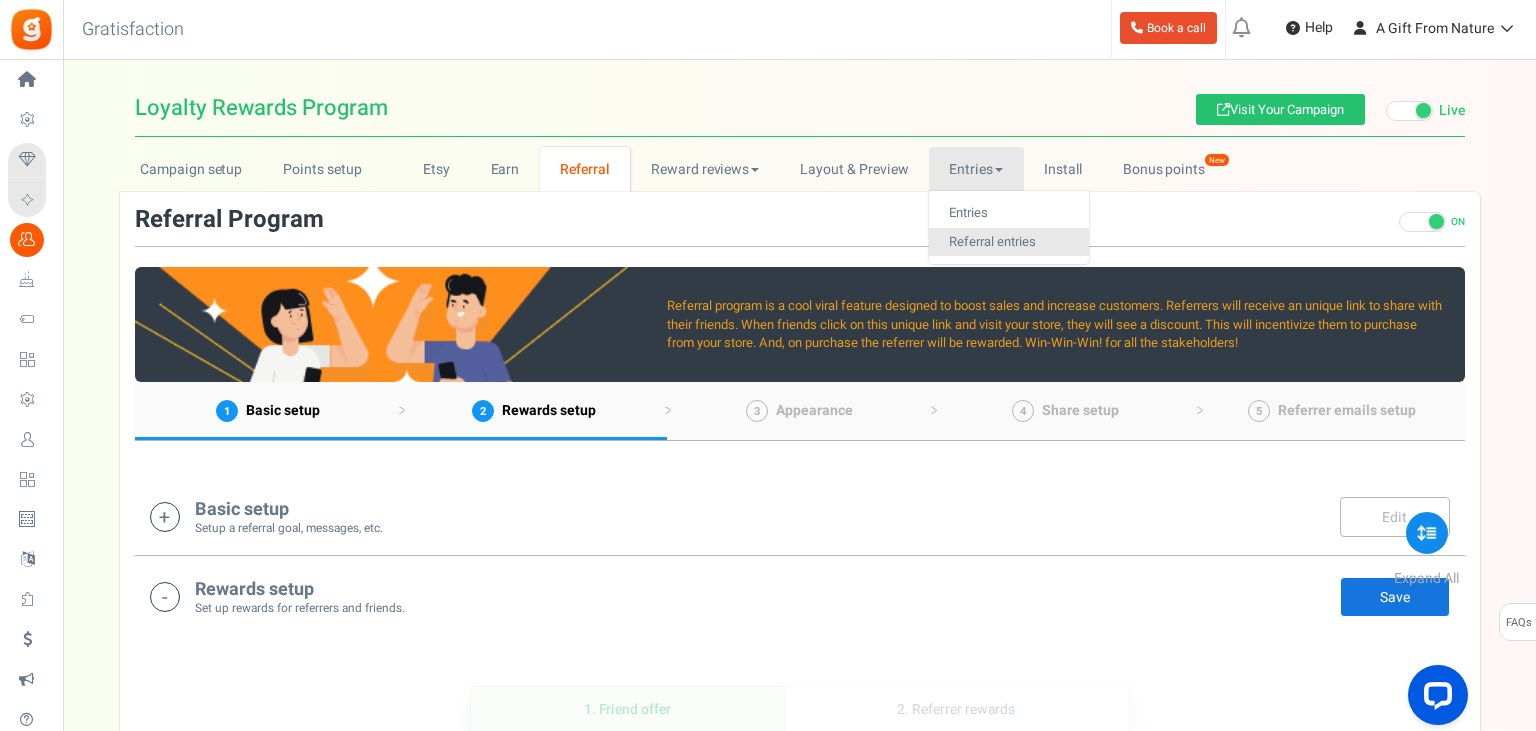 click on "Referral entries" at bounding box center [1009, 242] 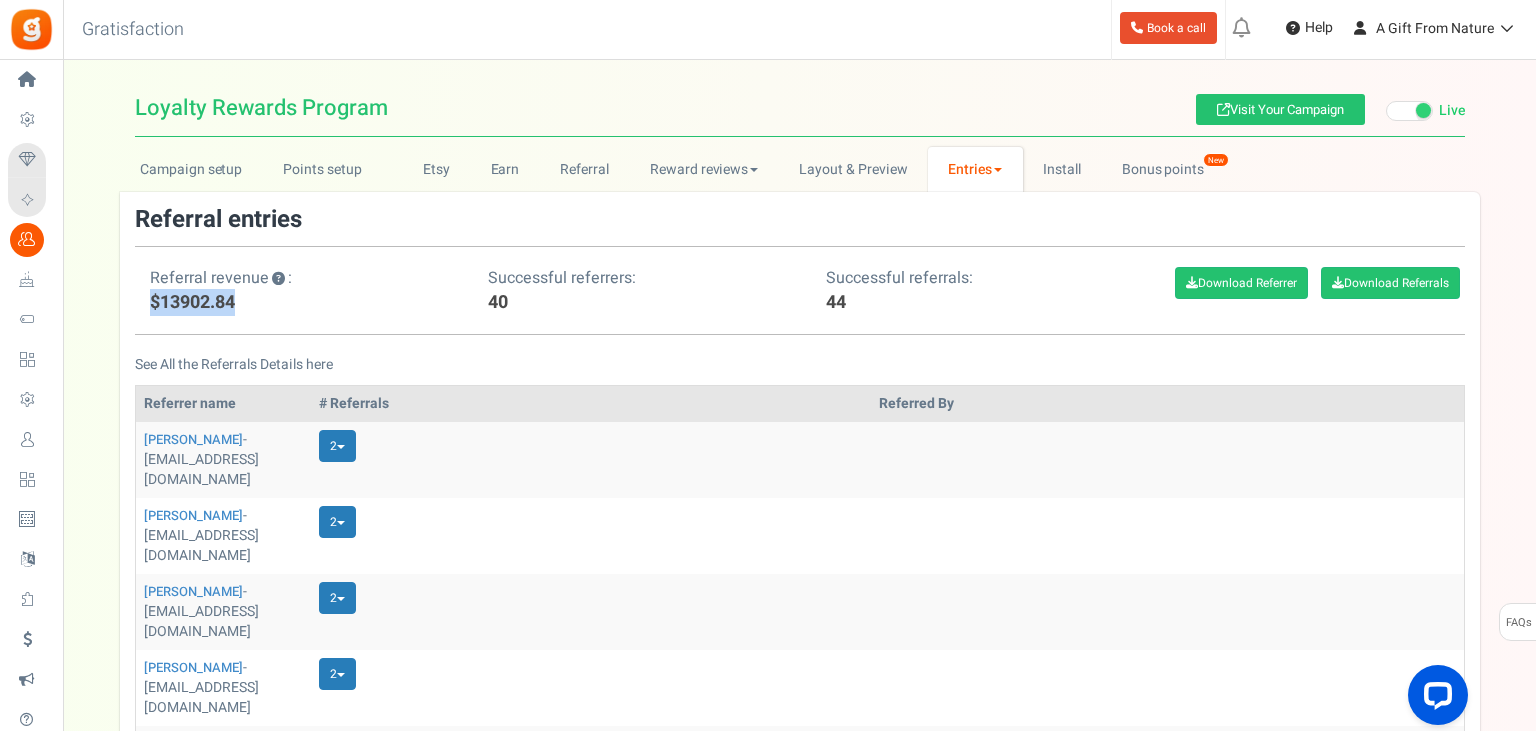 drag, startPoint x: 149, startPoint y: 310, endPoint x: 286, endPoint y: 309, distance: 137.00365 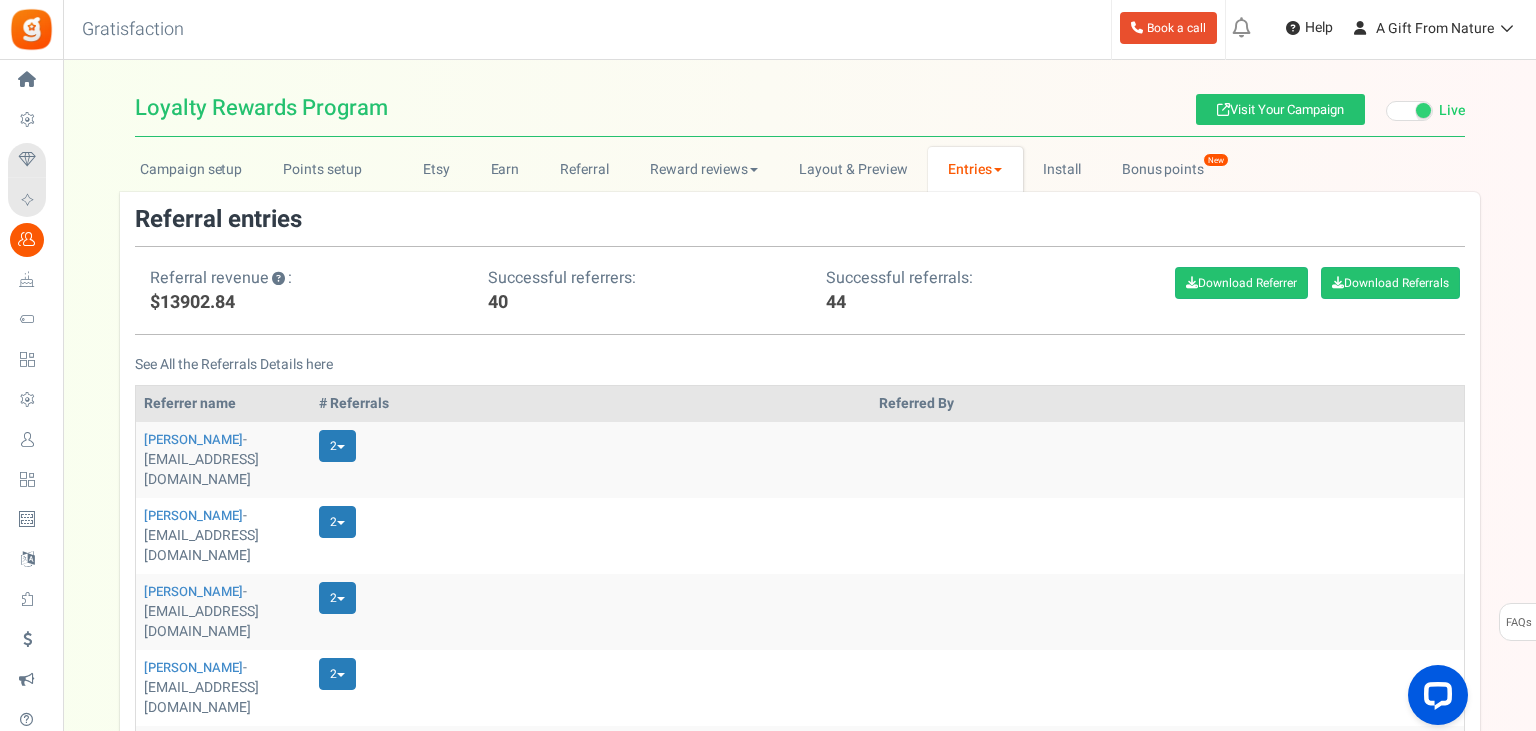 click on "$13902.84" at bounding box center (319, 303) 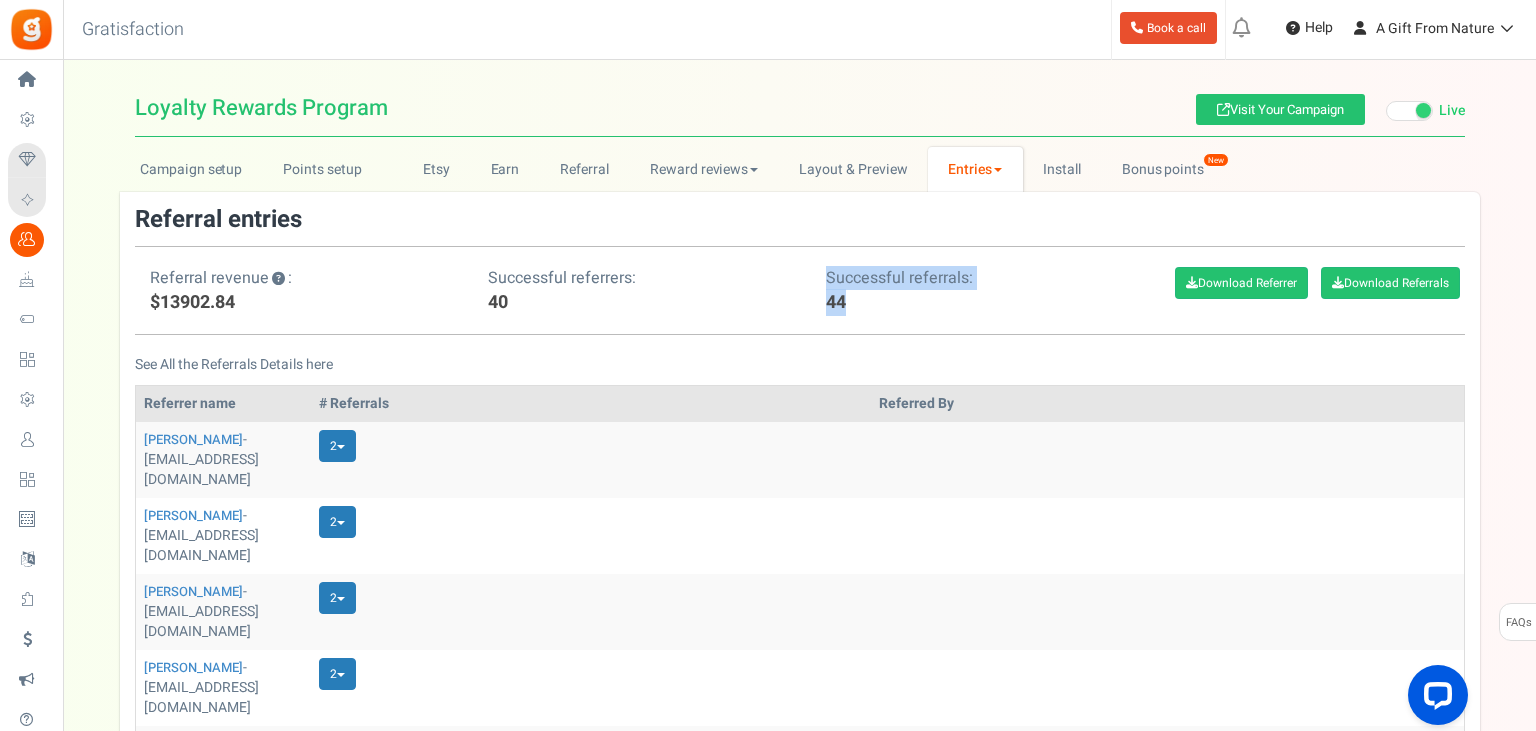 drag, startPoint x: 826, startPoint y: 296, endPoint x: 878, endPoint y: 301, distance: 52.23983 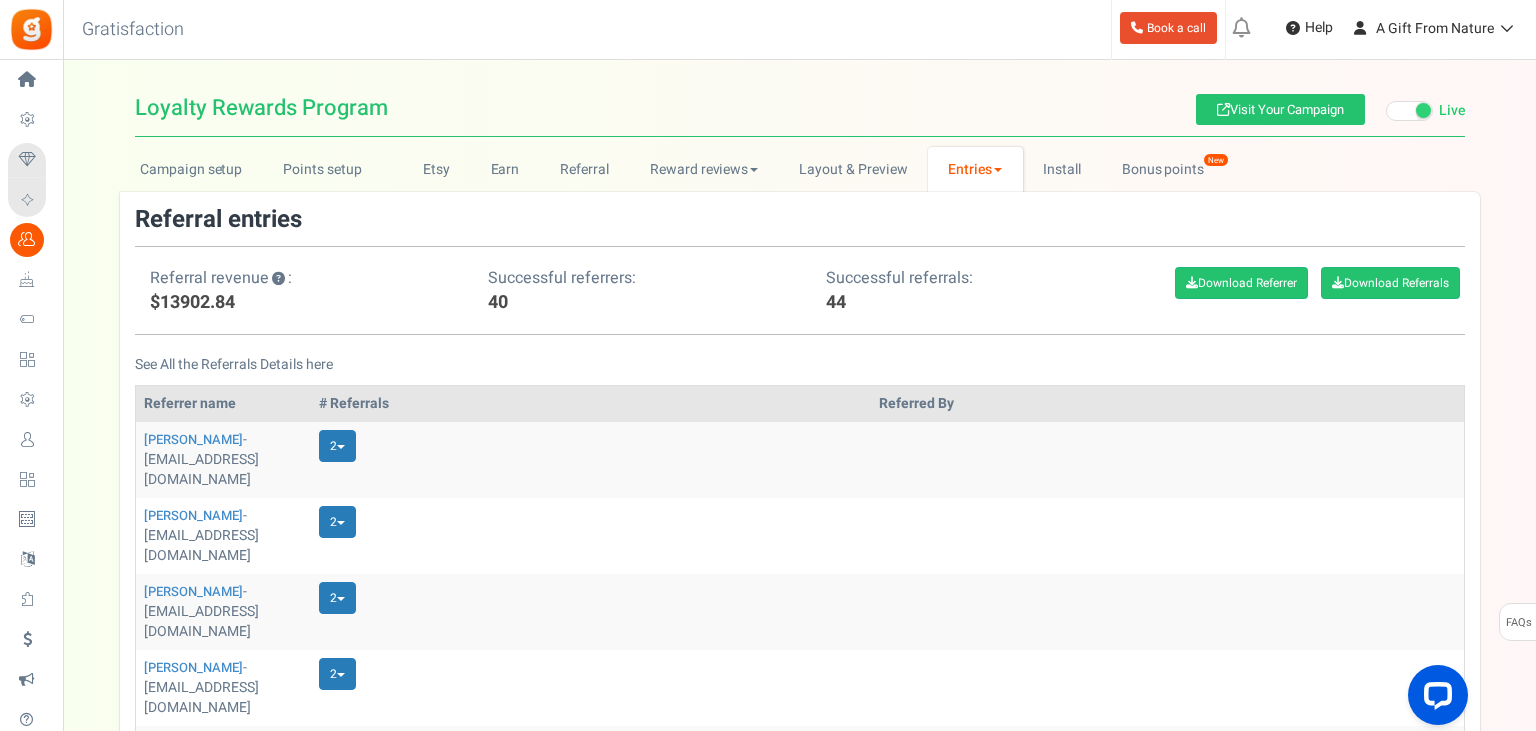 drag, startPoint x: 269, startPoint y: 314, endPoint x: 118, endPoint y: 301, distance: 151.55856 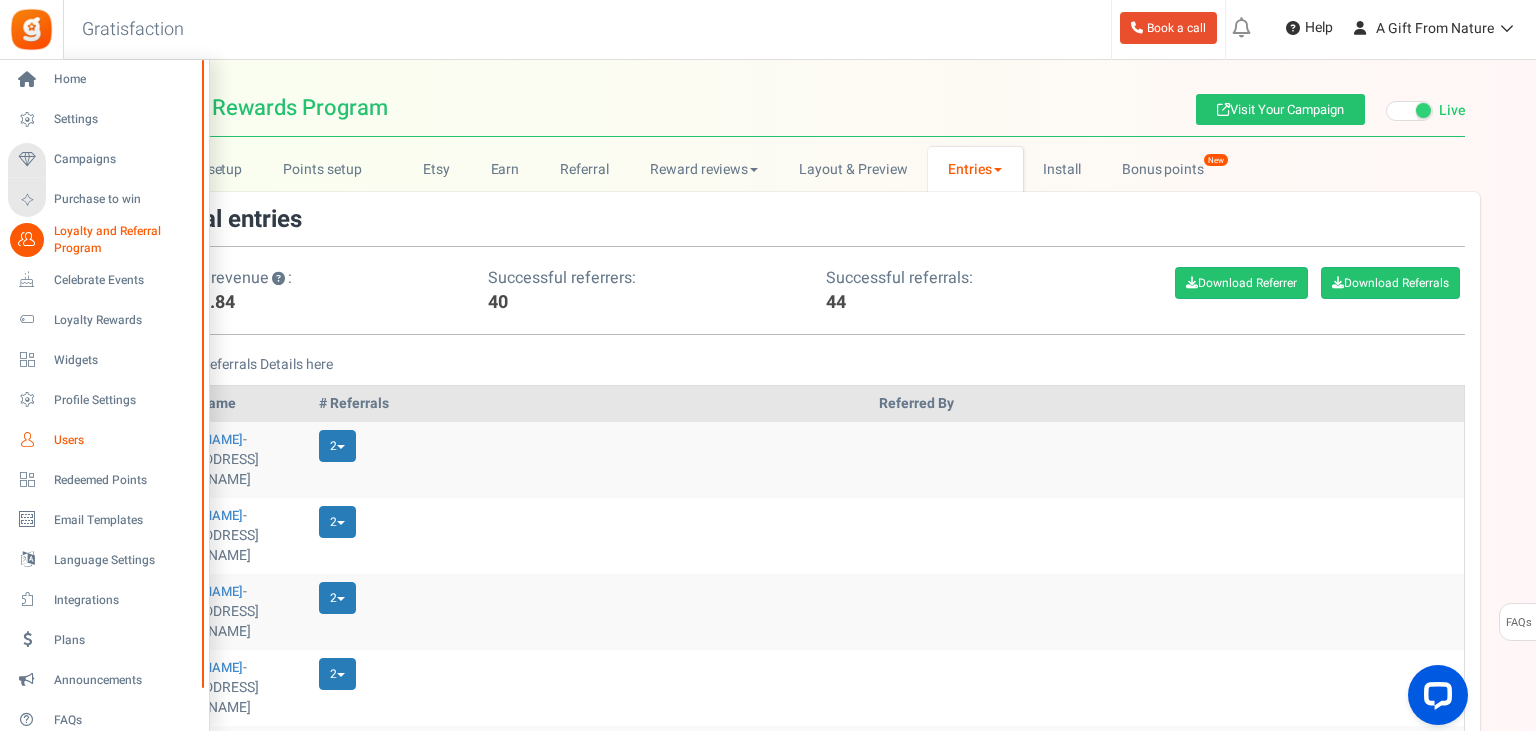 click on "Users" at bounding box center [124, 440] 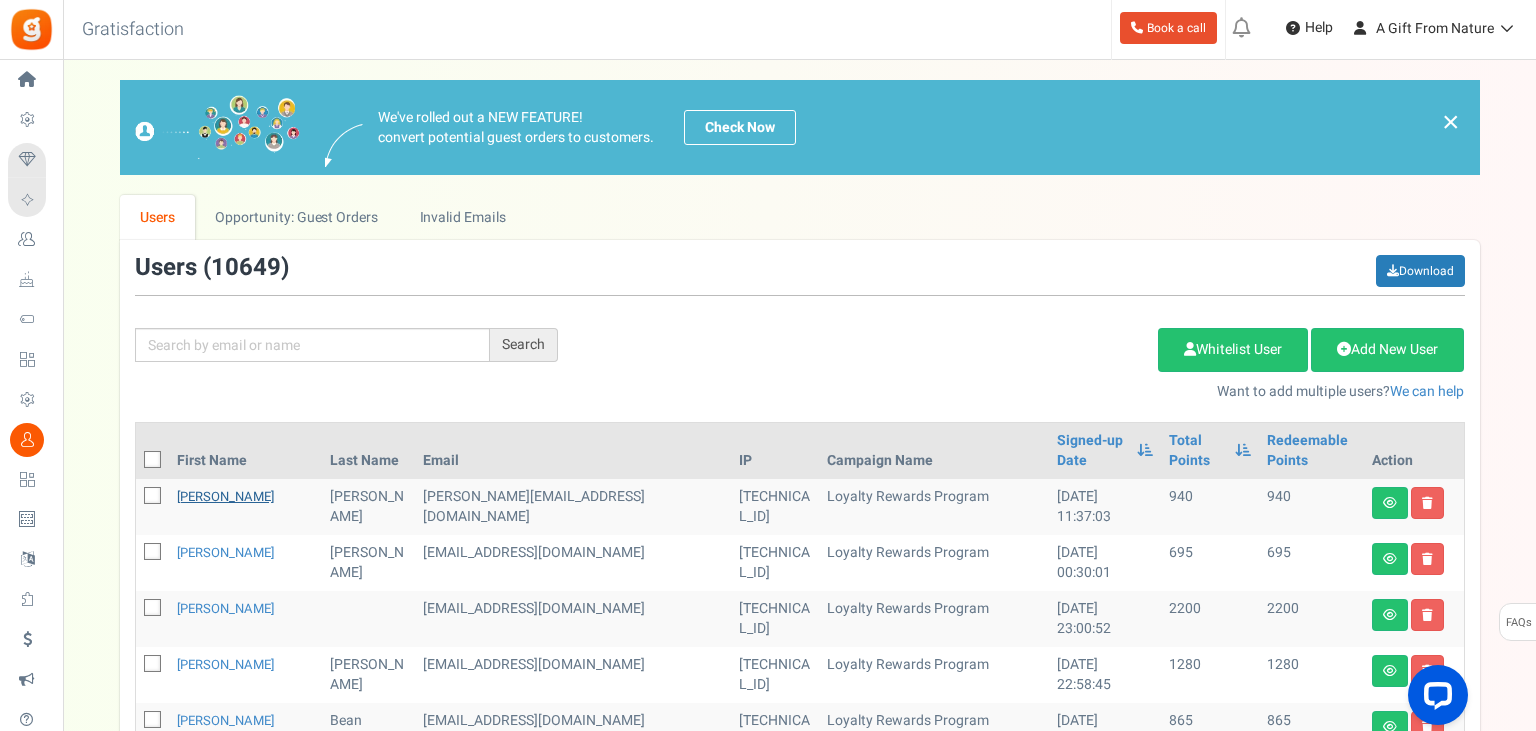 click on "[PERSON_NAME]" at bounding box center [225, 496] 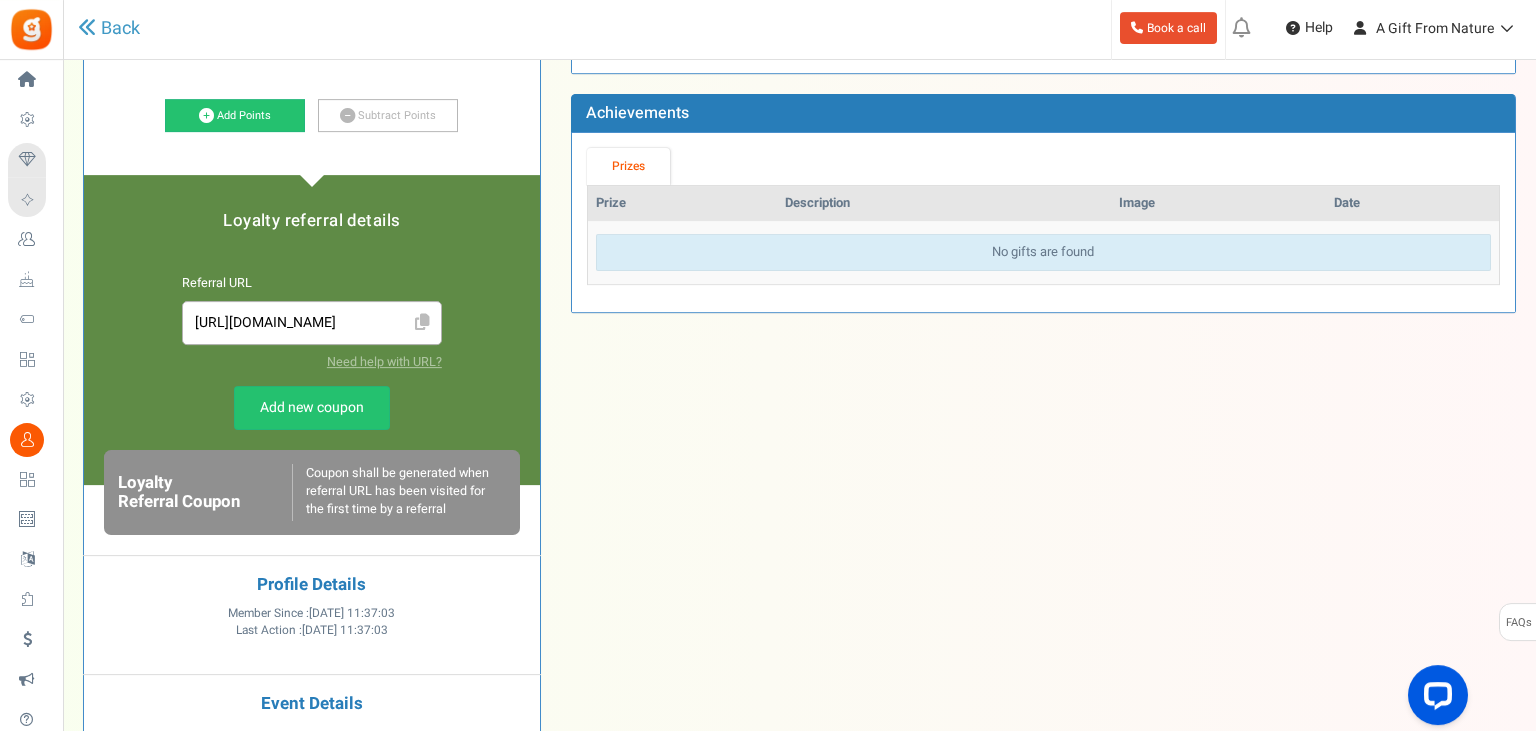 scroll, scrollTop: 360, scrollLeft: 0, axis: vertical 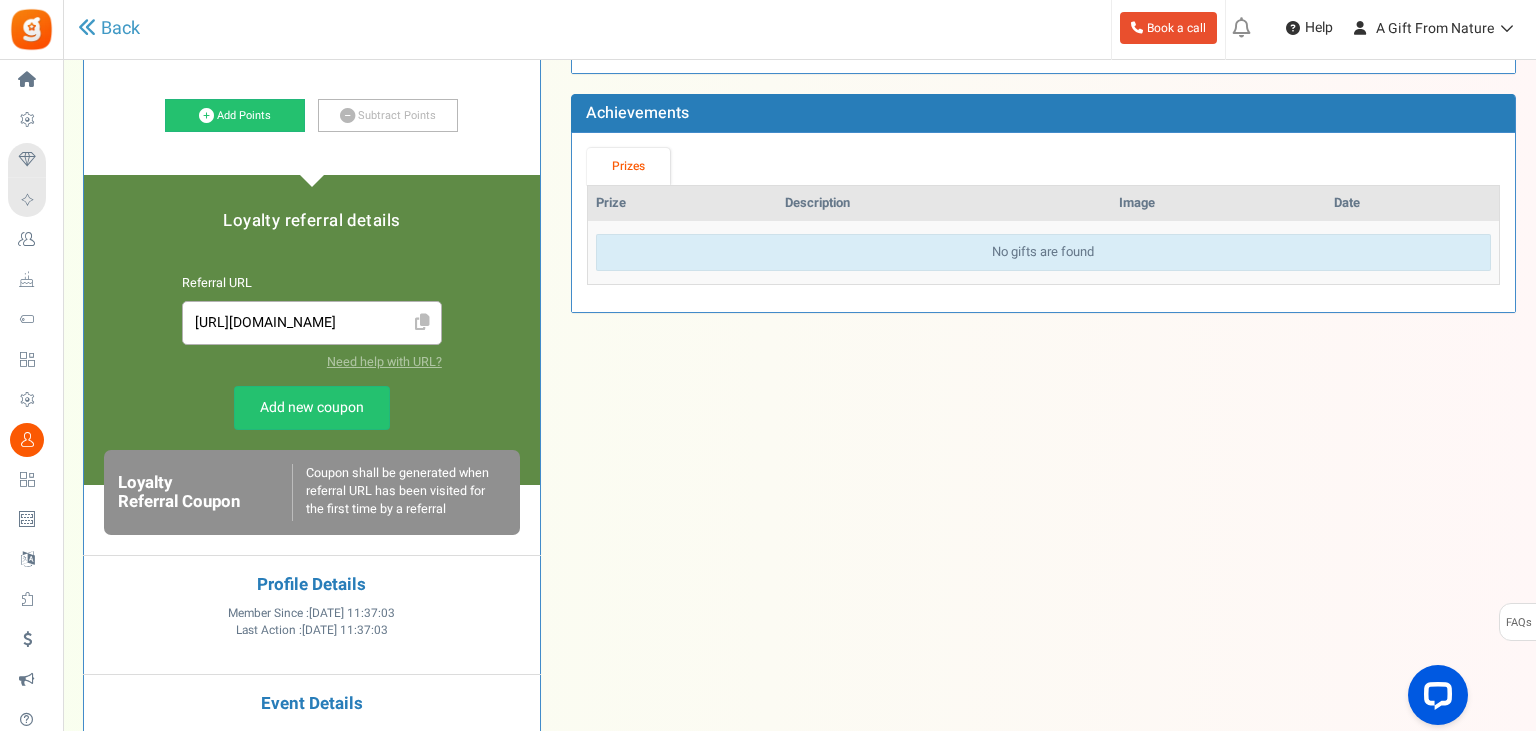 drag, startPoint x: 358, startPoint y: 327, endPoint x: 202, endPoint y: 330, distance: 156.02884 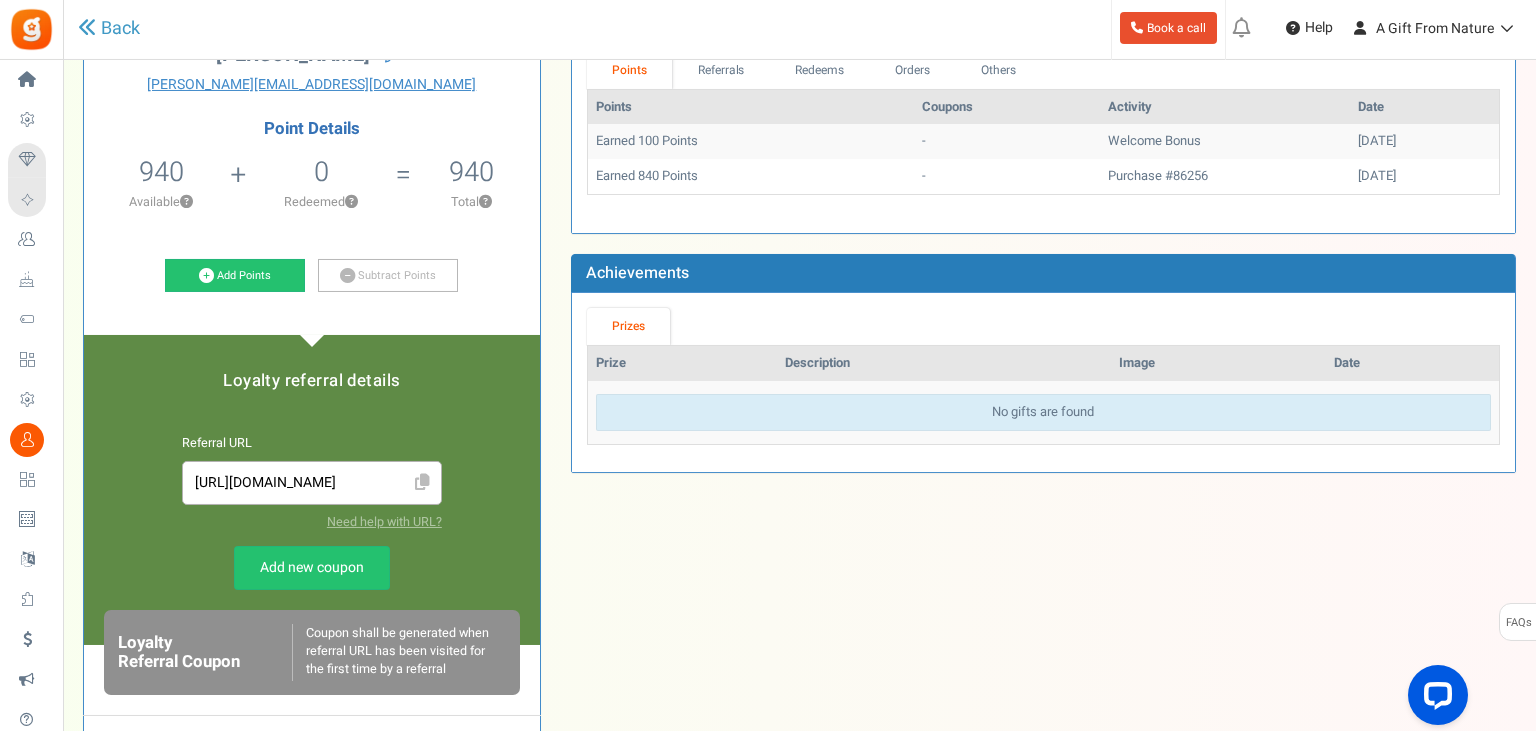 scroll, scrollTop: 211, scrollLeft: 0, axis: vertical 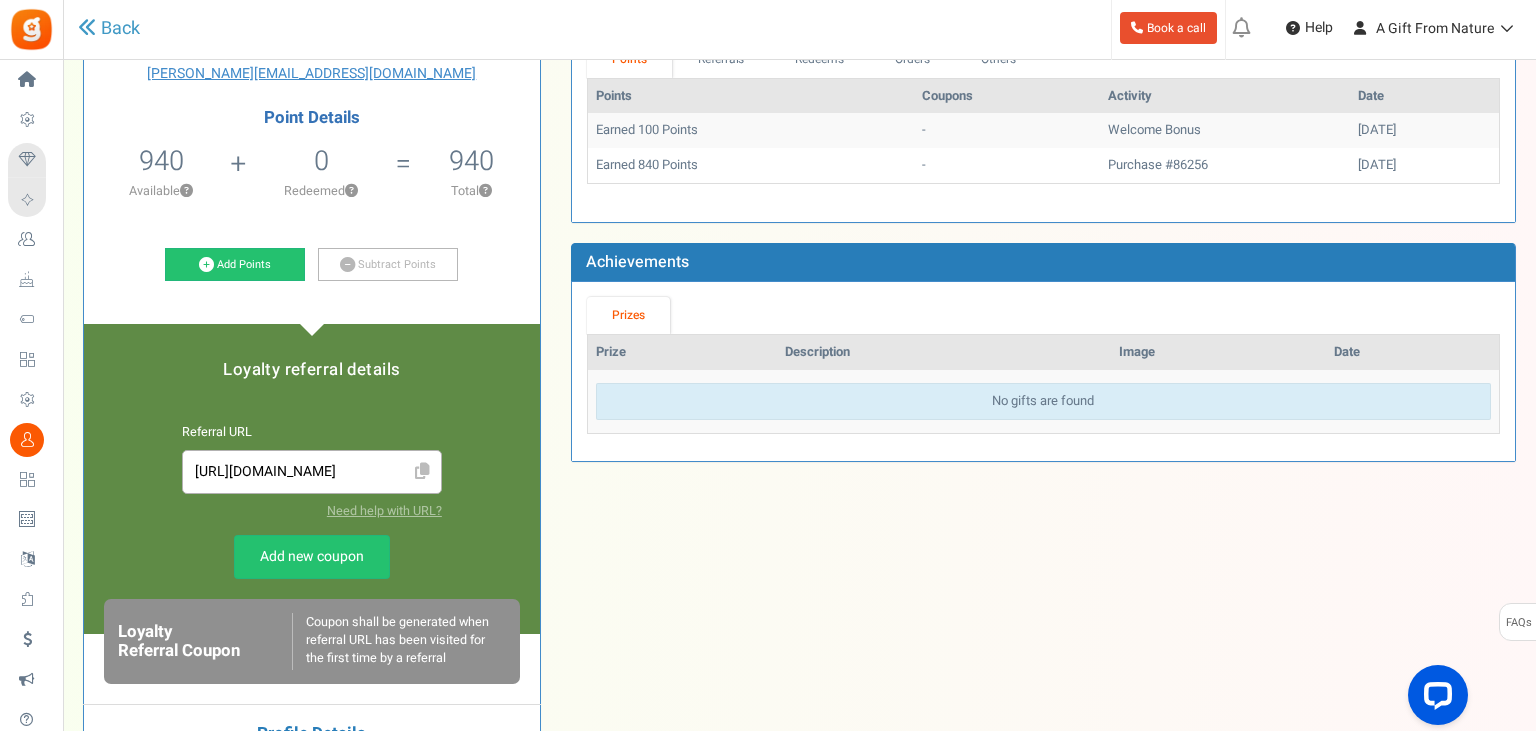 click on "[URL][DOMAIN_NAME]" at bounding box center (312, 472) 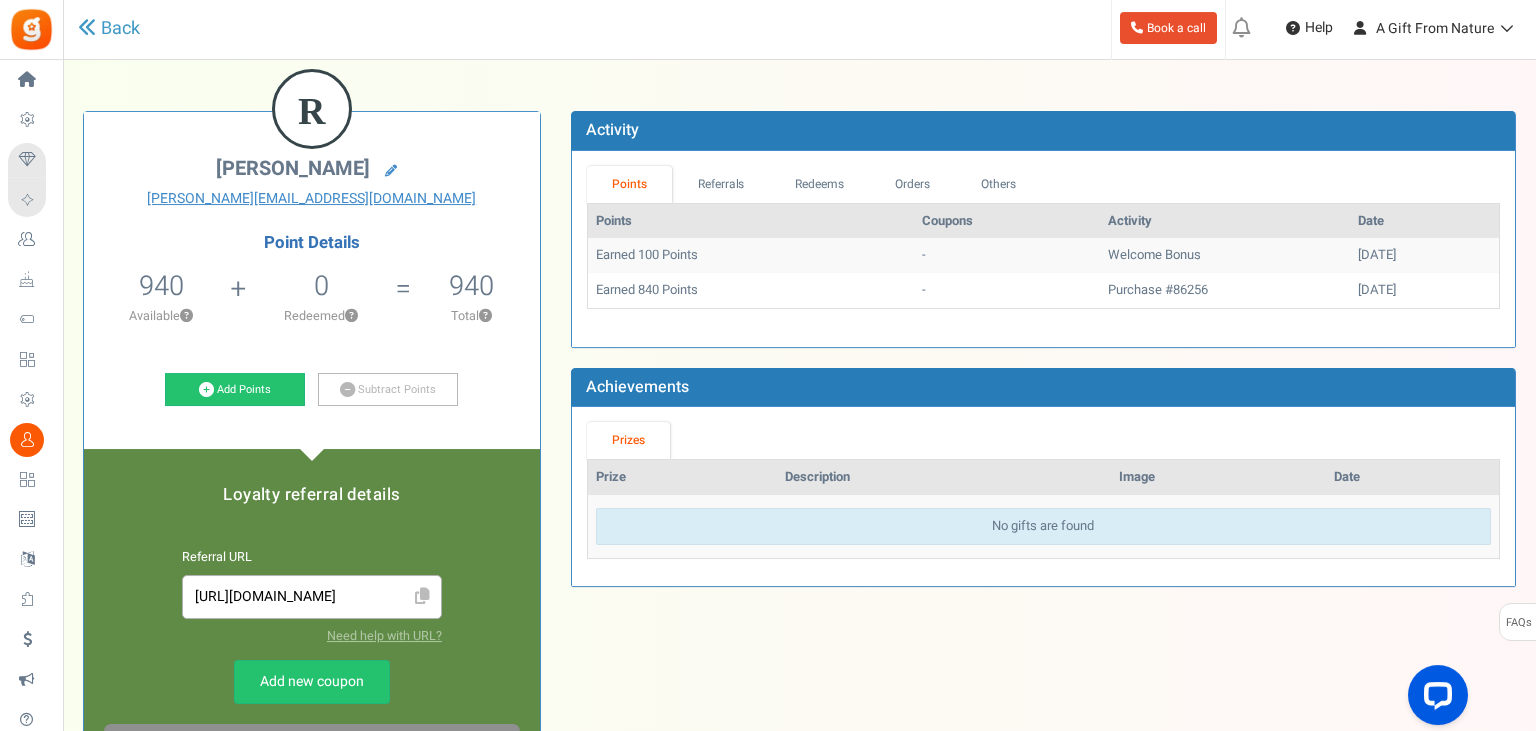 scroll, scrollTop: 0, scrollLeft: 0, axis: both 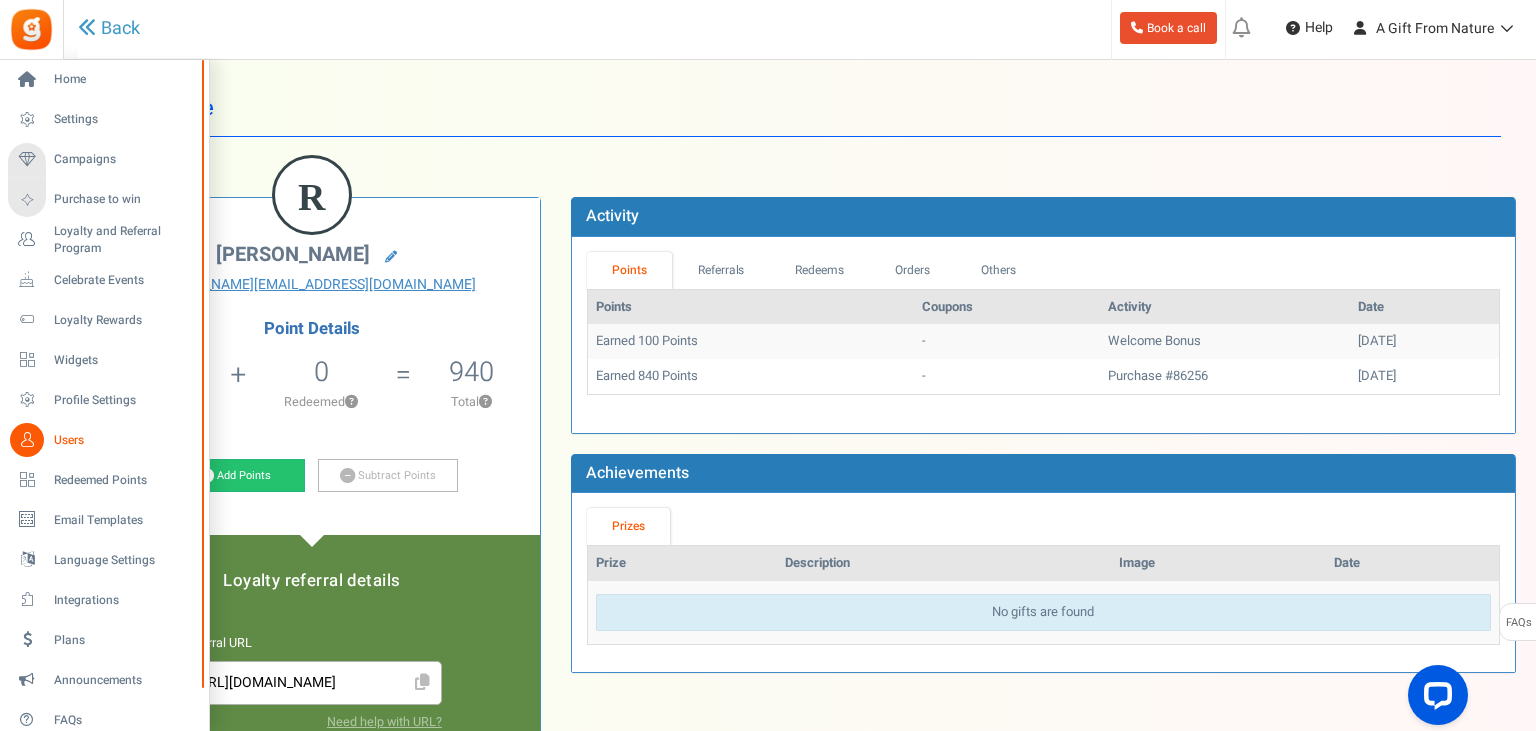 click on "Users" at bounding box center [124, 440] 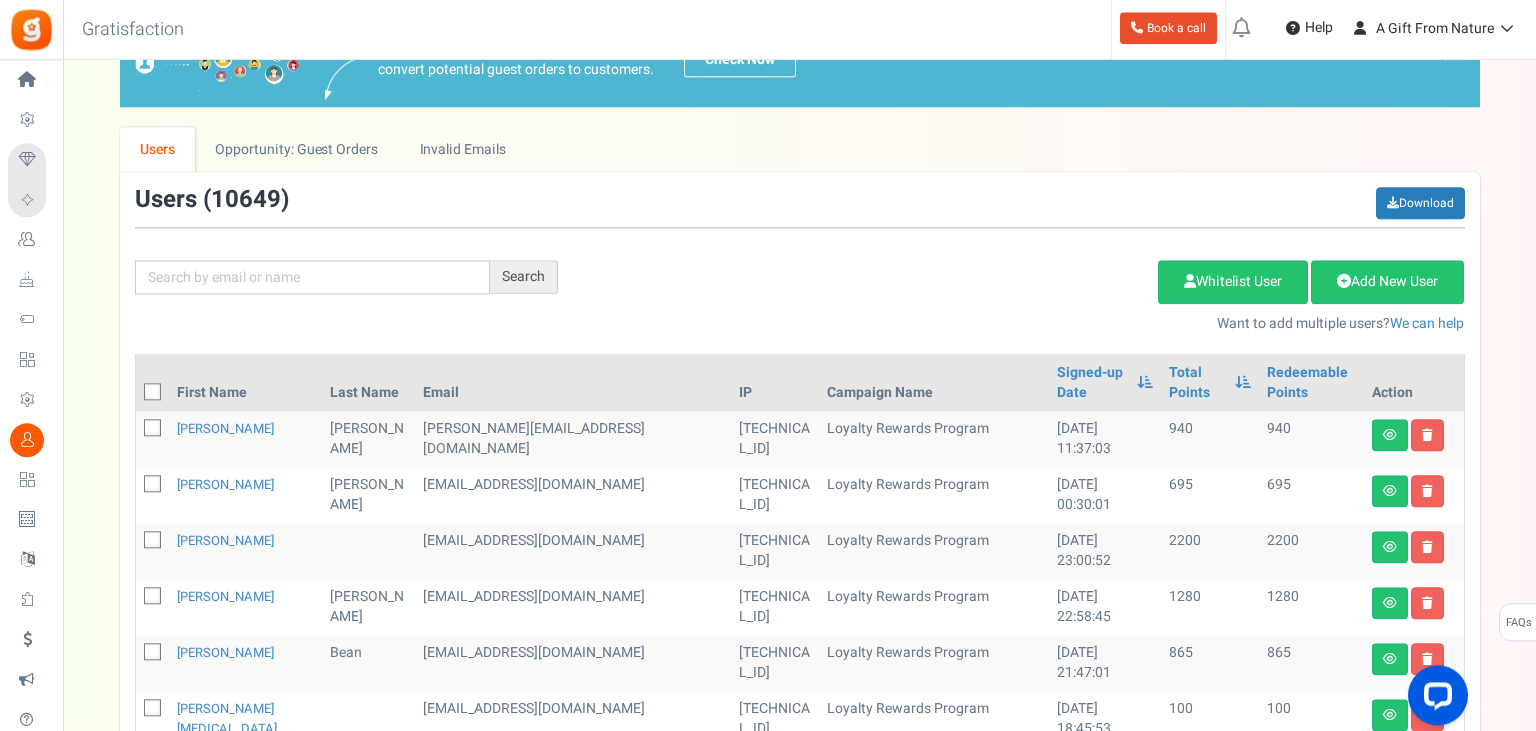 scroll, scrollTop: 0, scrollLeft: 0, axis: both 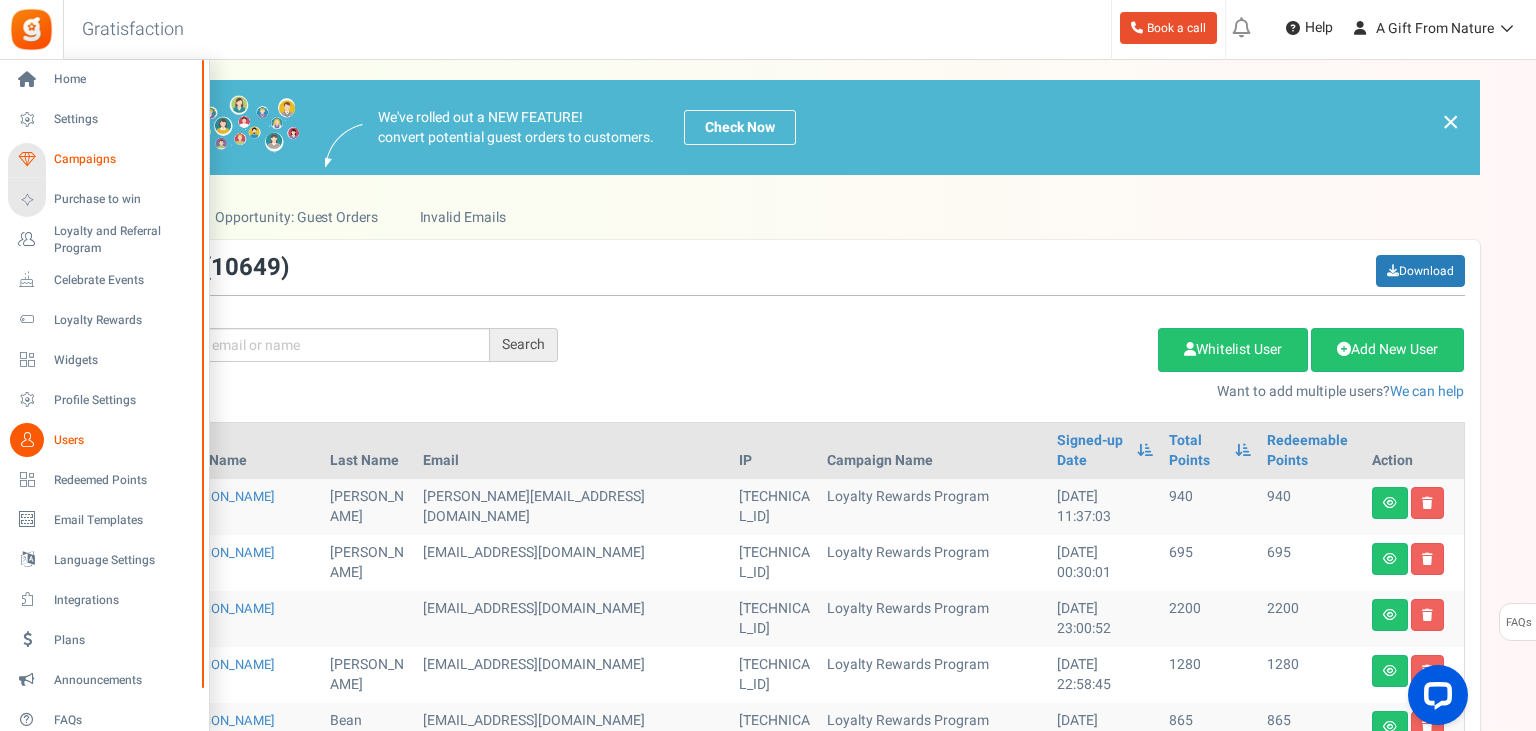 click on "Campaigns" at bounding box center (124, 159) 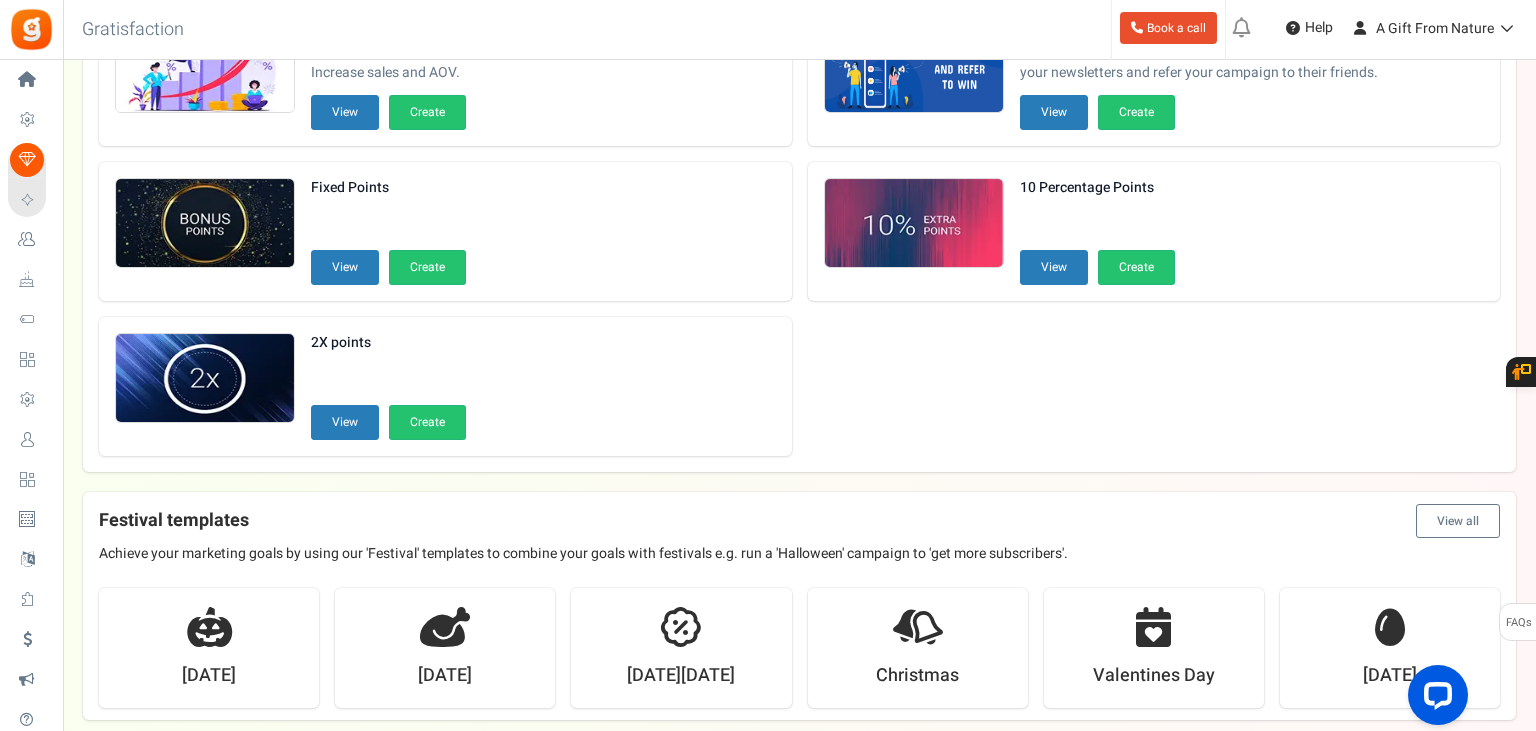 scroll, scrollTop: 0, scrollLeft: 0, axis: both 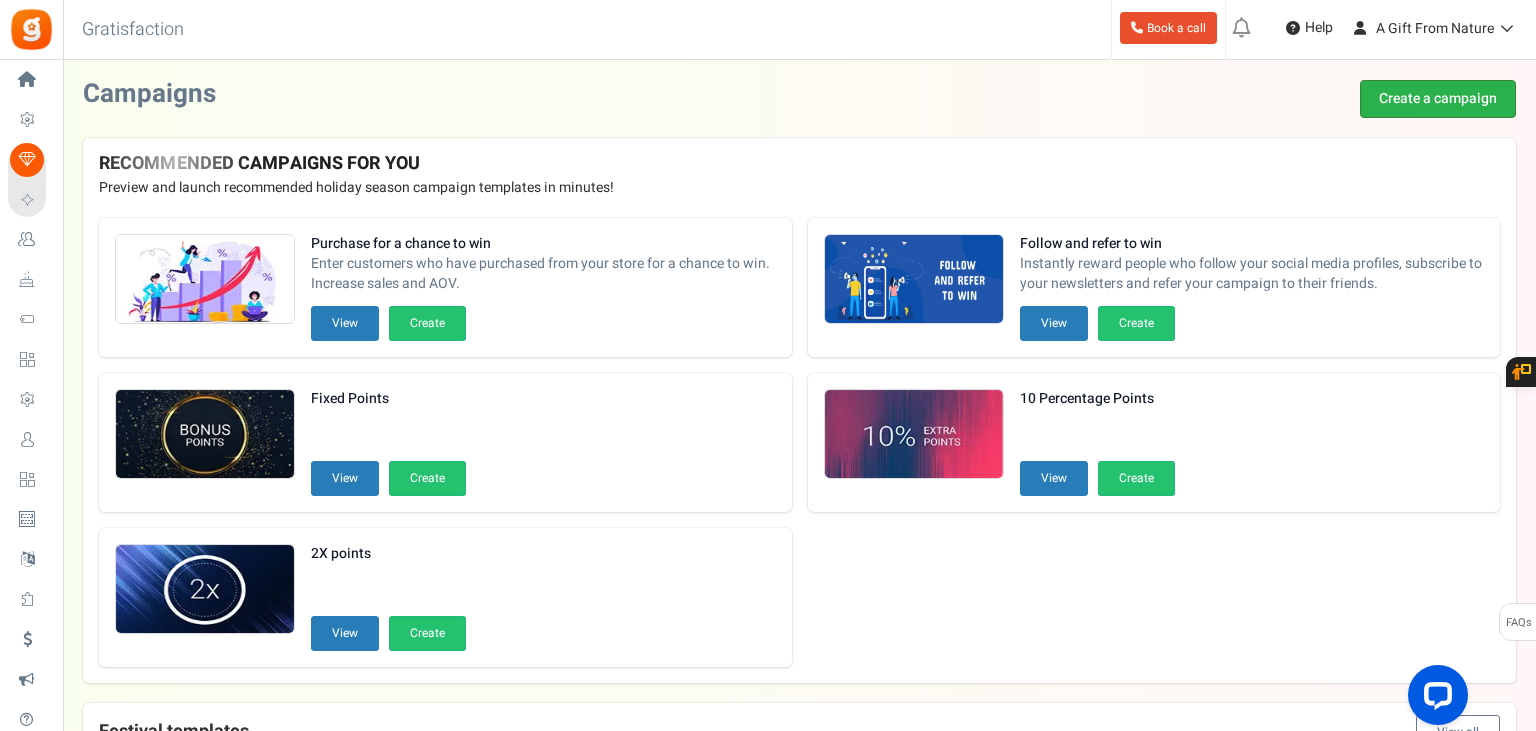 click on "Create a campaign" at bounding box center (1438, 99) 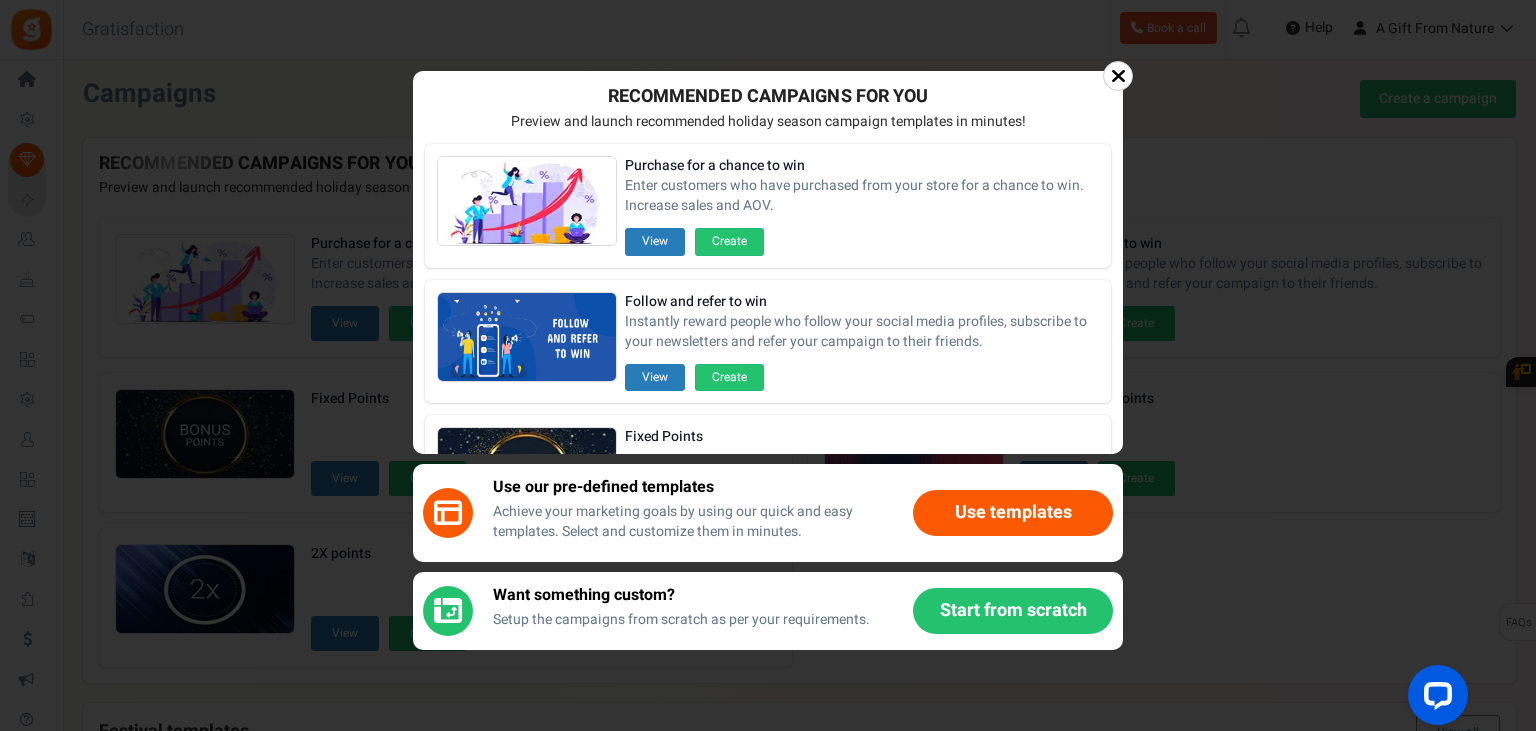 click on "Use templates" at bounding box center (1013, 513) 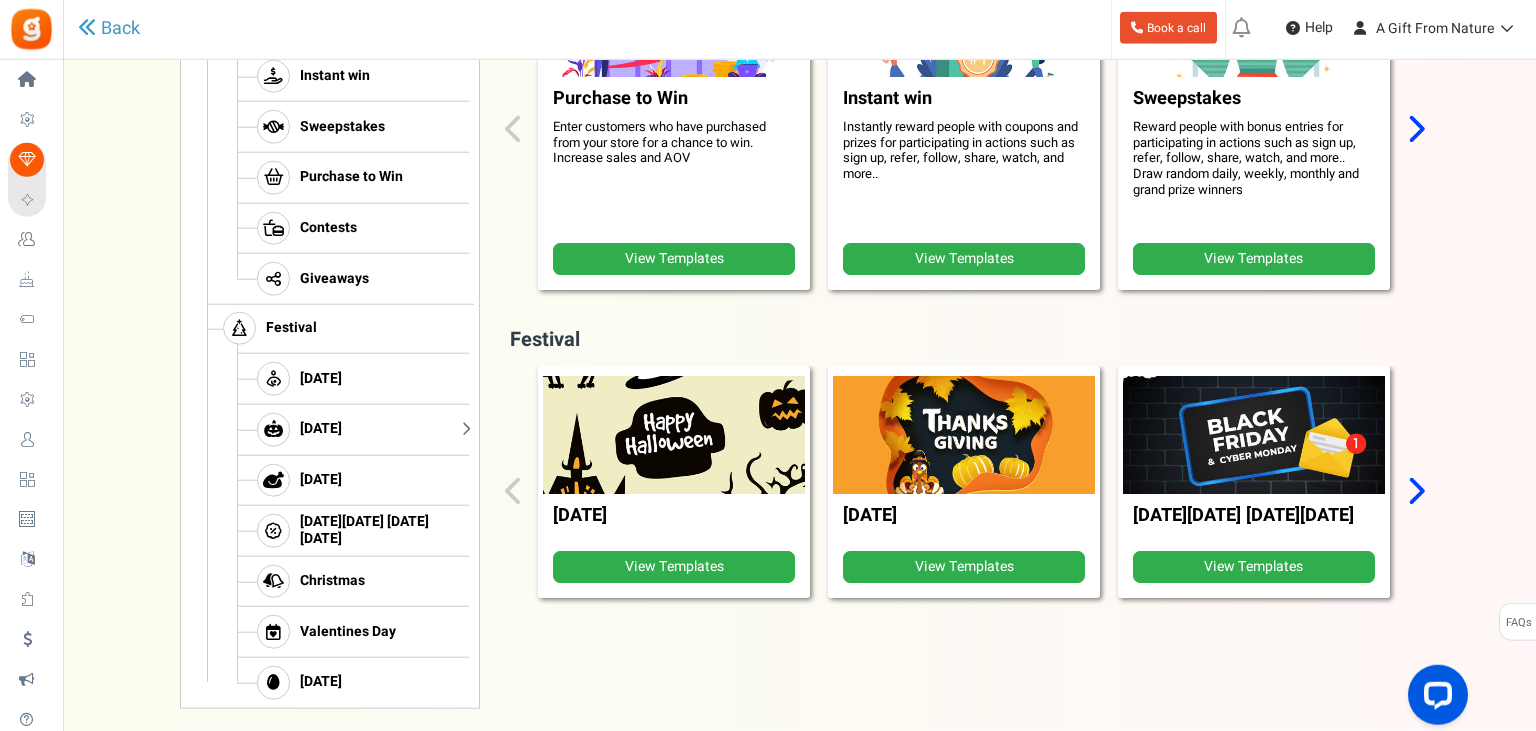 scroll, scrollTop: 633, scrollLeft: 0, axis: vertical 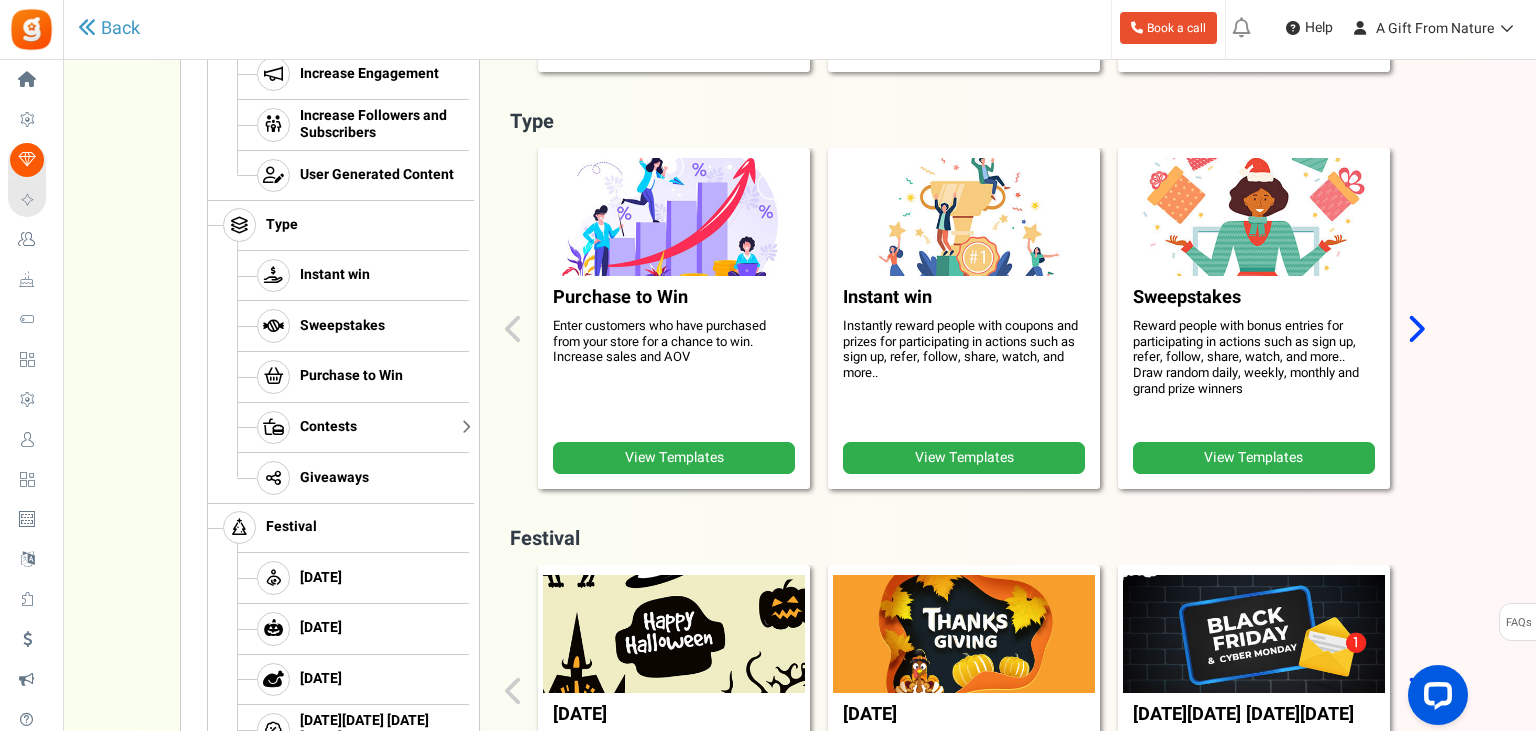 click on "Contests" at bounding box center [328, 427] 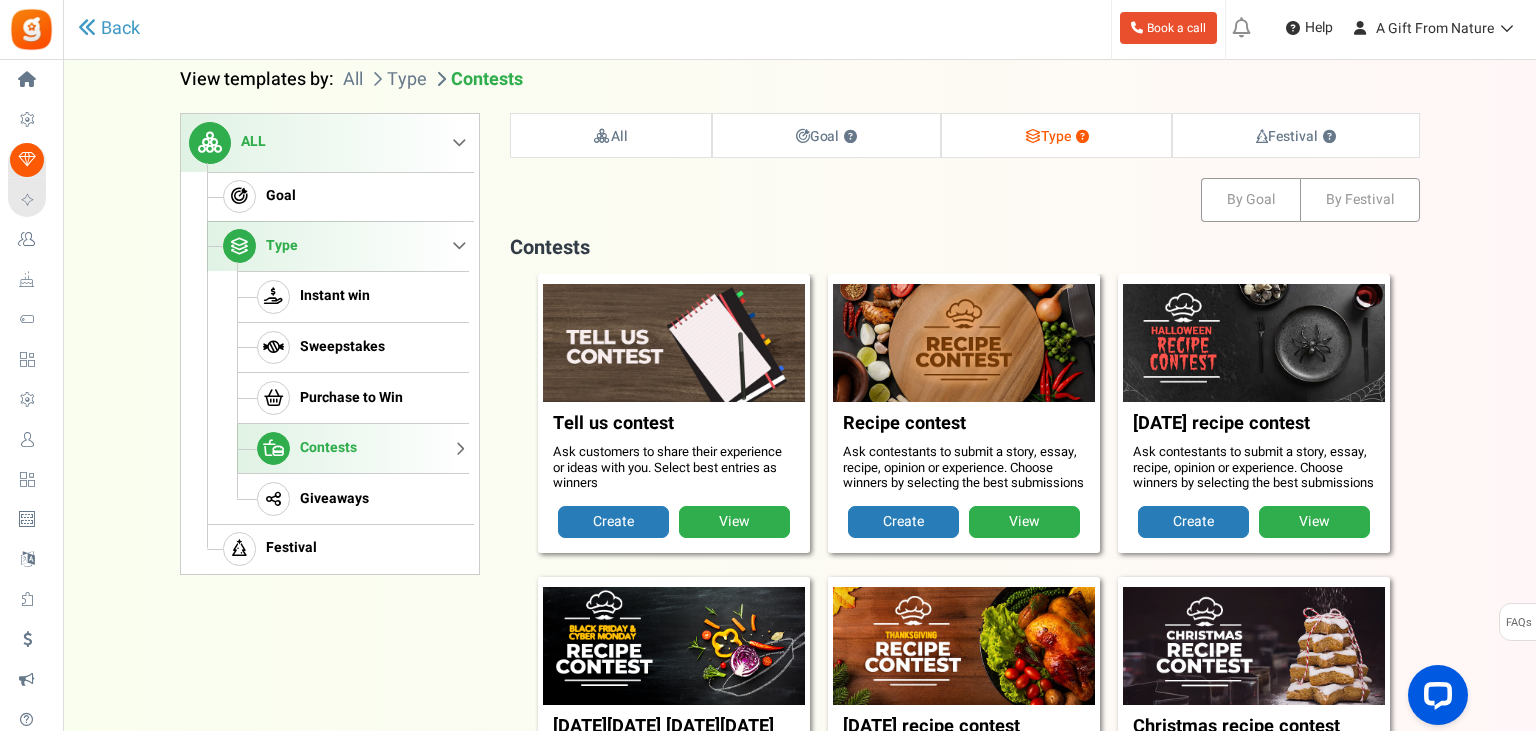 scroll, scrollTop: 204, scrollLeft: 0, axis: vertical 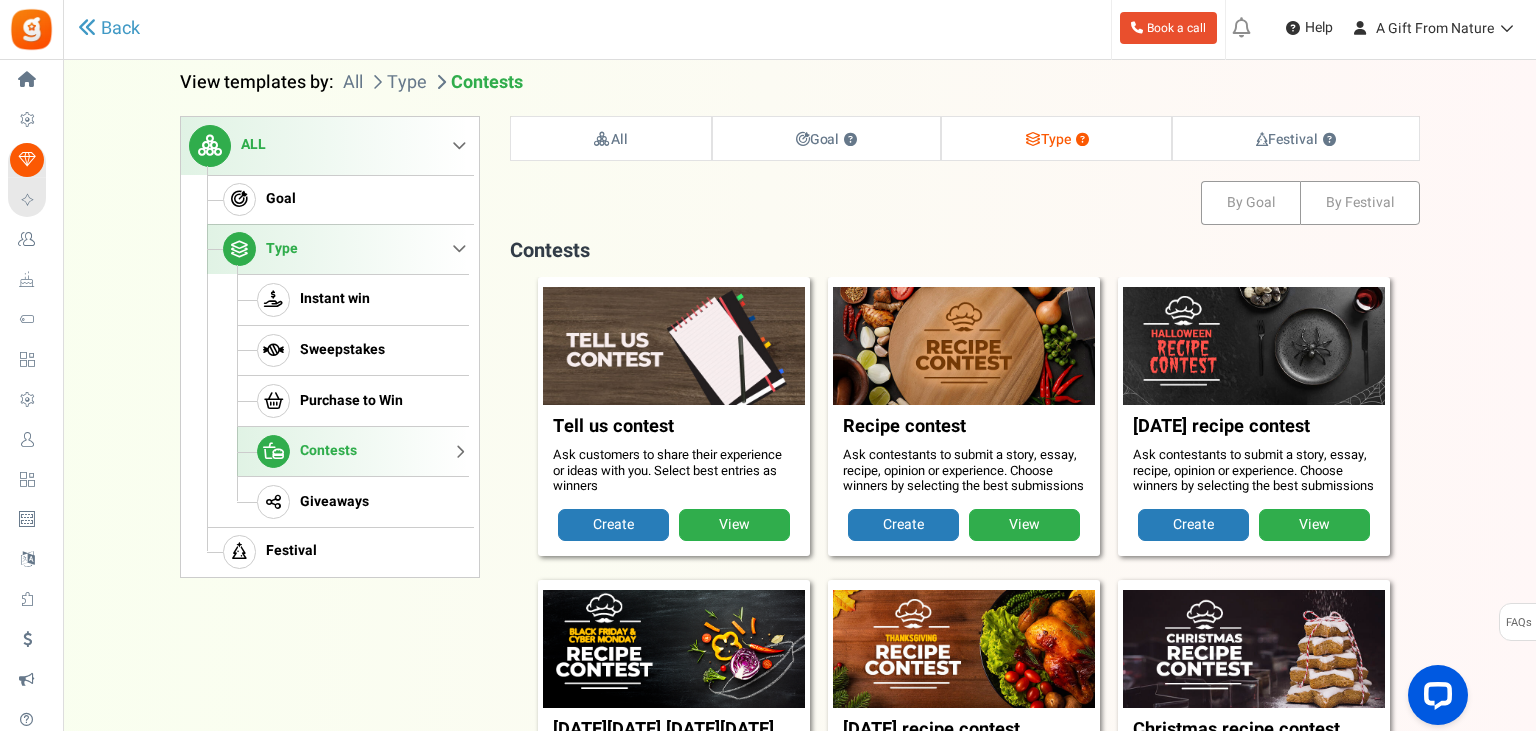 click on "View" at bounding box center (734, 525) 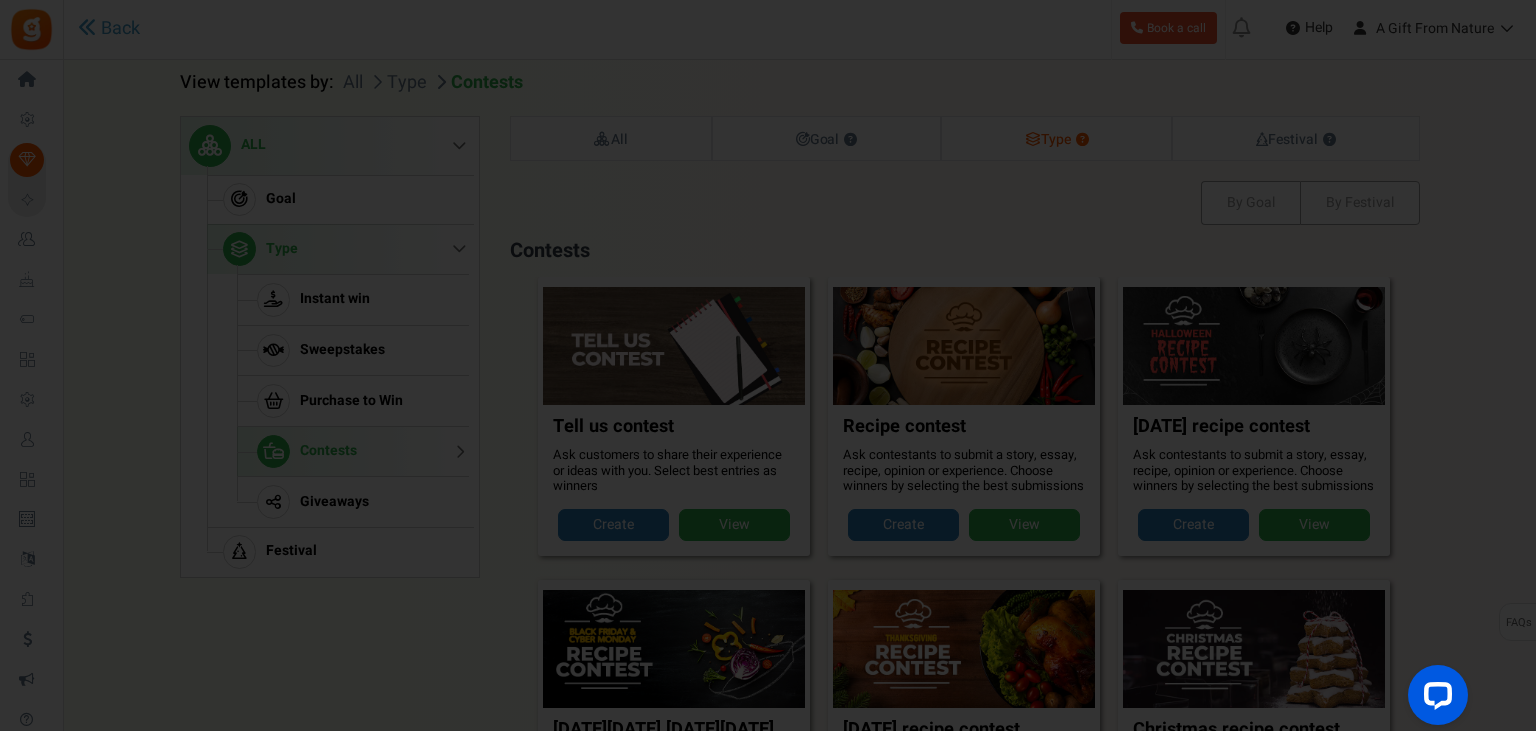 scroll, scrollTop: 0, scrollLeft: 0, axis: both 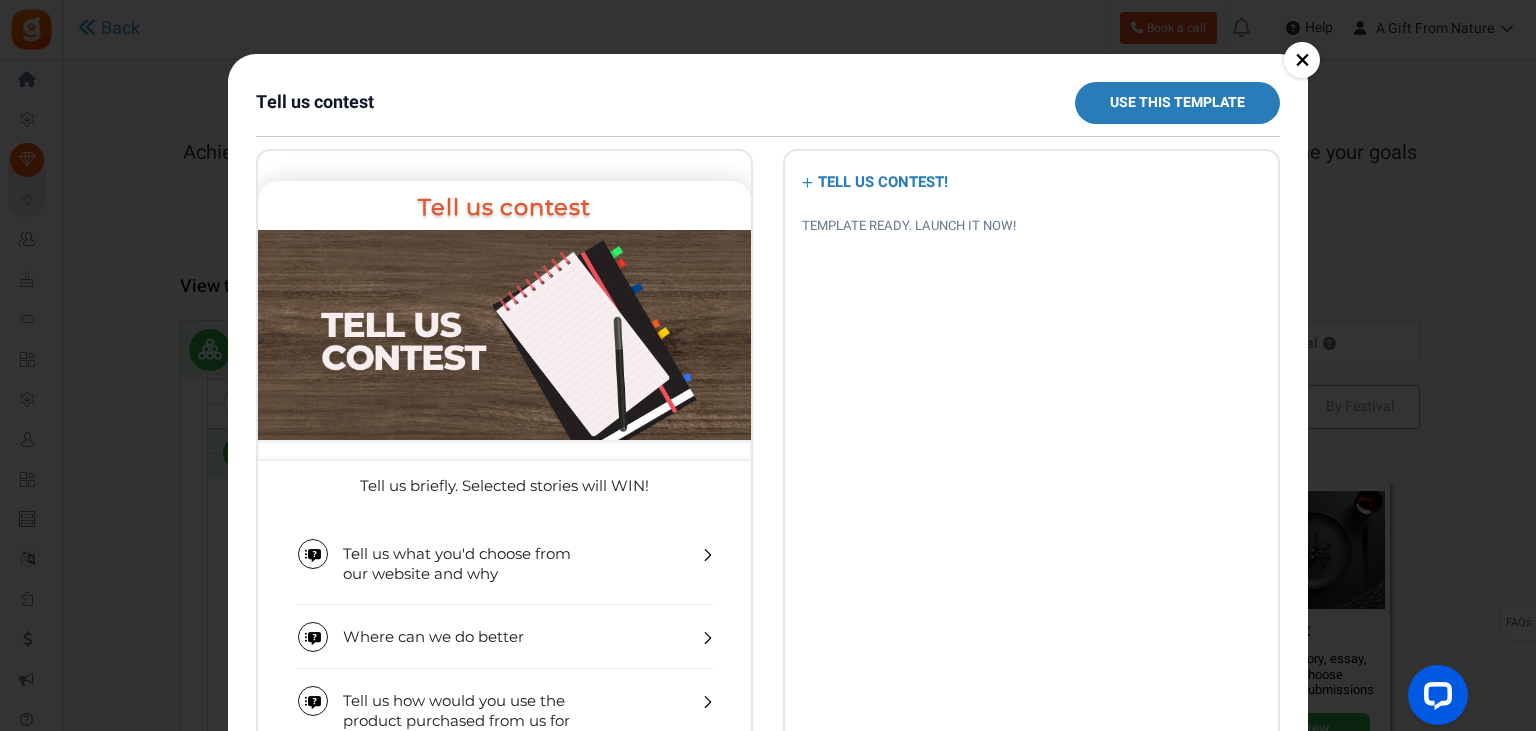 click on "×
Tell us contest
Use this template
TELL US CONTEST!
TEMPLATE READY. LAUNCH IT NOW!" at bounding box center (768, 365) 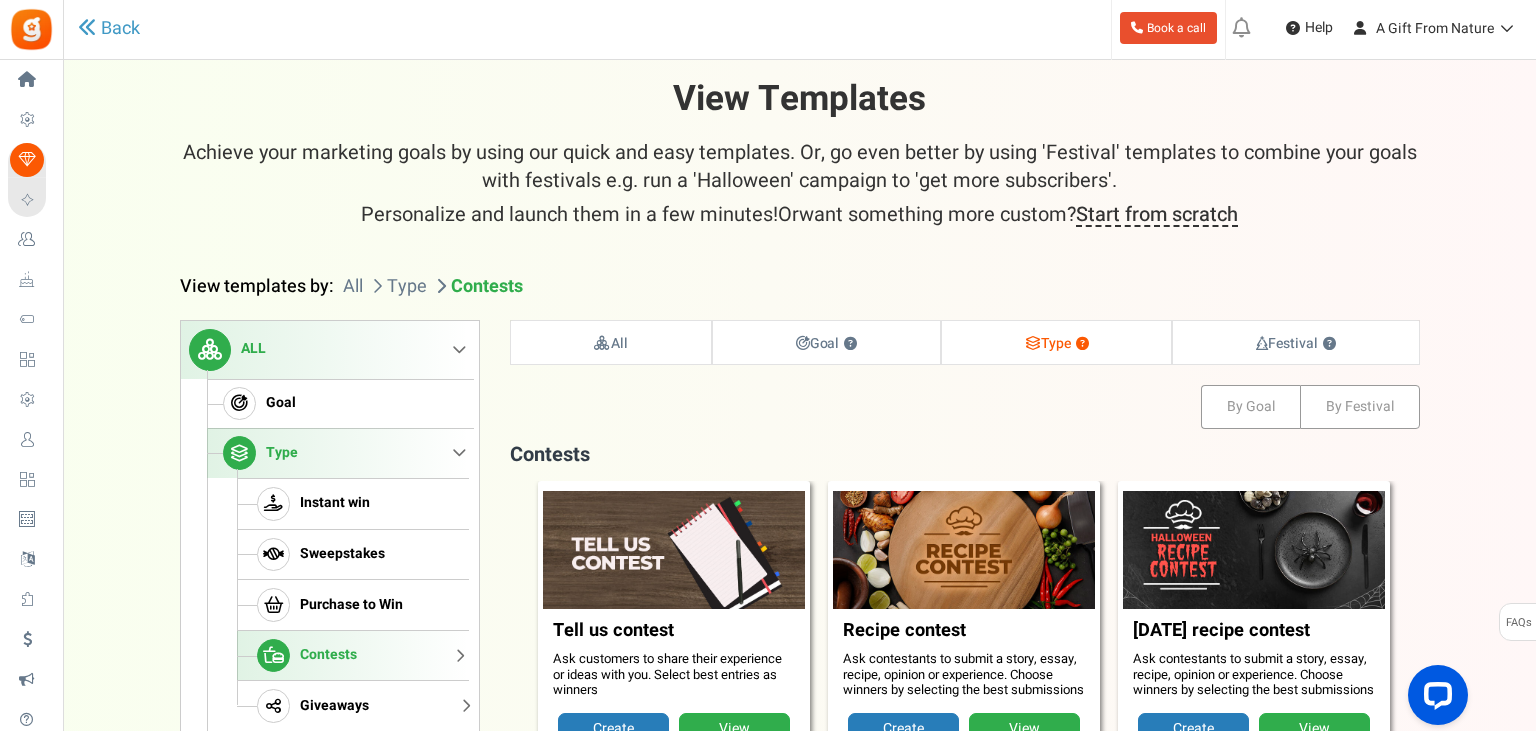 click on "Giveaways" at bounding box center [334, 706] 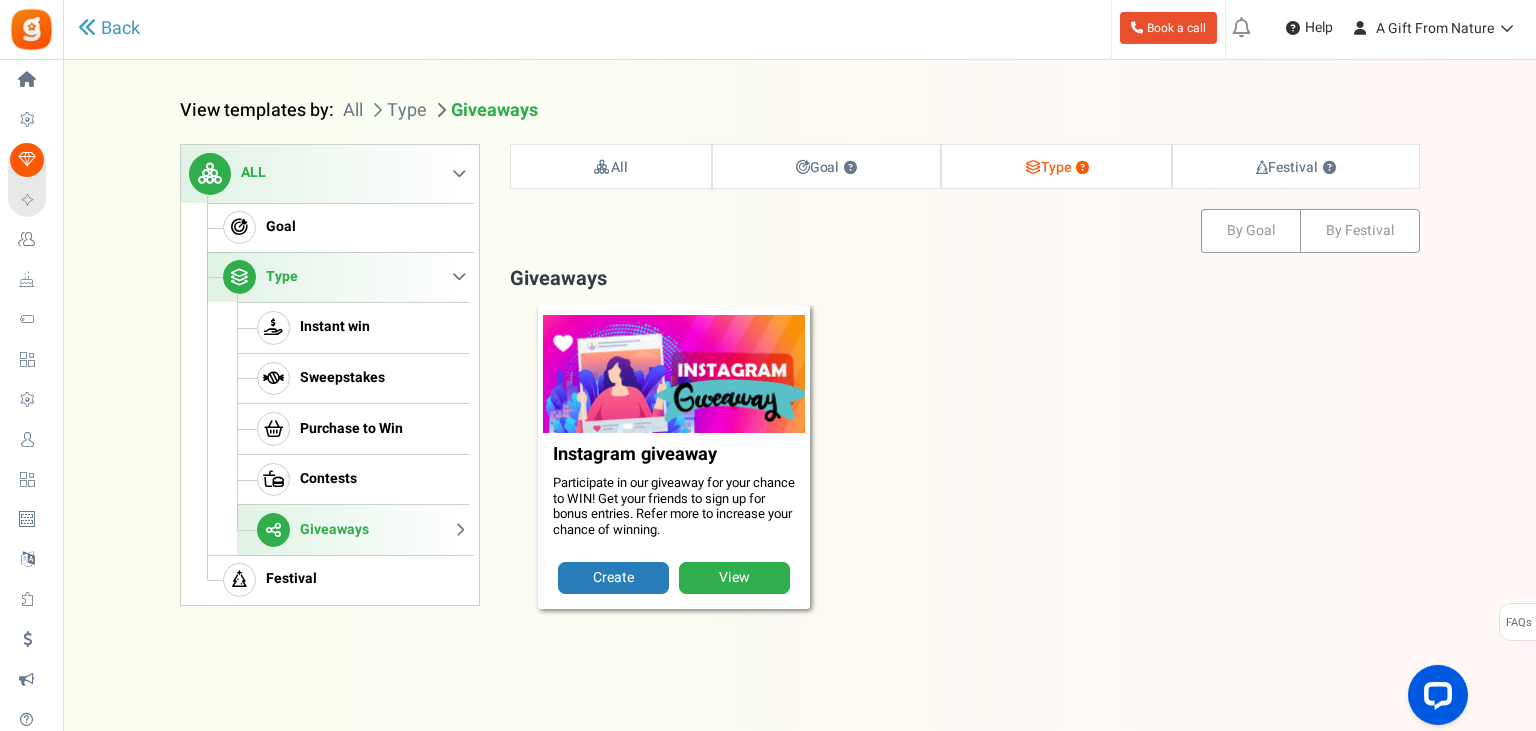 scroll, scrollTop: 176, scrollLeft: 0, axis: vertical 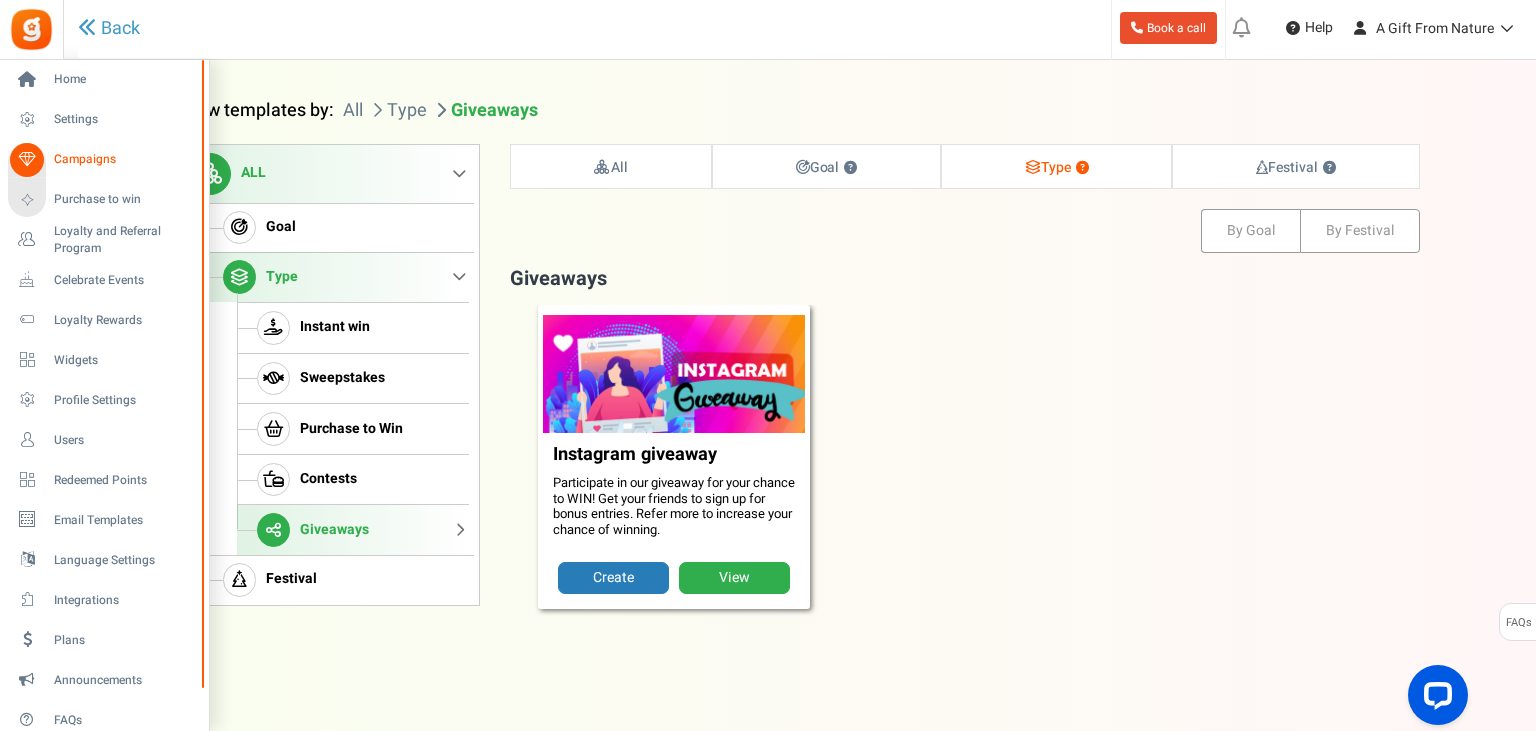 click on "Campaigns" at bounding box center (124, 159) 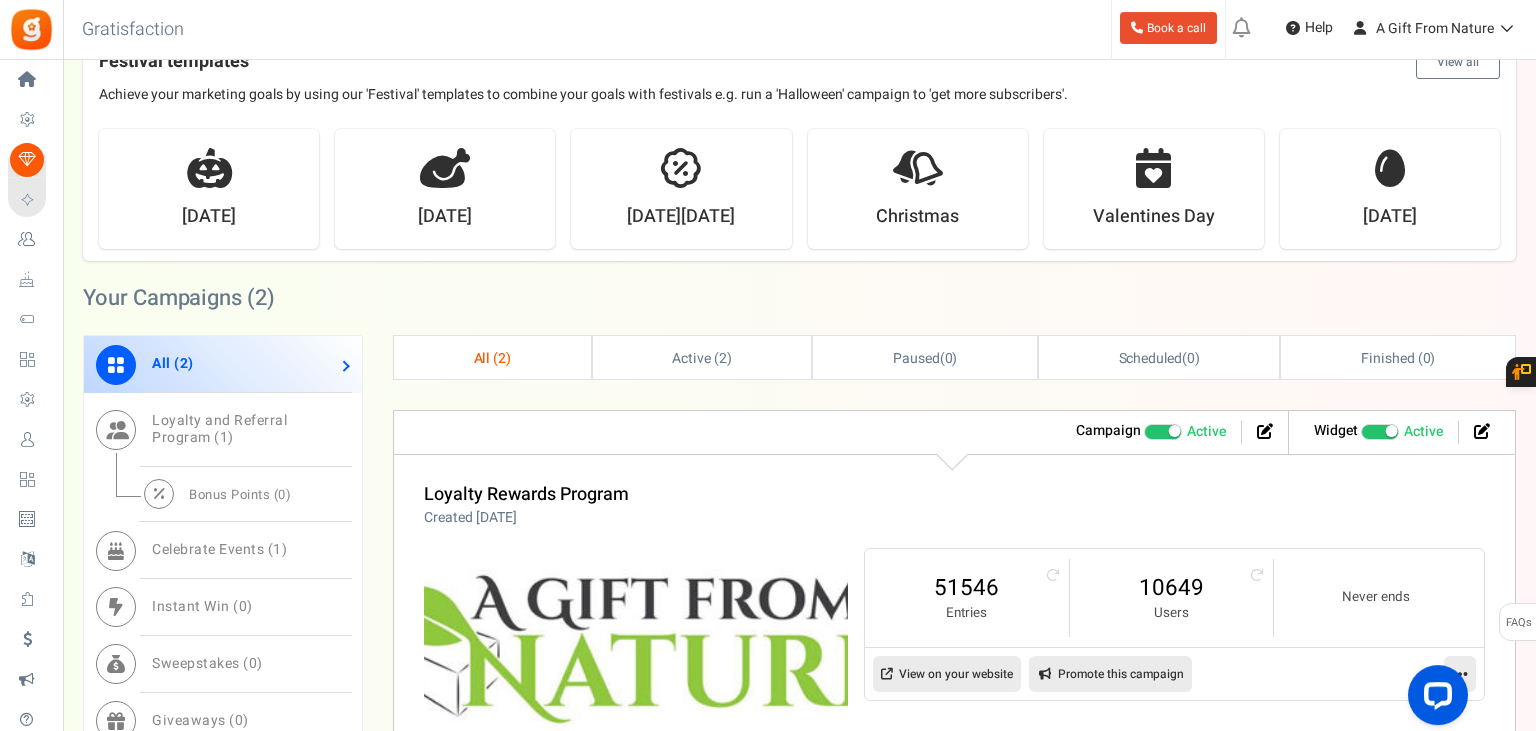 scroll, scrollTop: 599, scrollLeft: 0, axis: vertical 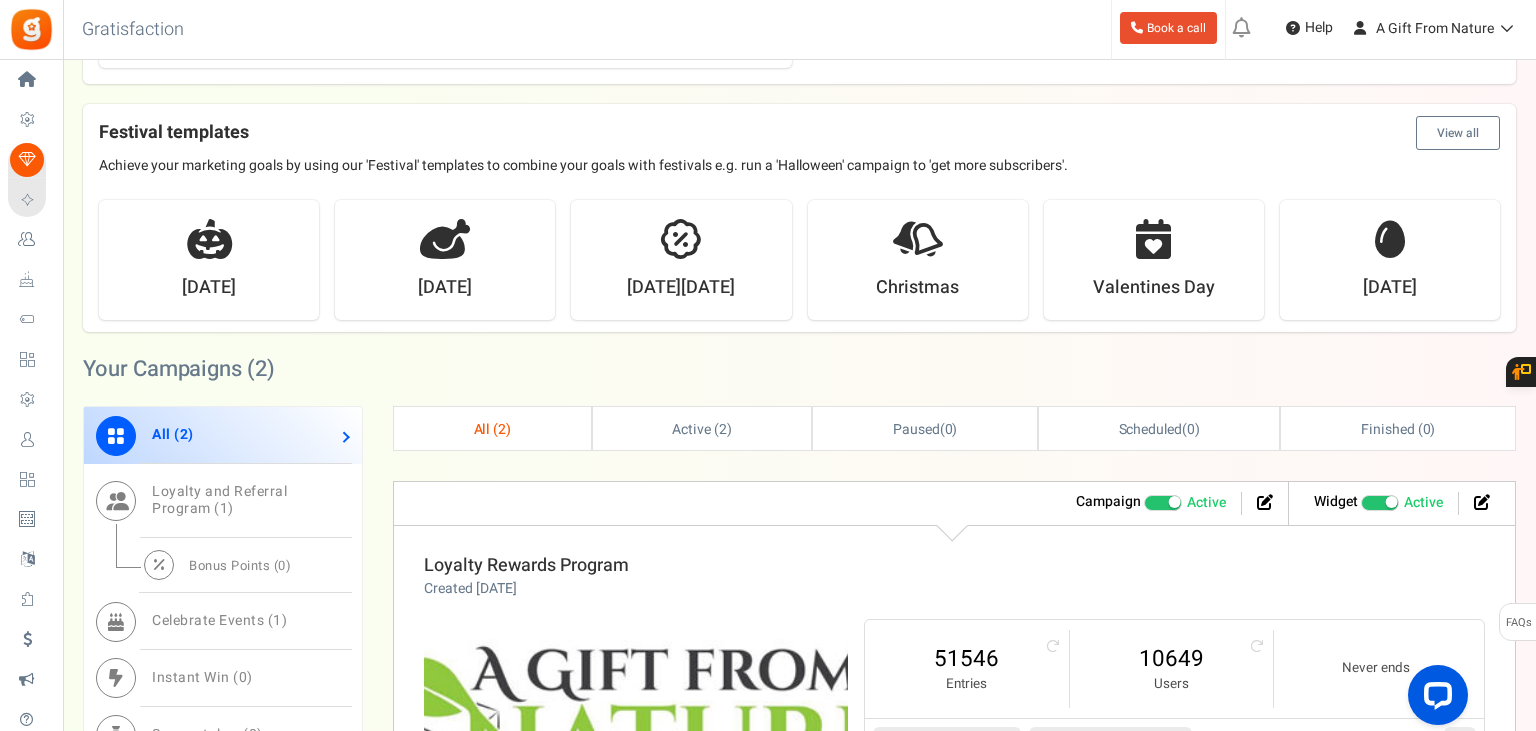 click on "Loyalty Rewards Program" at bounding box center [526, 565] 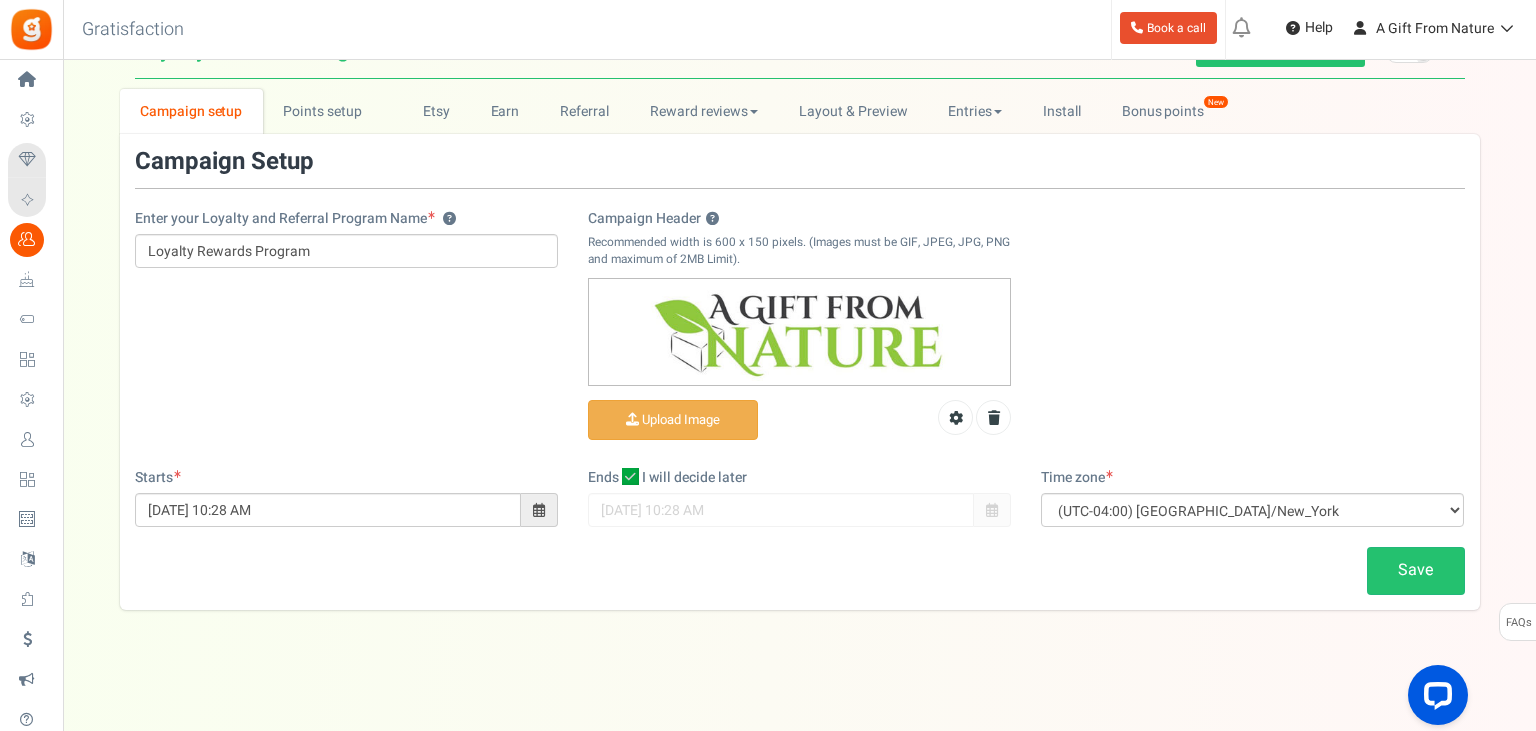 scroll, scrollTop: 0, scrollLeft: 0, axis: both 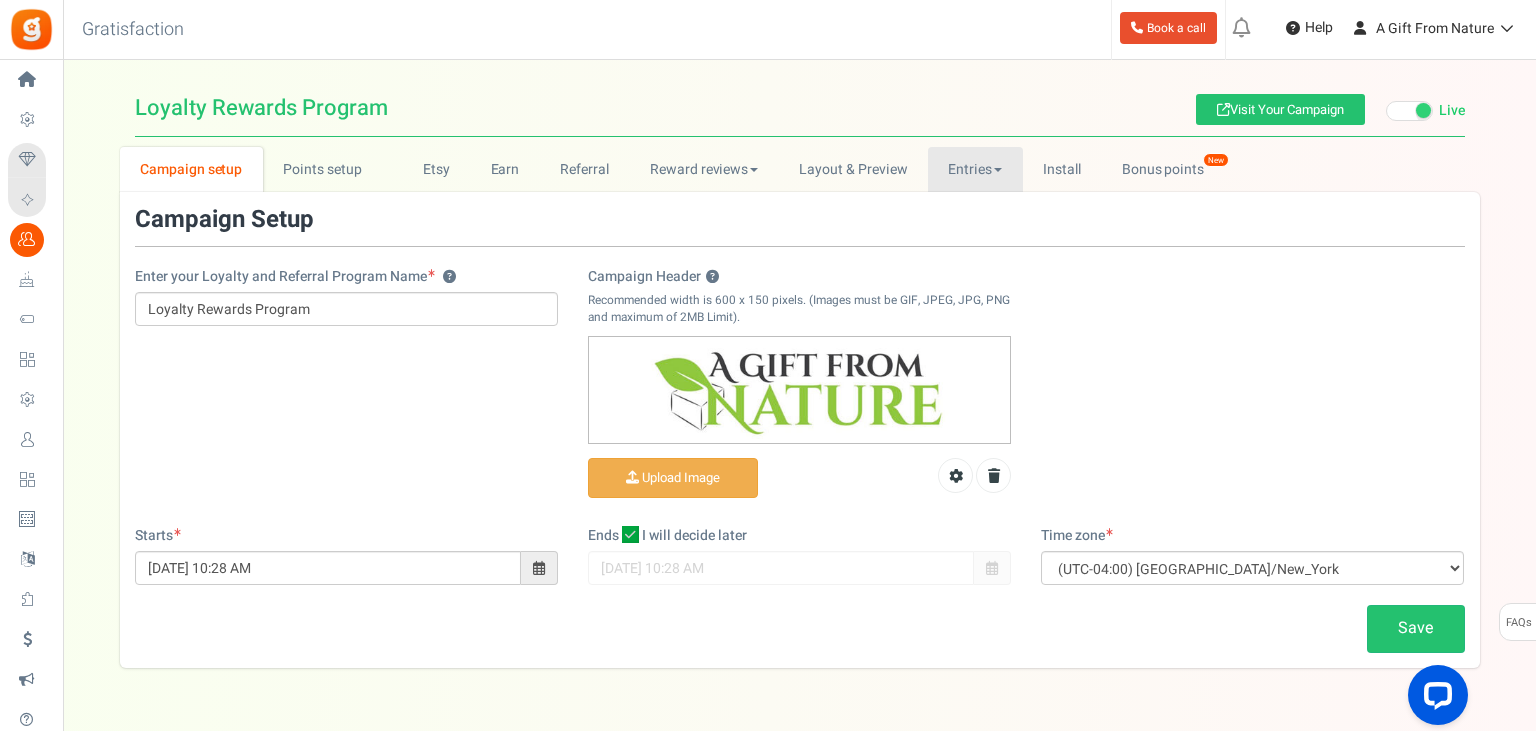 click on "Entries" at bounding box center (975, 169) 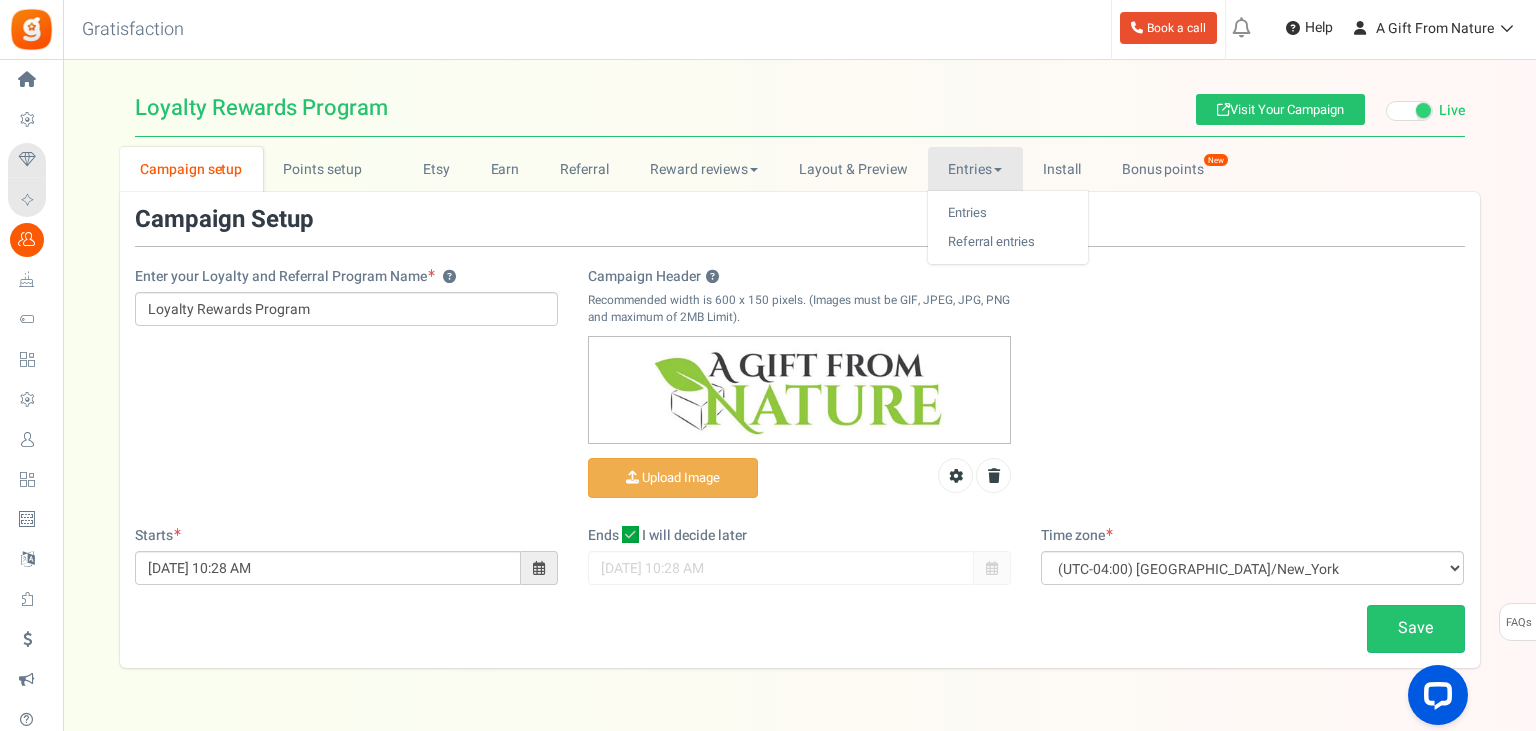 click on "Entries
Referral entries" at bounding box center (1008, 227) 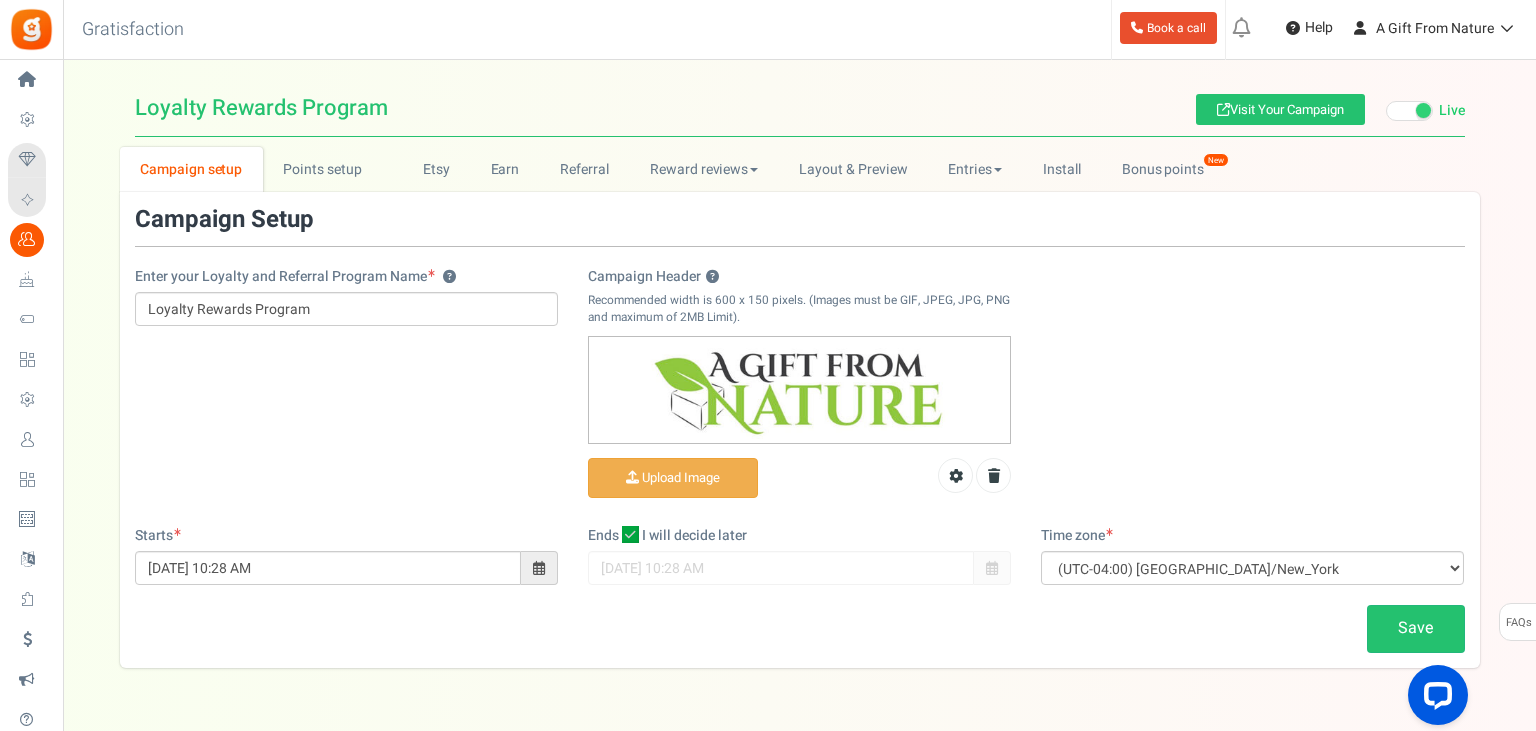 click on "Campaign Setup" at bounding box center [800, 227] 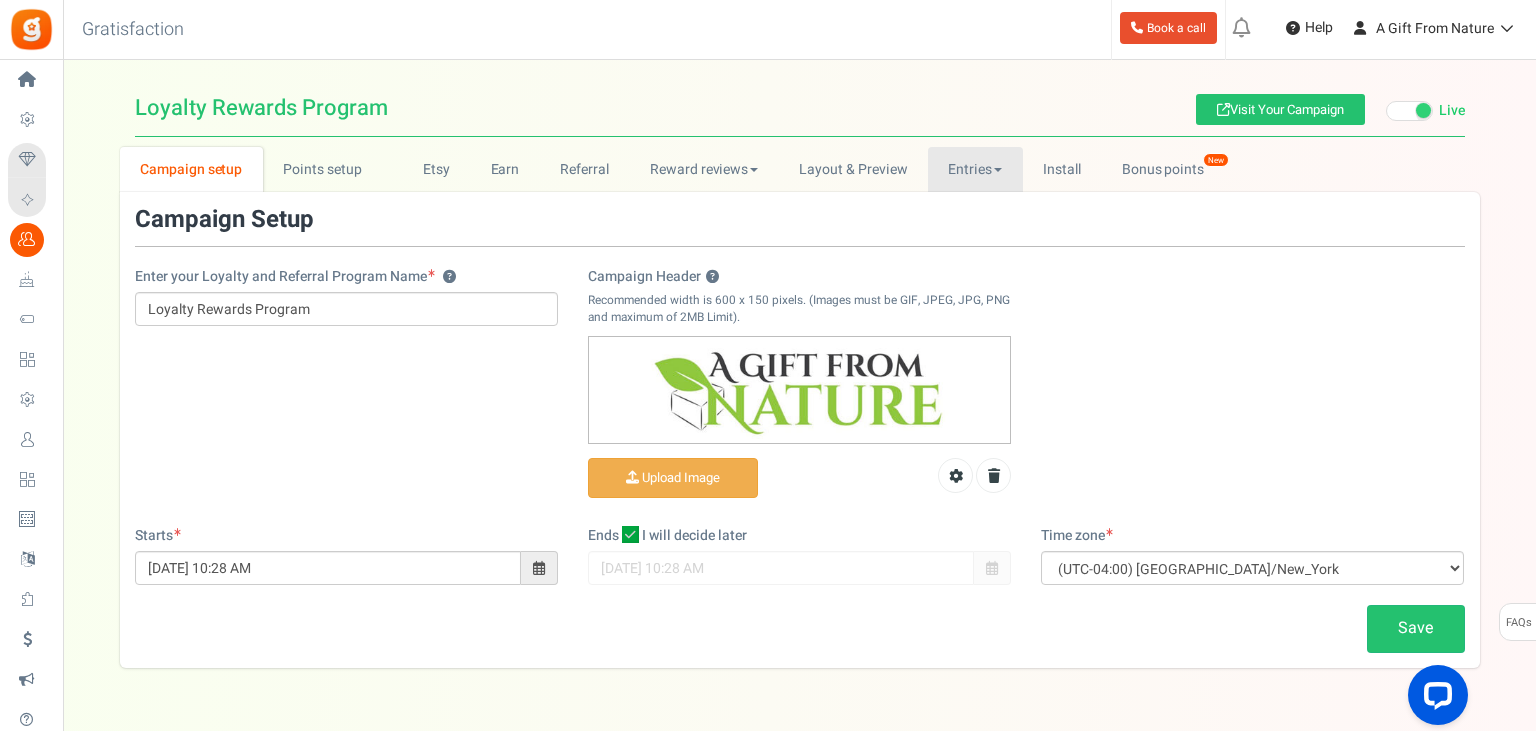 click on "Entries" at bounding box center (975, 169) 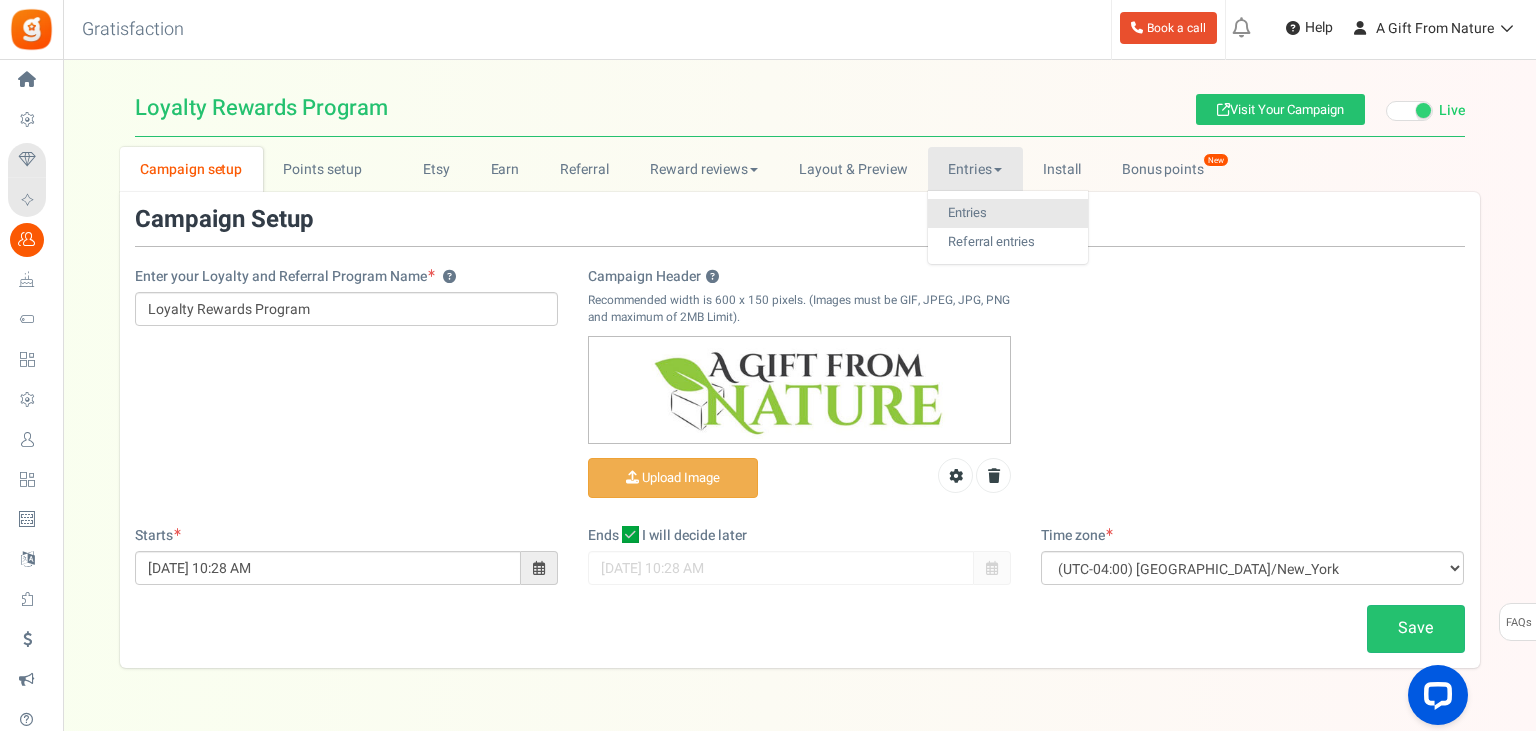 click on "Entries" at bounding box center [1008, 213] 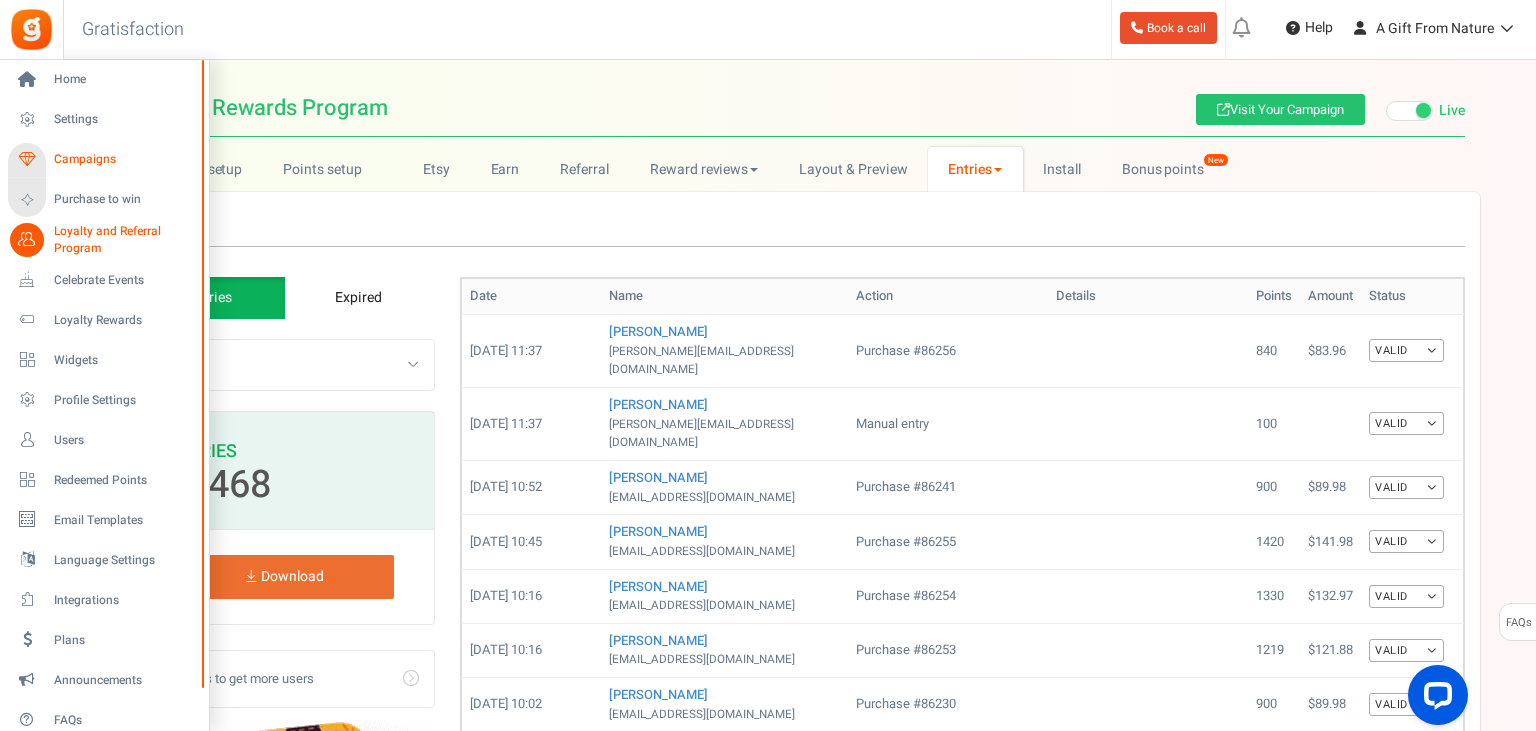 click on "Campaigns" at bounding box center (124, 159) 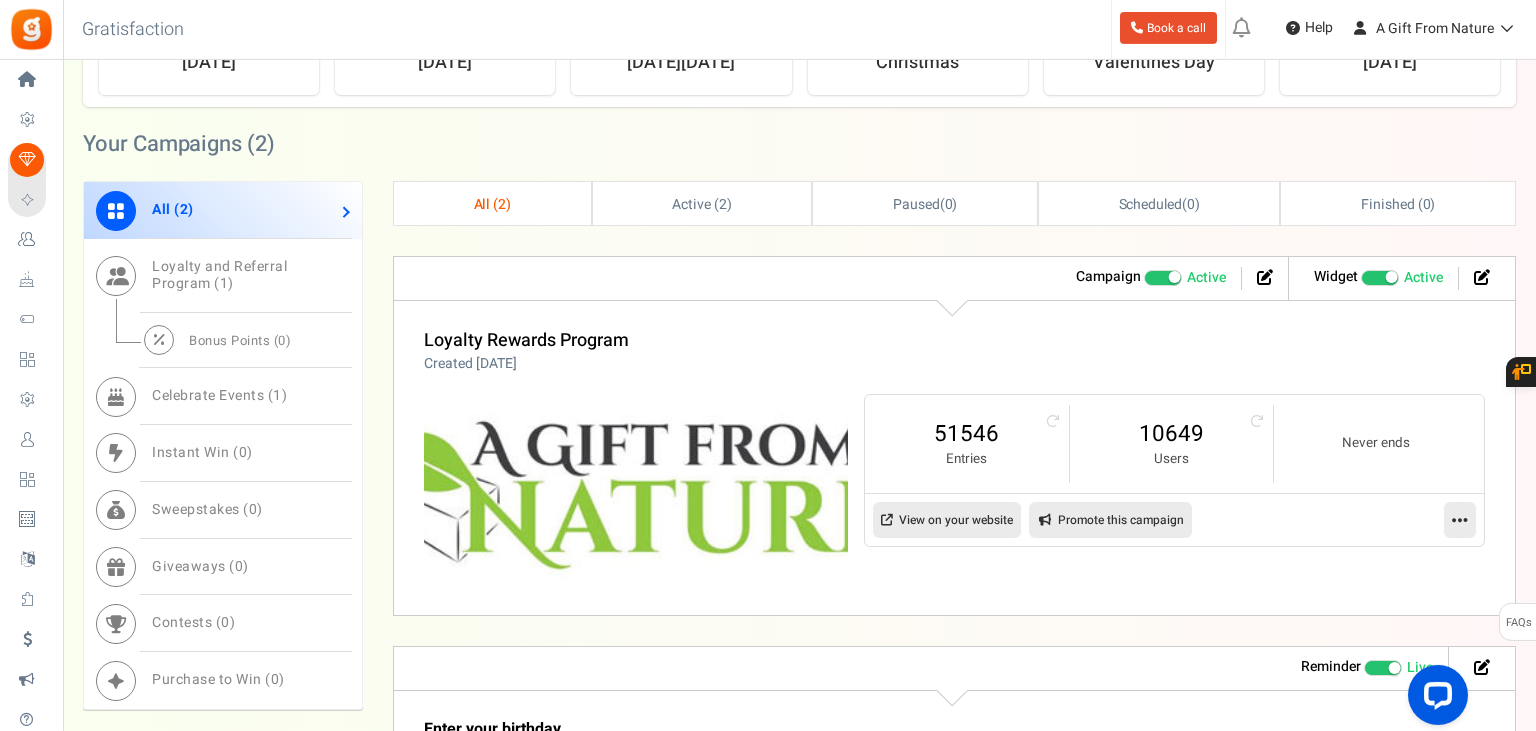 scroll, scrollTop: 844, scrollLeft: 0, axis: vertical 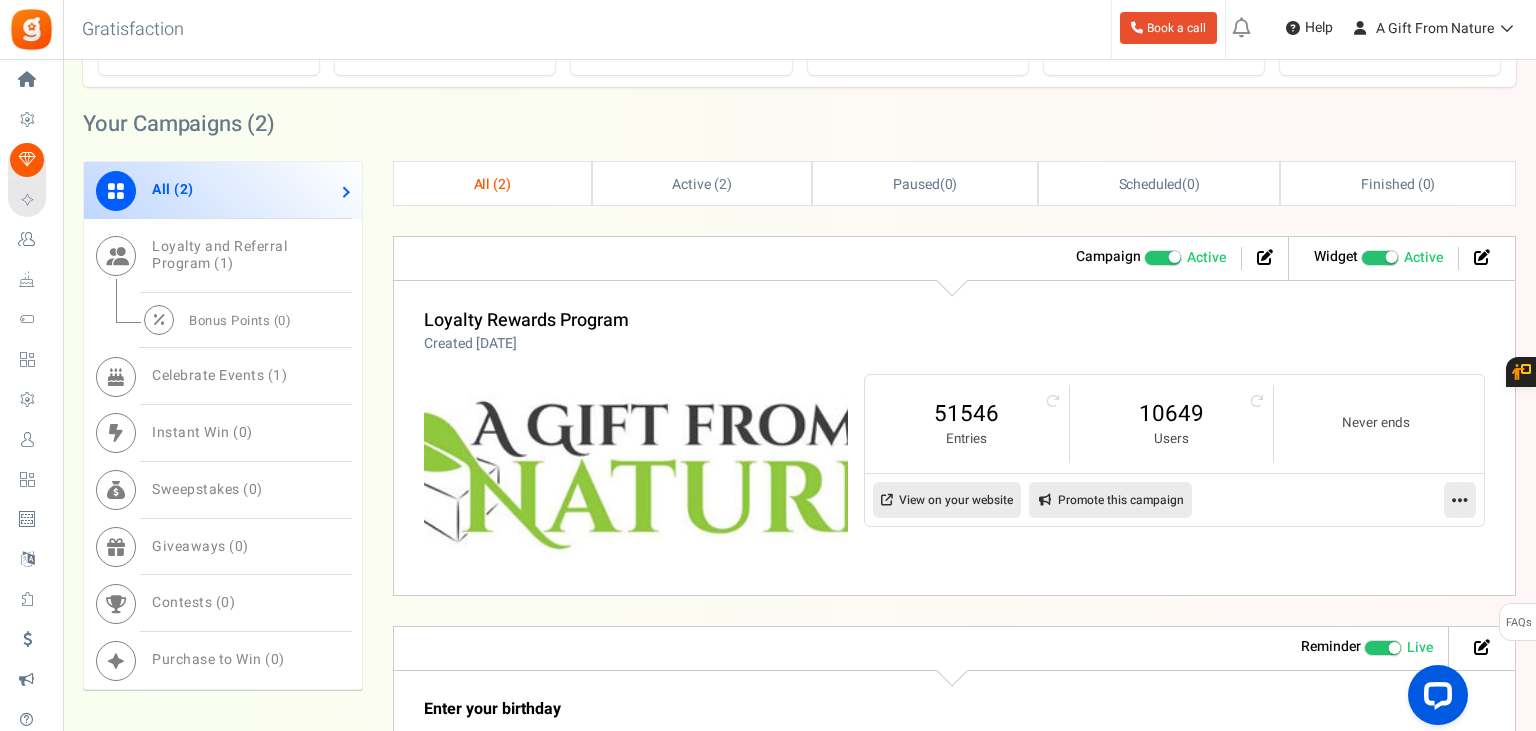 click on "Promote this campaign" at bounding box center [1110, 500] 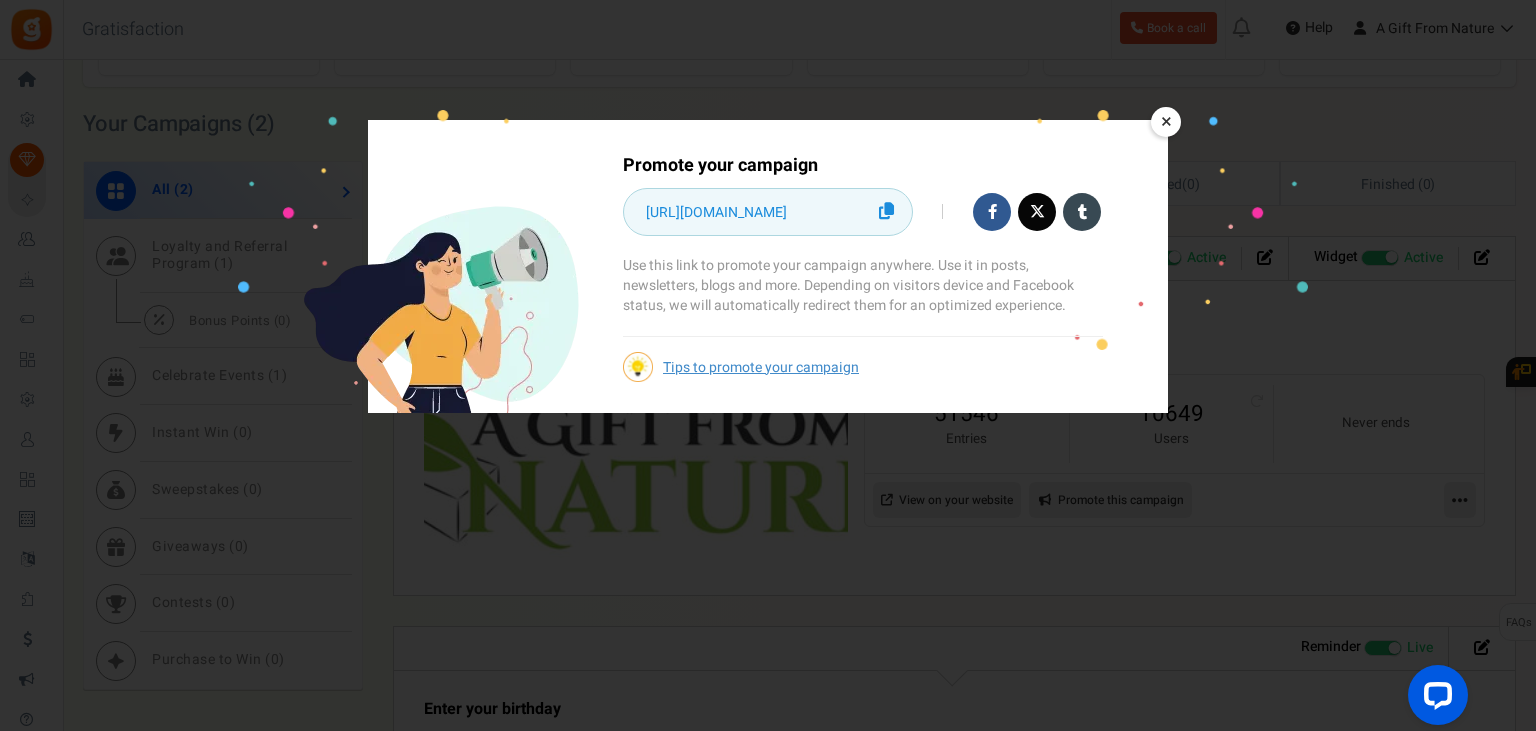click on "×" at bounding box center [1166, 122] 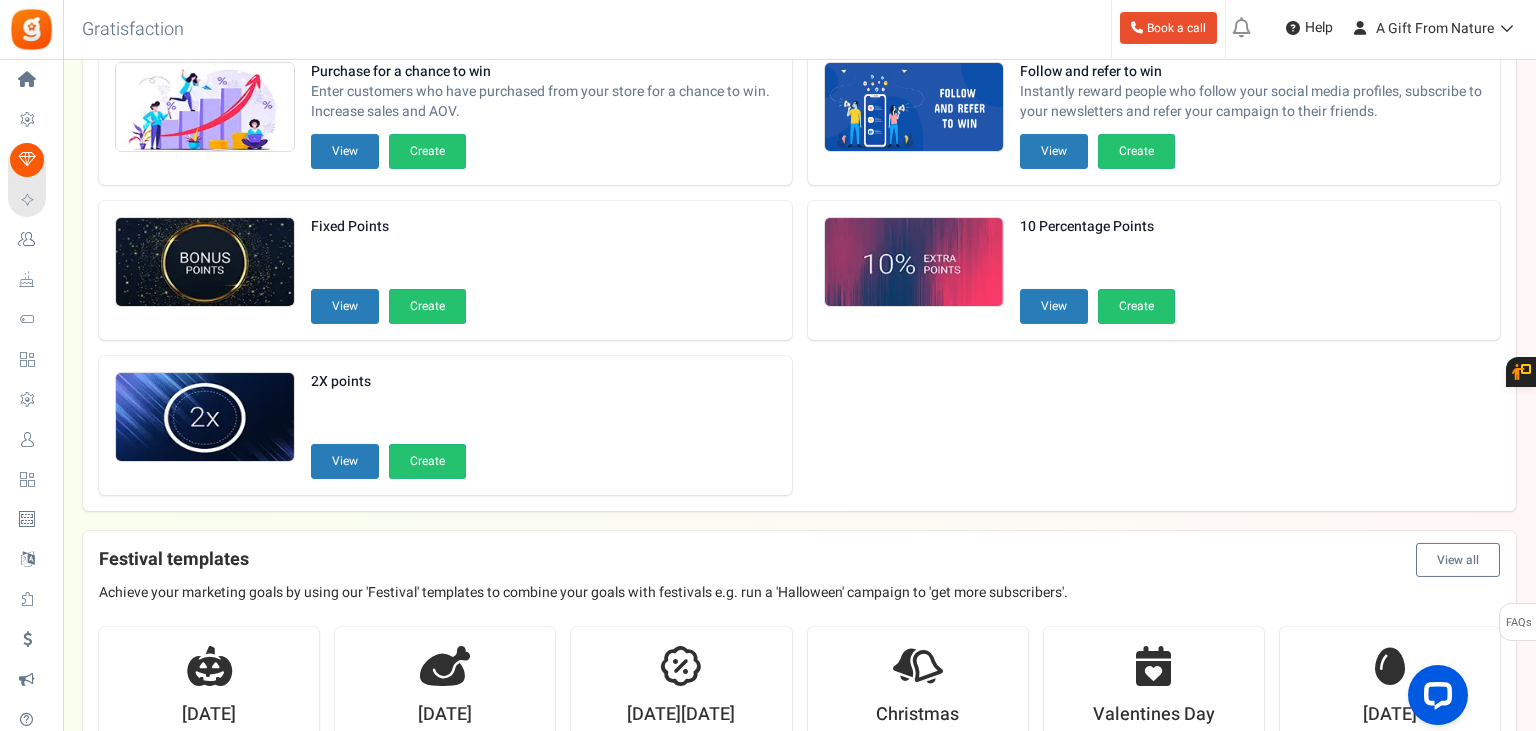 scroll, scrollTop: 0, scrollLeft: 0, axis: both 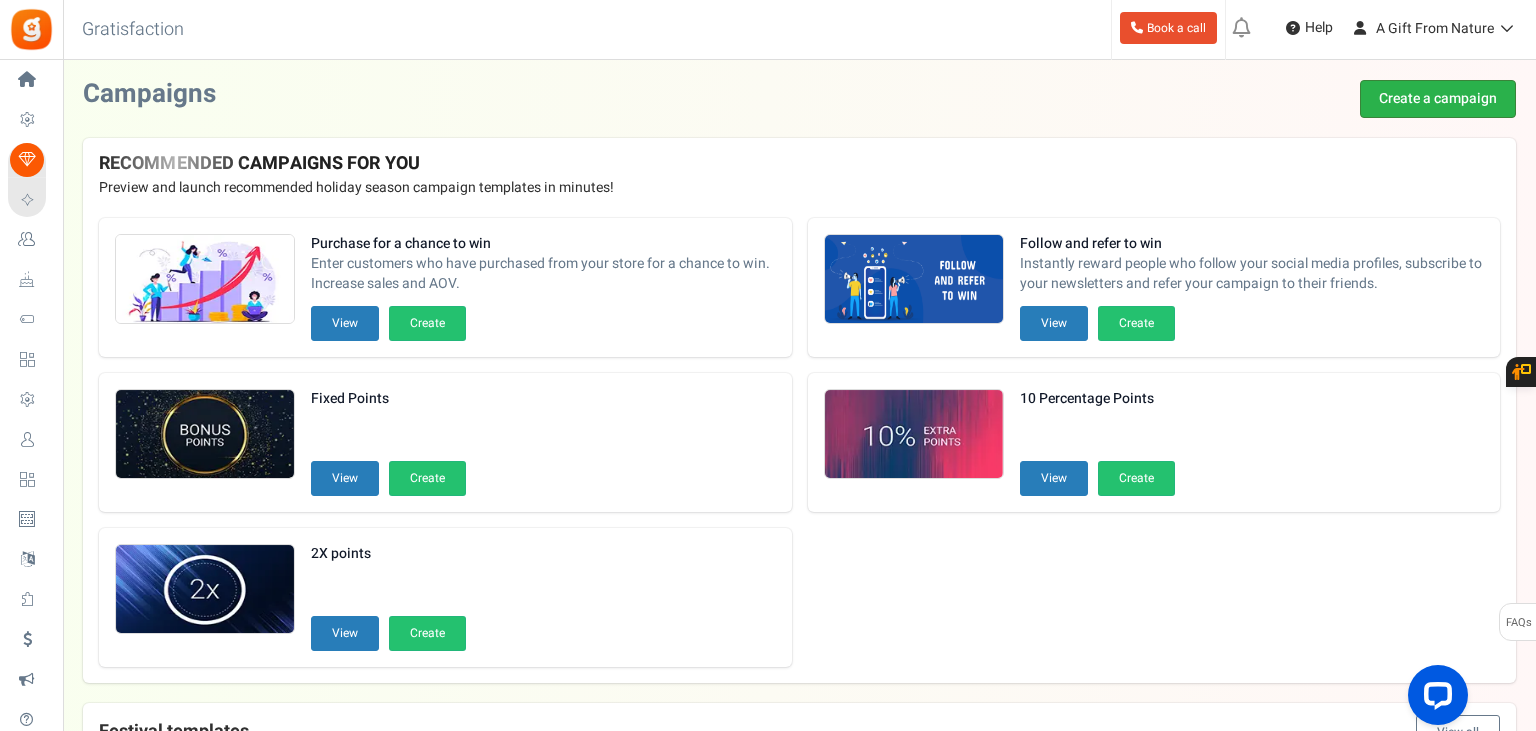 click on "Create a campaign" at bounding box center (1438, 99) 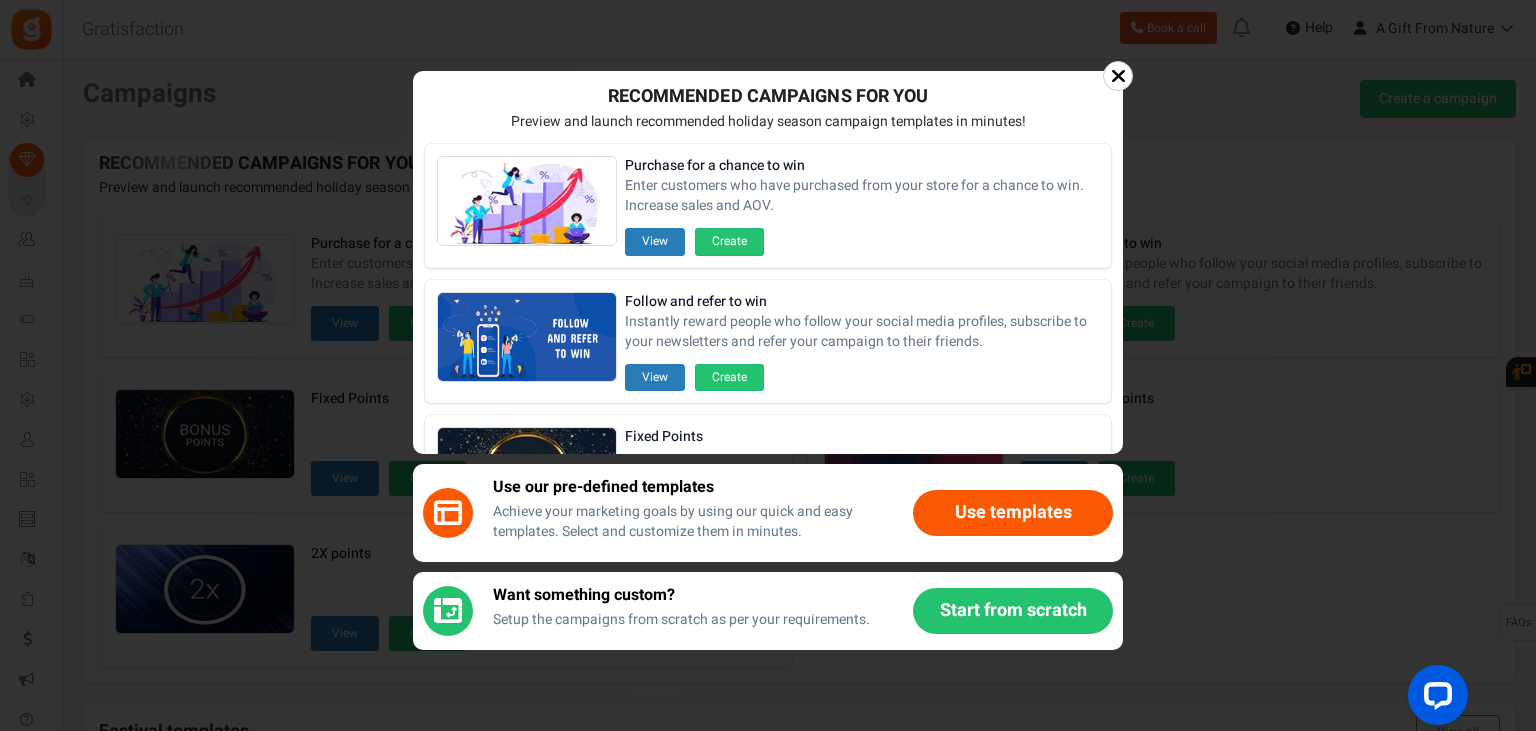 click on "Use templates" at bounding box center [1013, 513] 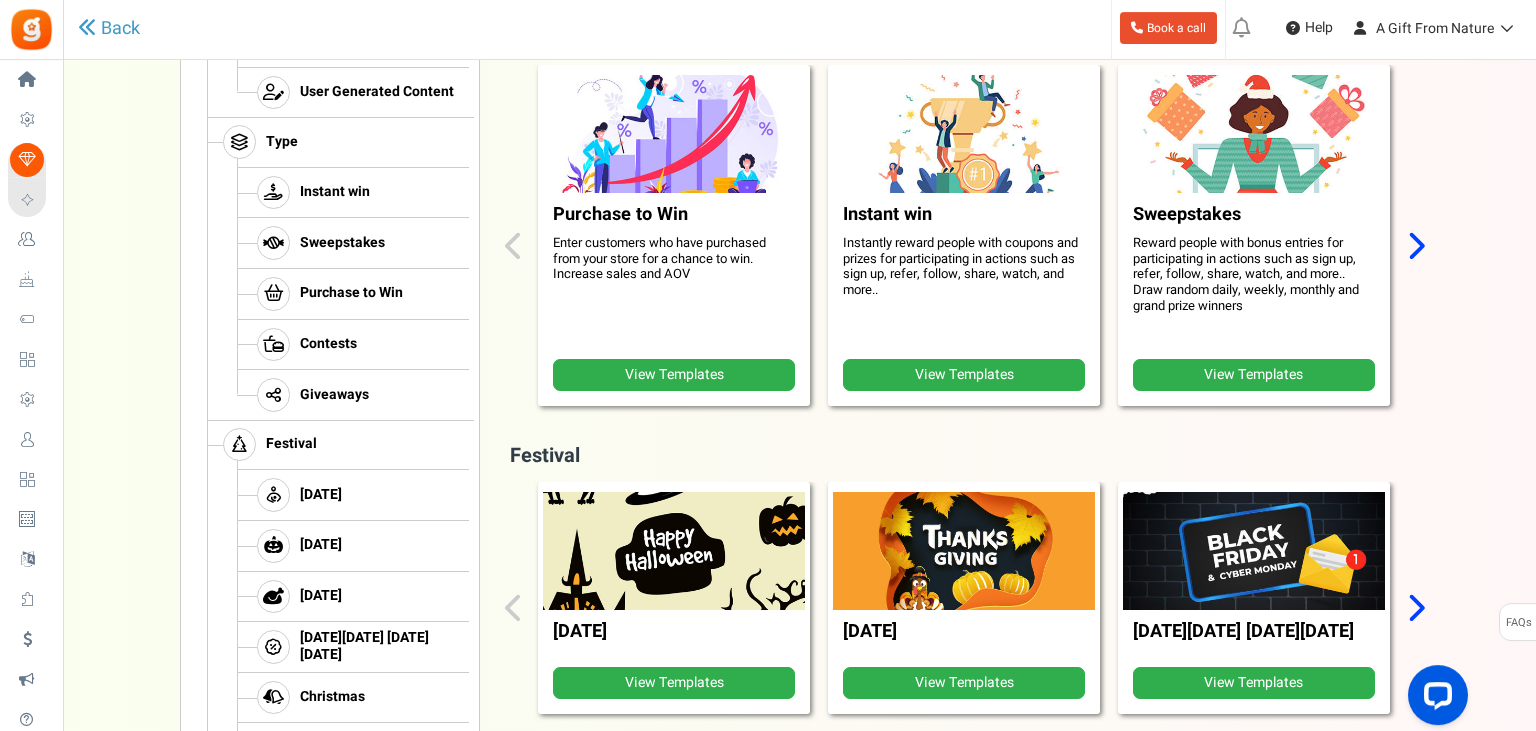 scroll, scrollTop: 844, scrollLeft: 0, axis: vertical 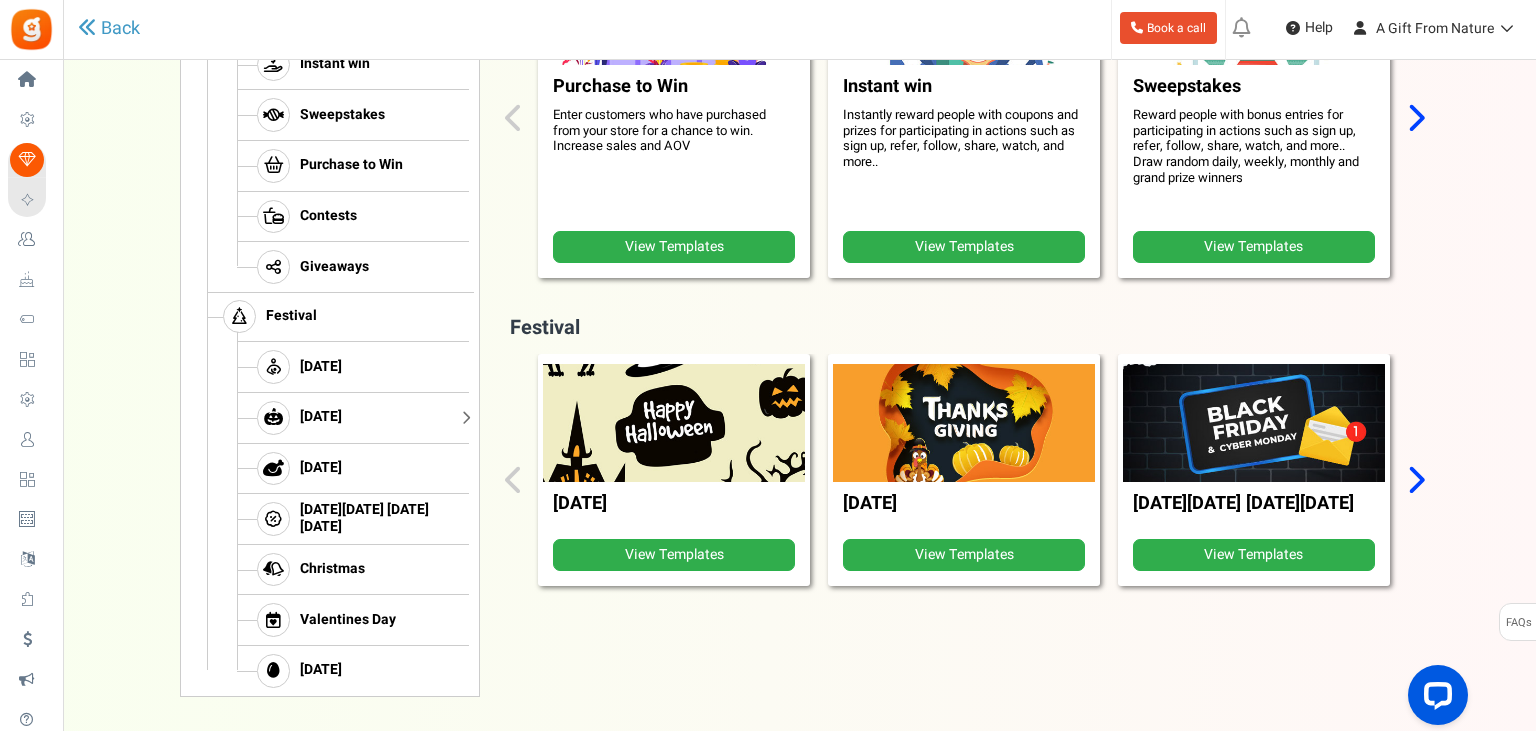 click on "[DATE]" at bounding box center (321, 417) 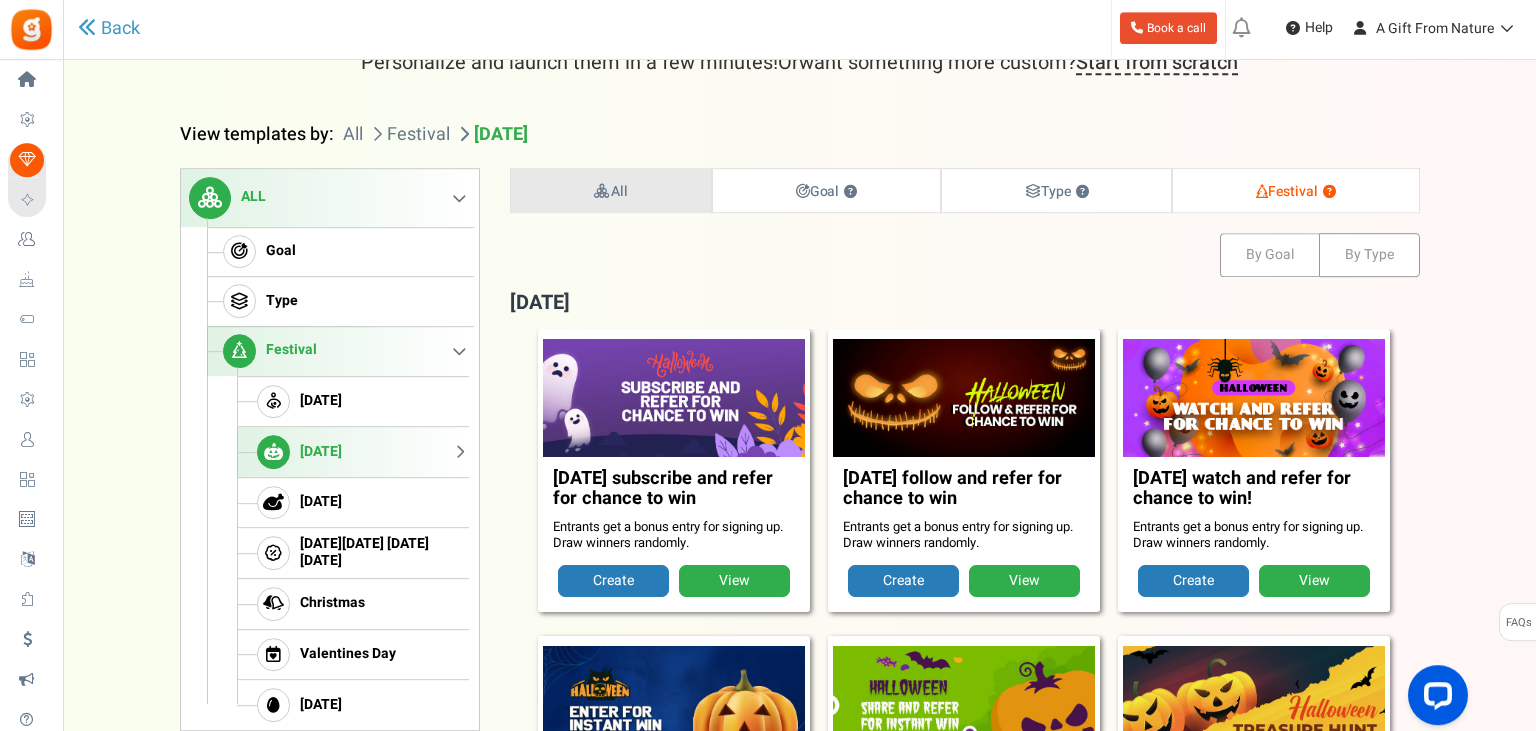 scroll, scrollTop: 422, scrollLeft: 0, axis: vertical 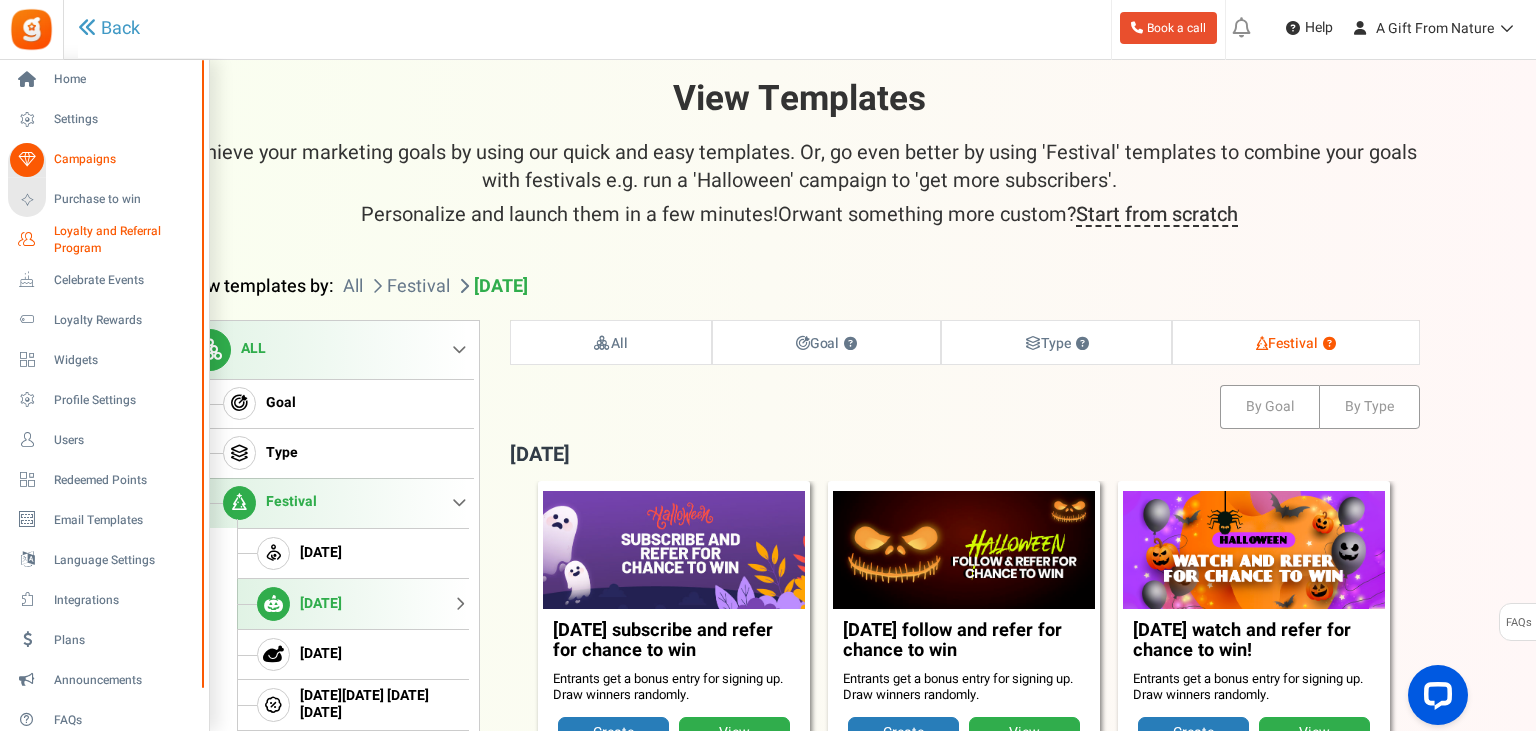 click on "Loyalty and Referral Program" at bounding box center [127, 240] 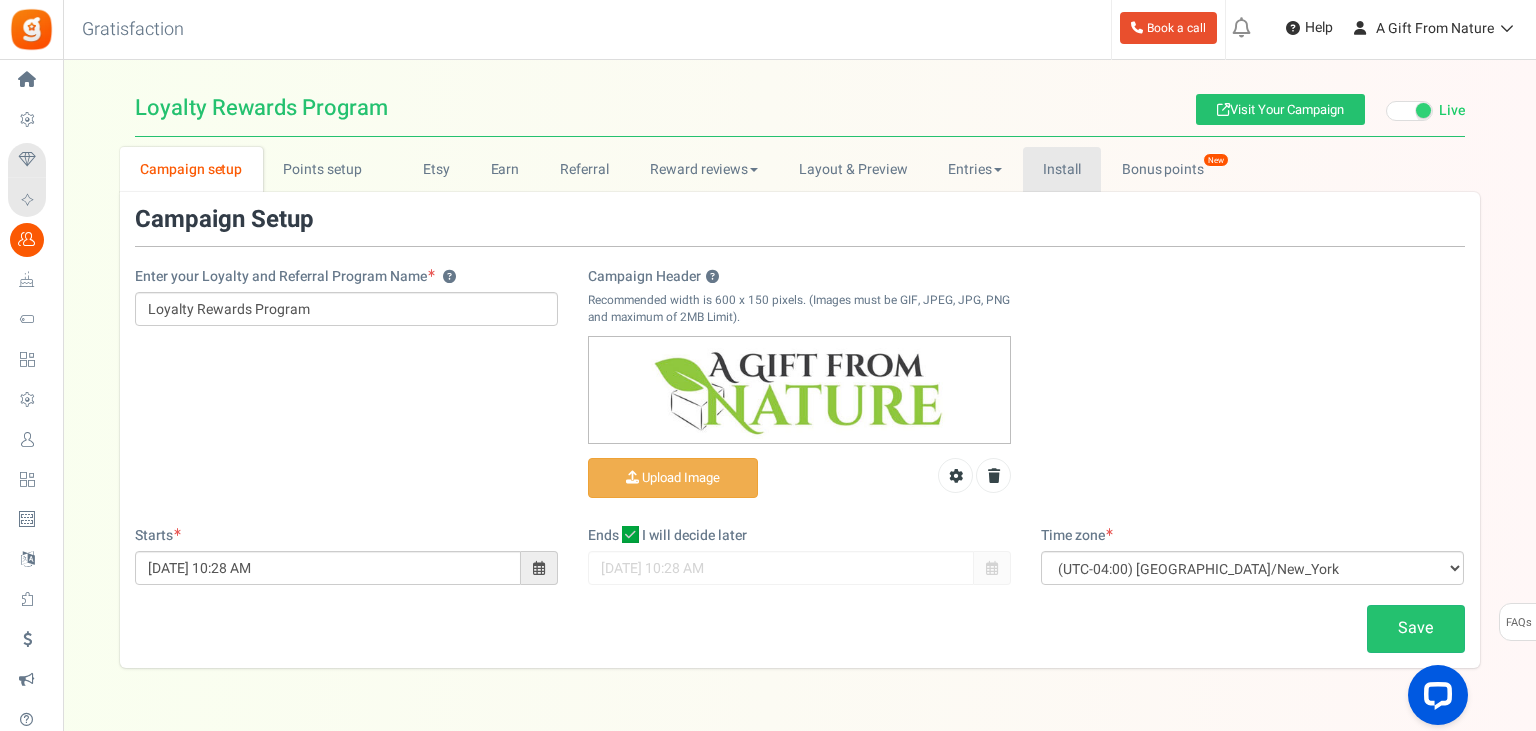 click on "Install" at bounding box center [1062, 169] 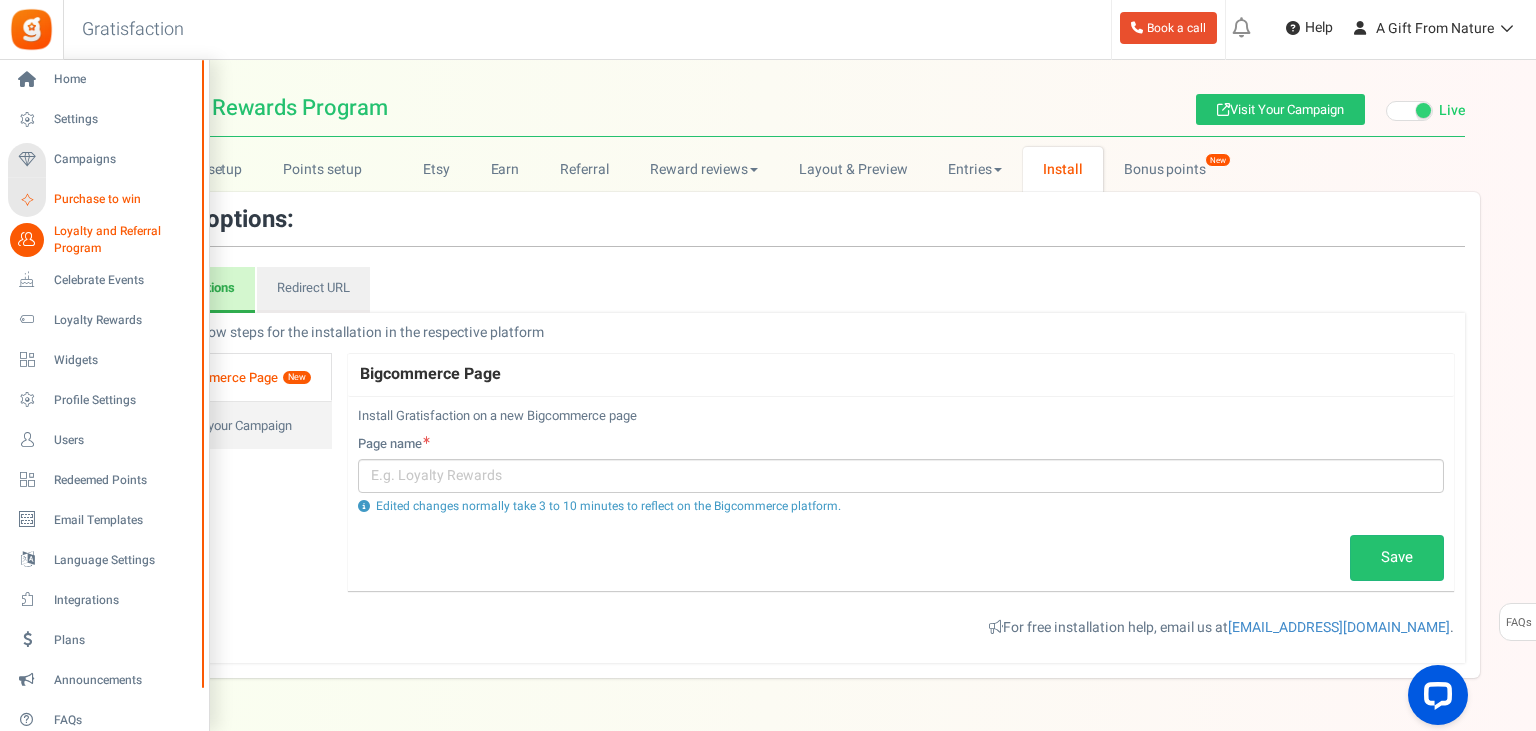 click on "Purchase to win" at bounding box center (124, 199) 